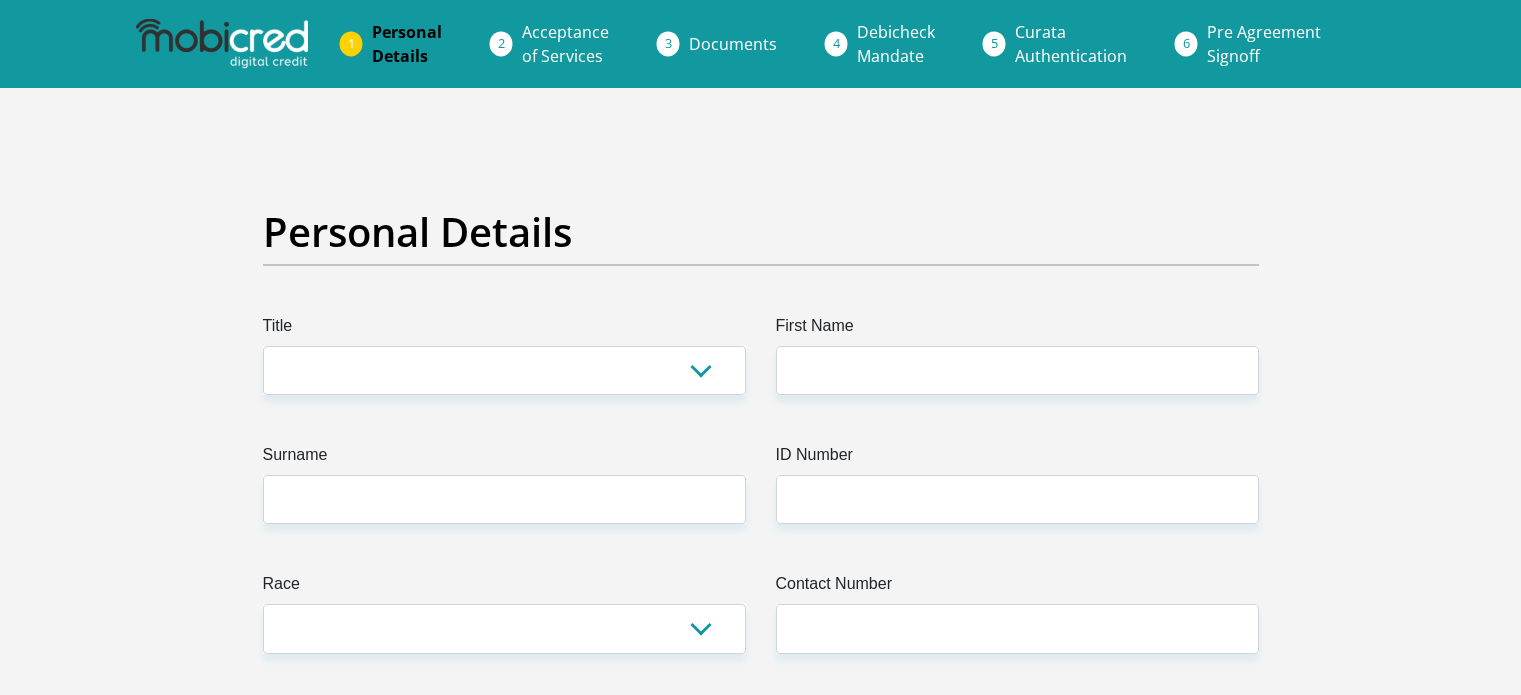 scroll, scrollTop: 0, scrollLeft: 0, axis: both 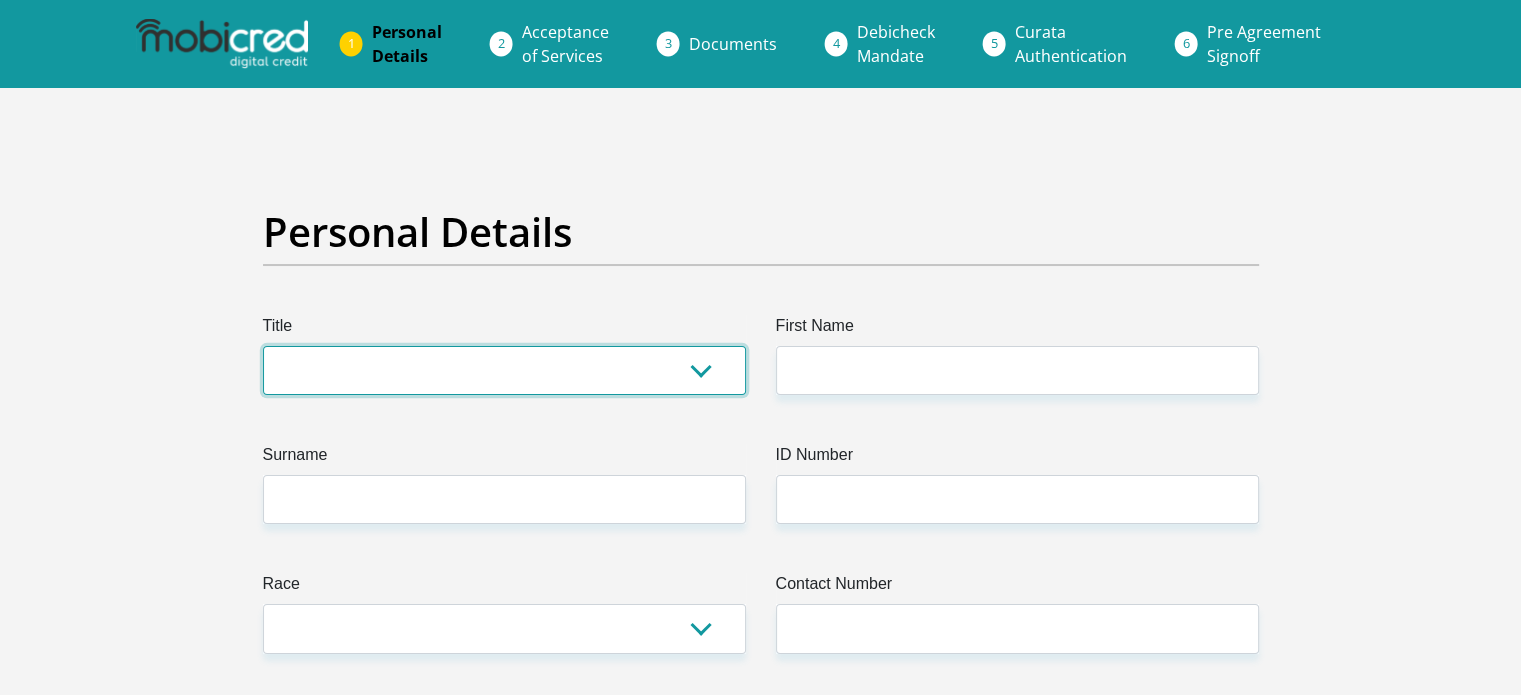 click on "Mr
Ms
Mrs
Dr
Other" at bounding box center (504, 370) 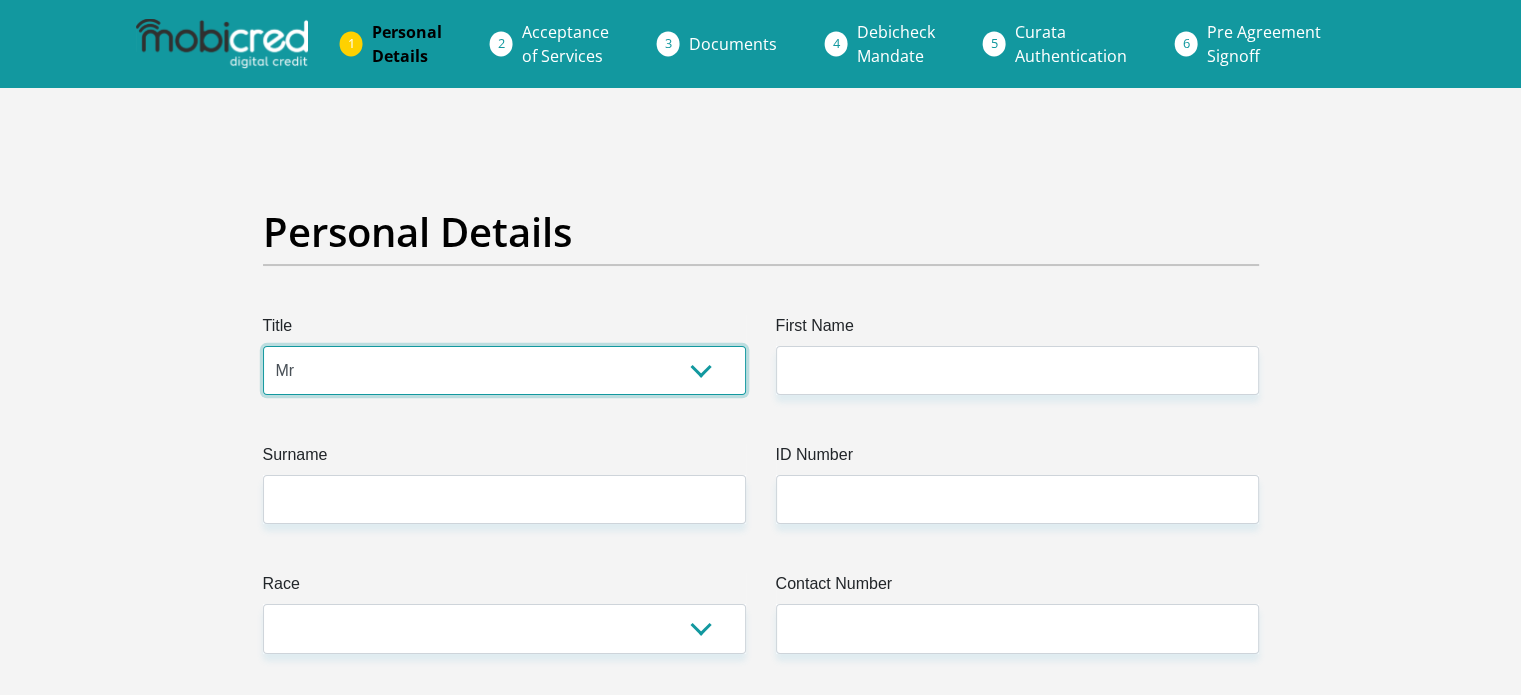 click on "Mr
Ms
Mrs
Dr
Other" at bounding box center [504, 370] 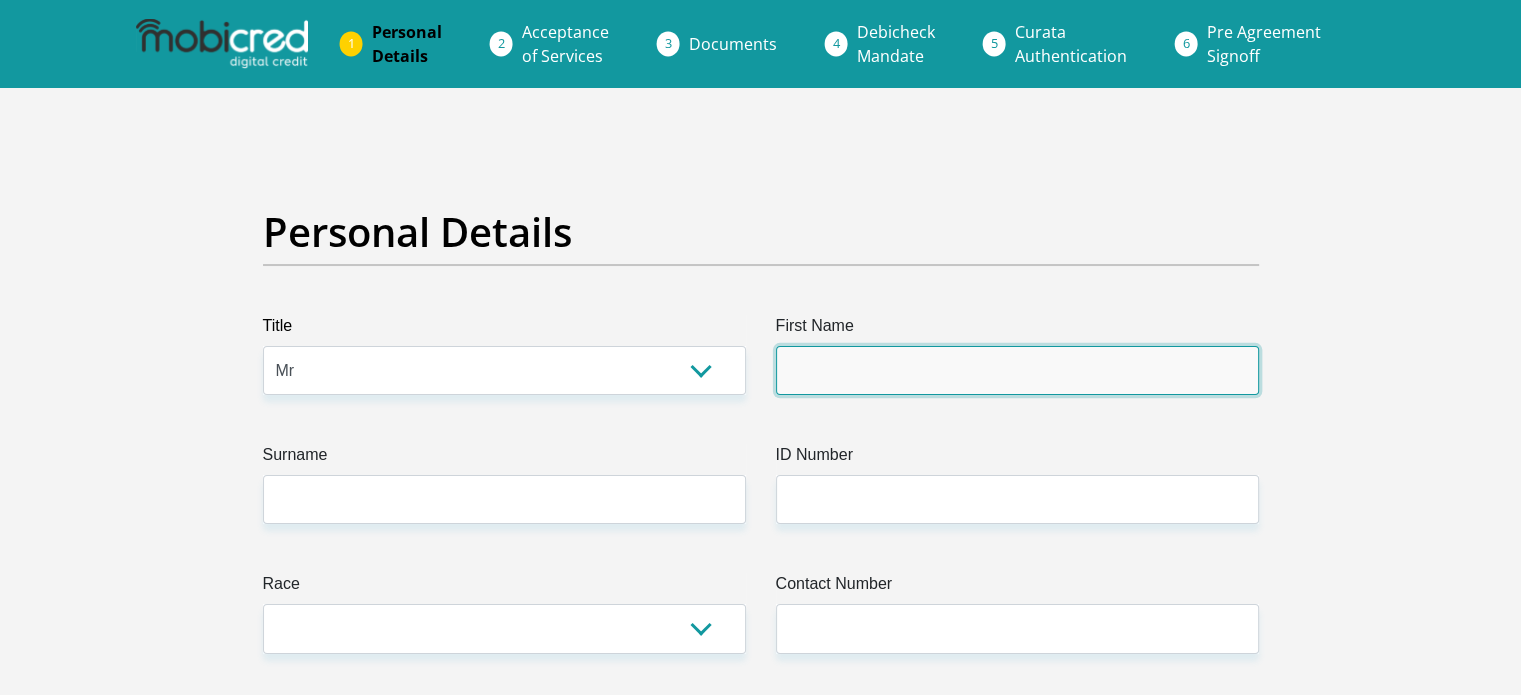 click on "First Name" at bounding box center (1017, 370) 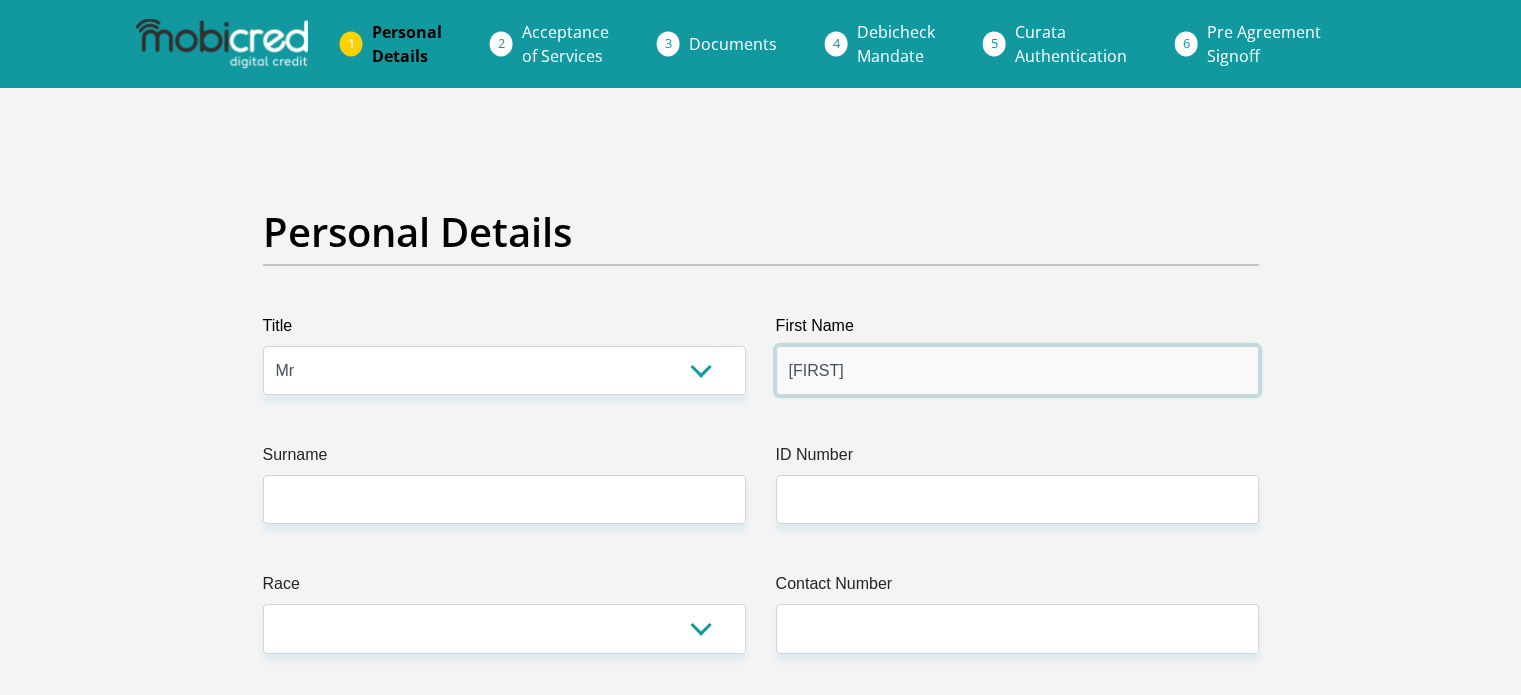 type on "[FIRST]" 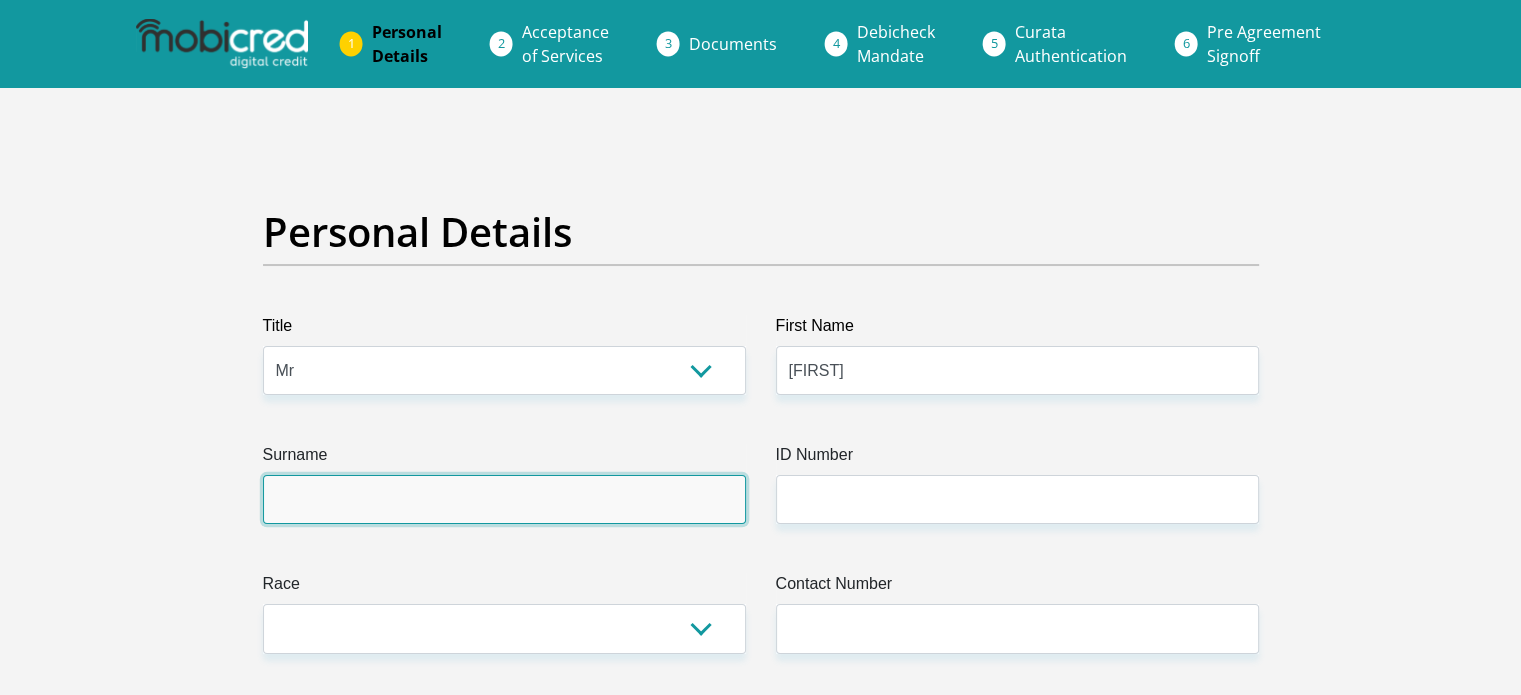 click on "Surname" at bounding box center [504, 499] 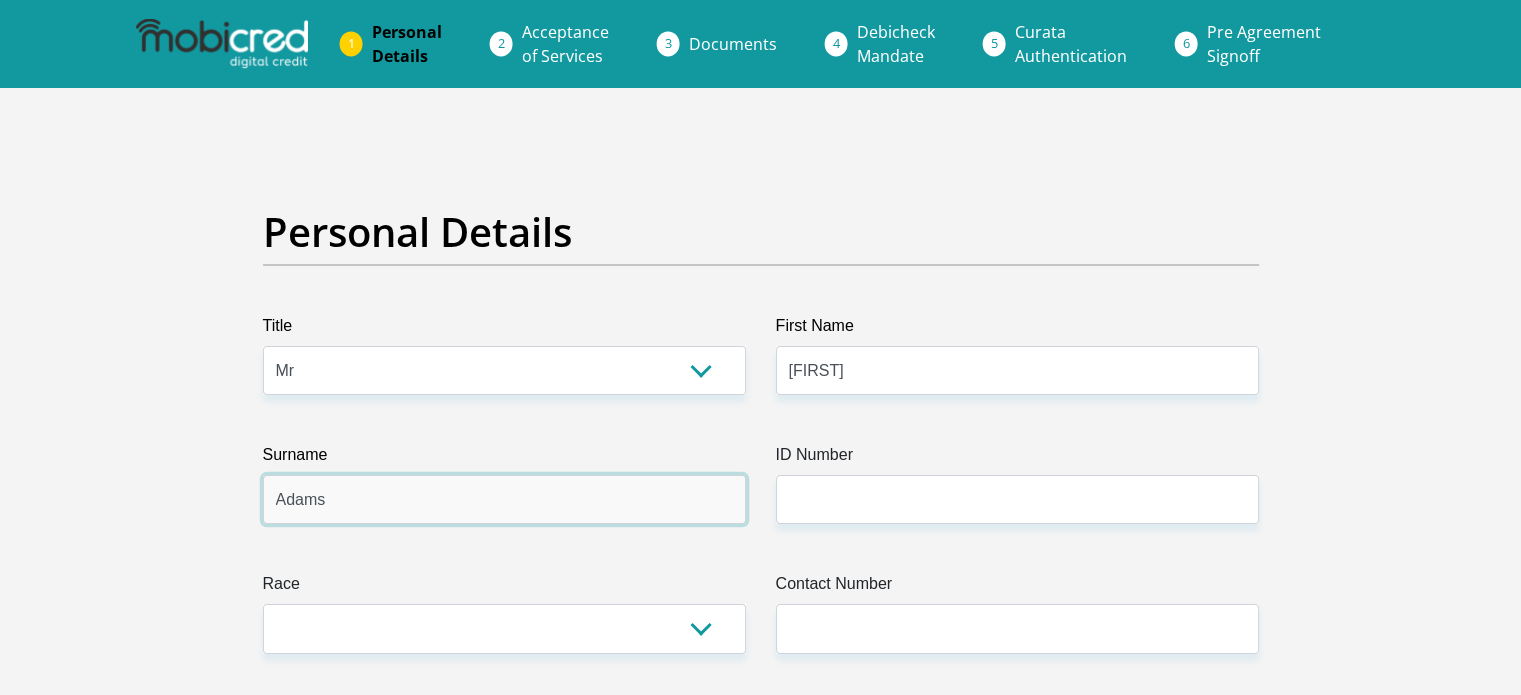 type on "Adams" 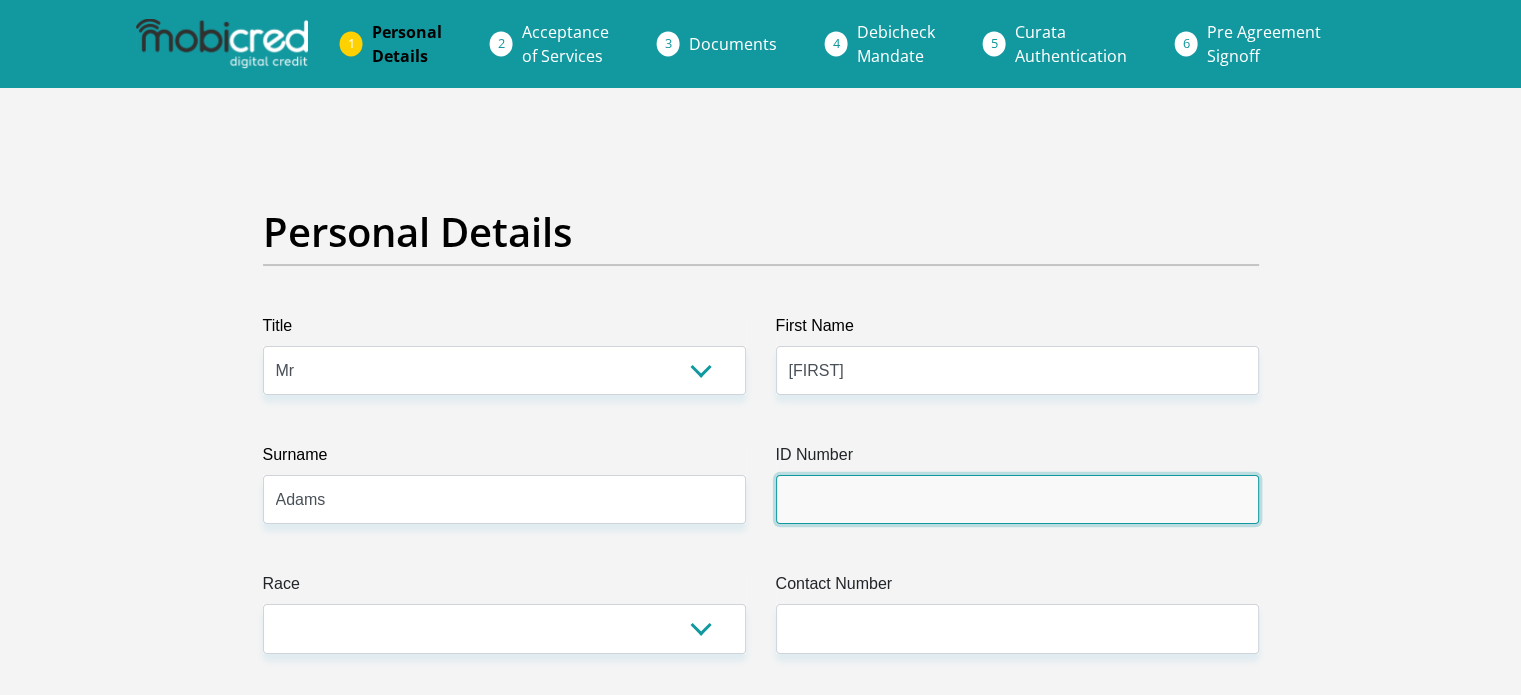click on "ID Number" at bounding box center [1017, 499] 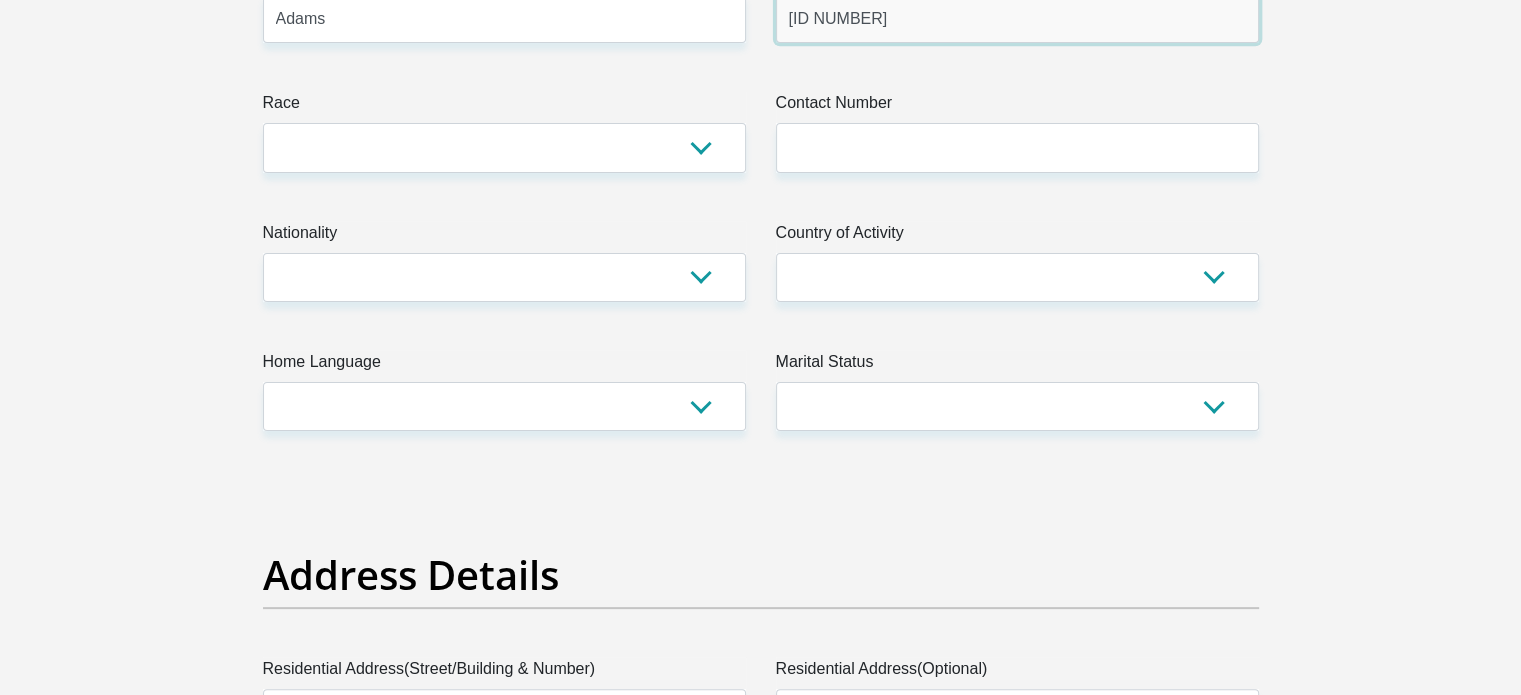 scroll, scrollTop: 403, scrollLeft: 0, axis: vertical 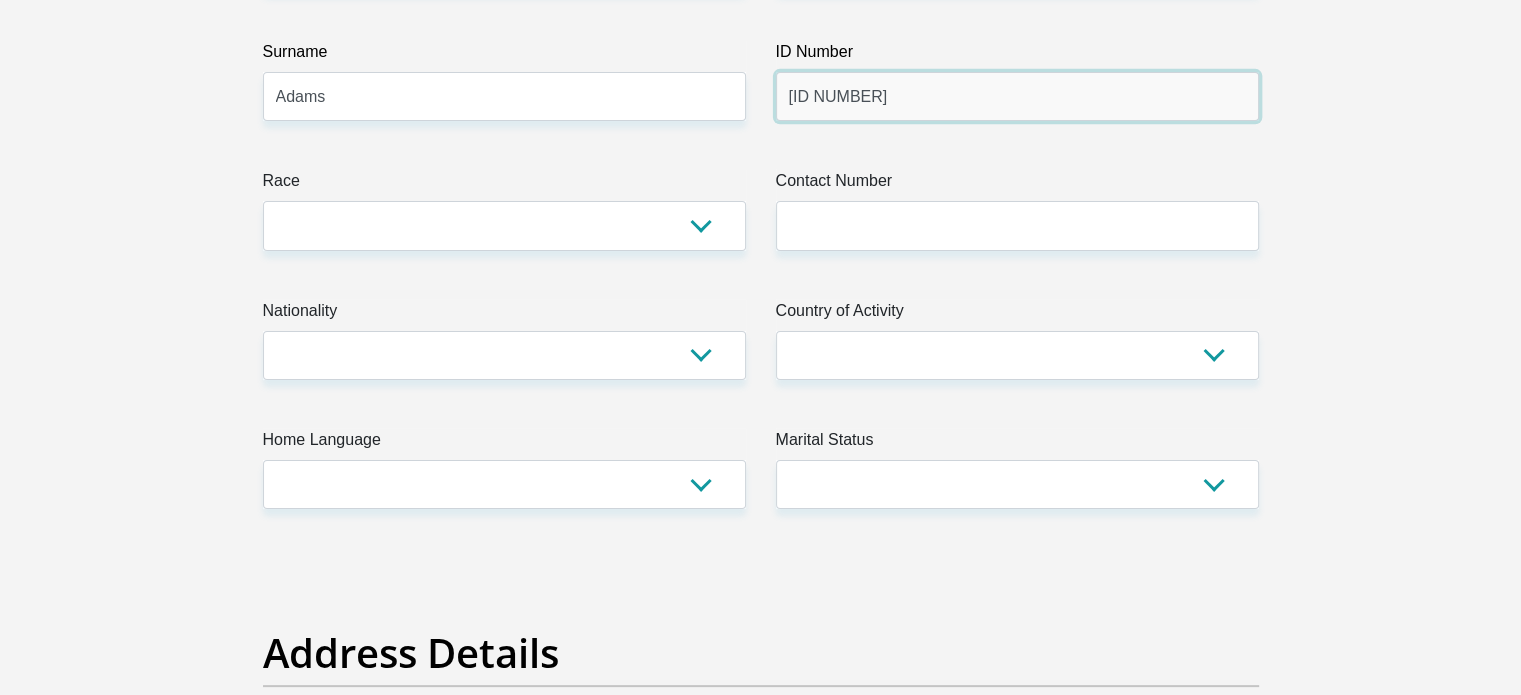 type on "[ID NUMBER]" 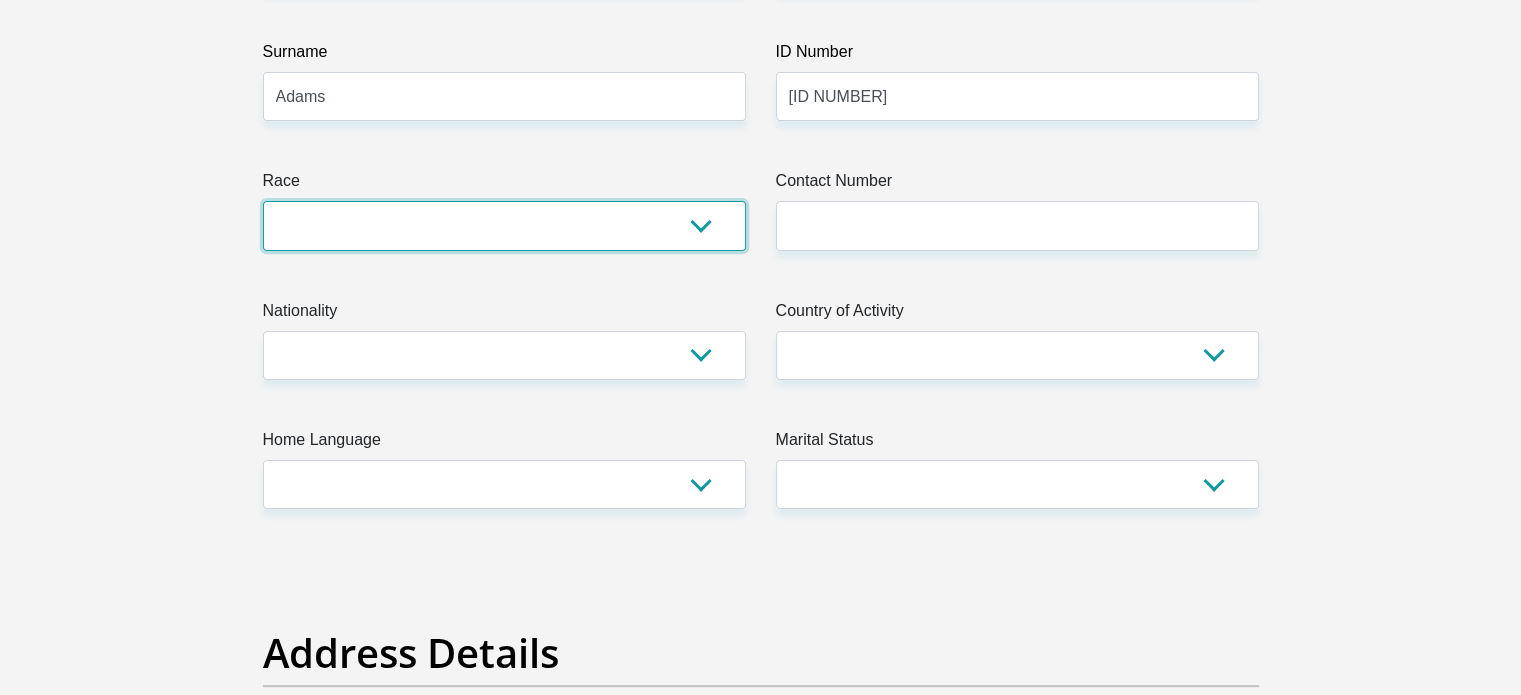click on "Black
Coloured
Indian
White
Other" at bounding box center (504, 225) 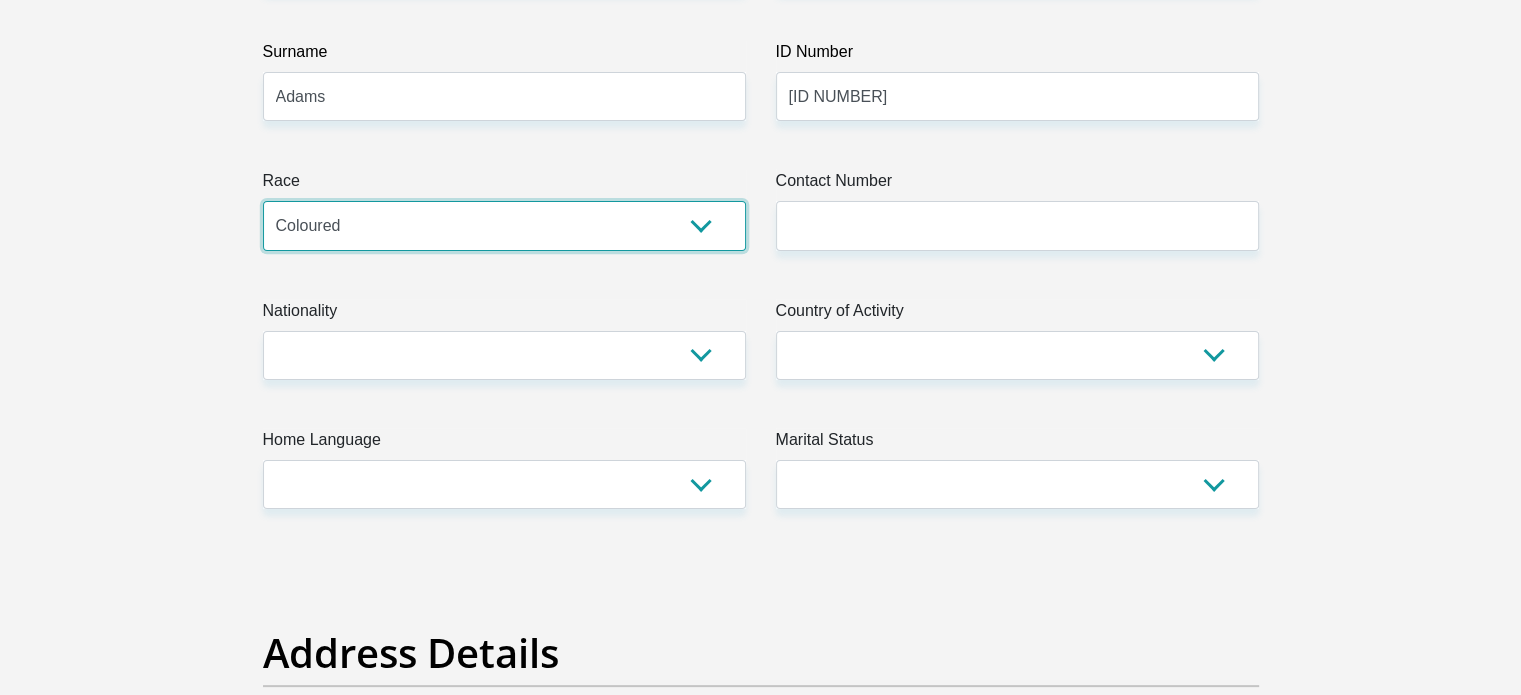 click on "Black
Coloured
Indian
White
Other" at bounding box center (504, 225) 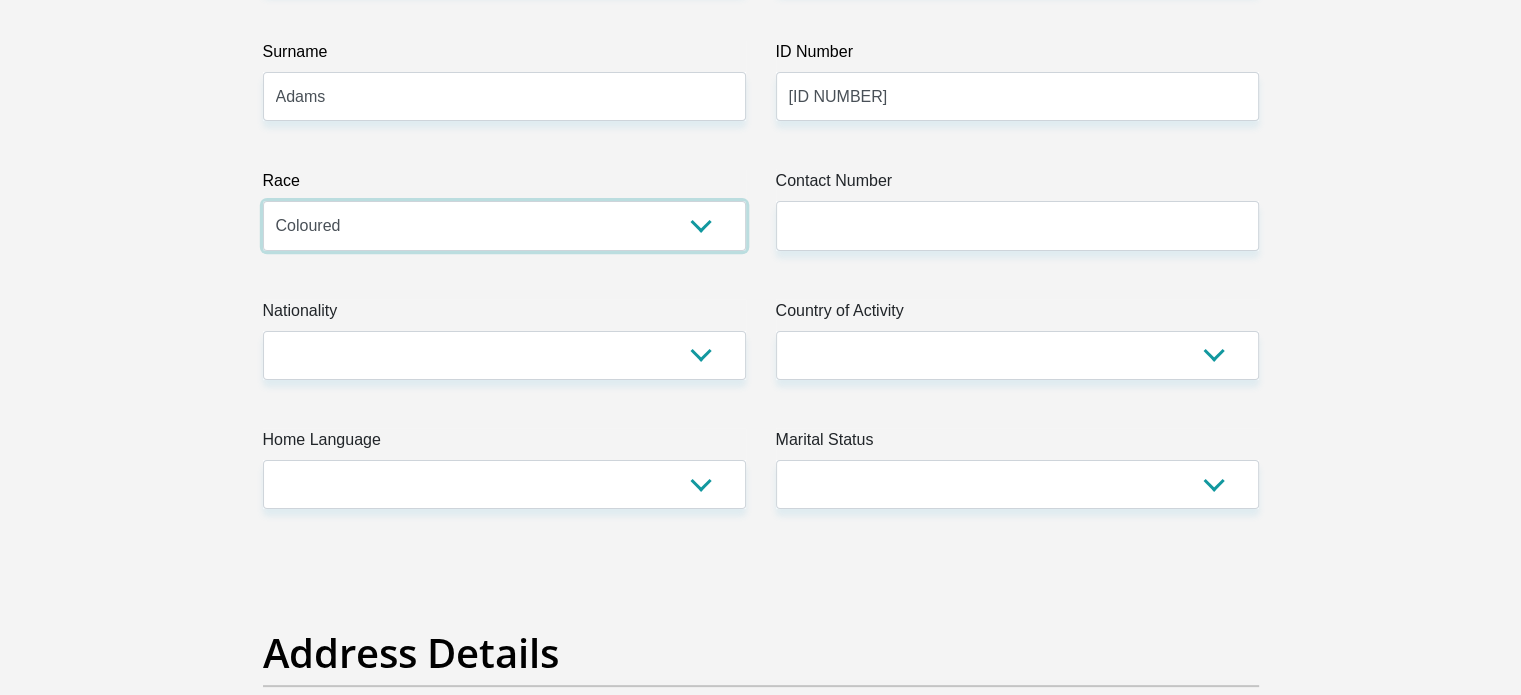 click on "Black
Coloured
Indian
White
Other" at bounding box center (504, 225) 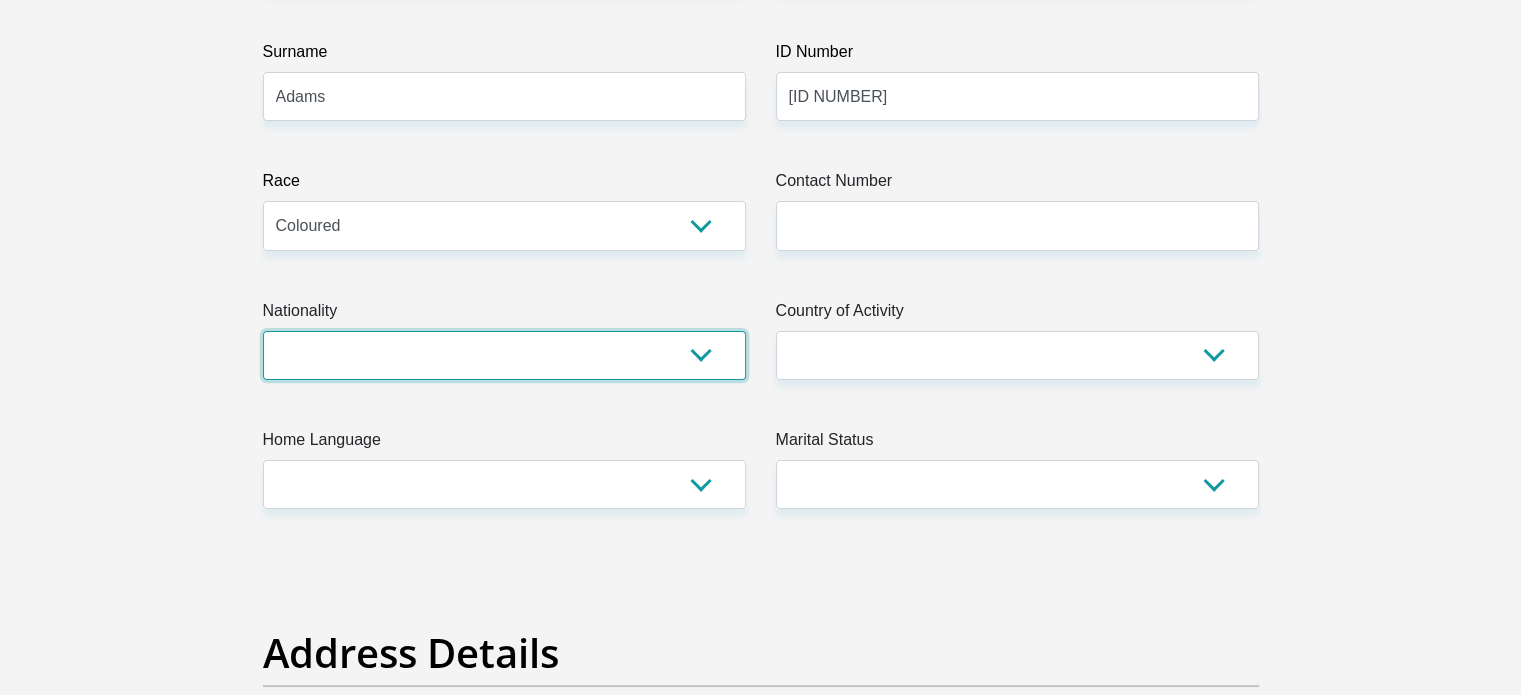 click on "South Africa
Afghanistan
Aland Islands
Albania
Algeria
America Samoa
American Virgin Islands
Andorra
Angola
Anguilla
Antarctica
Antigua and Barbuda
Argentina
Armenia
Aruba
Ascension Island
Australia
Austria
Azerbaijan
Bahamas
Bahrain
Bangladesh
Barbados
Chad" at bounding box center (504, 355) 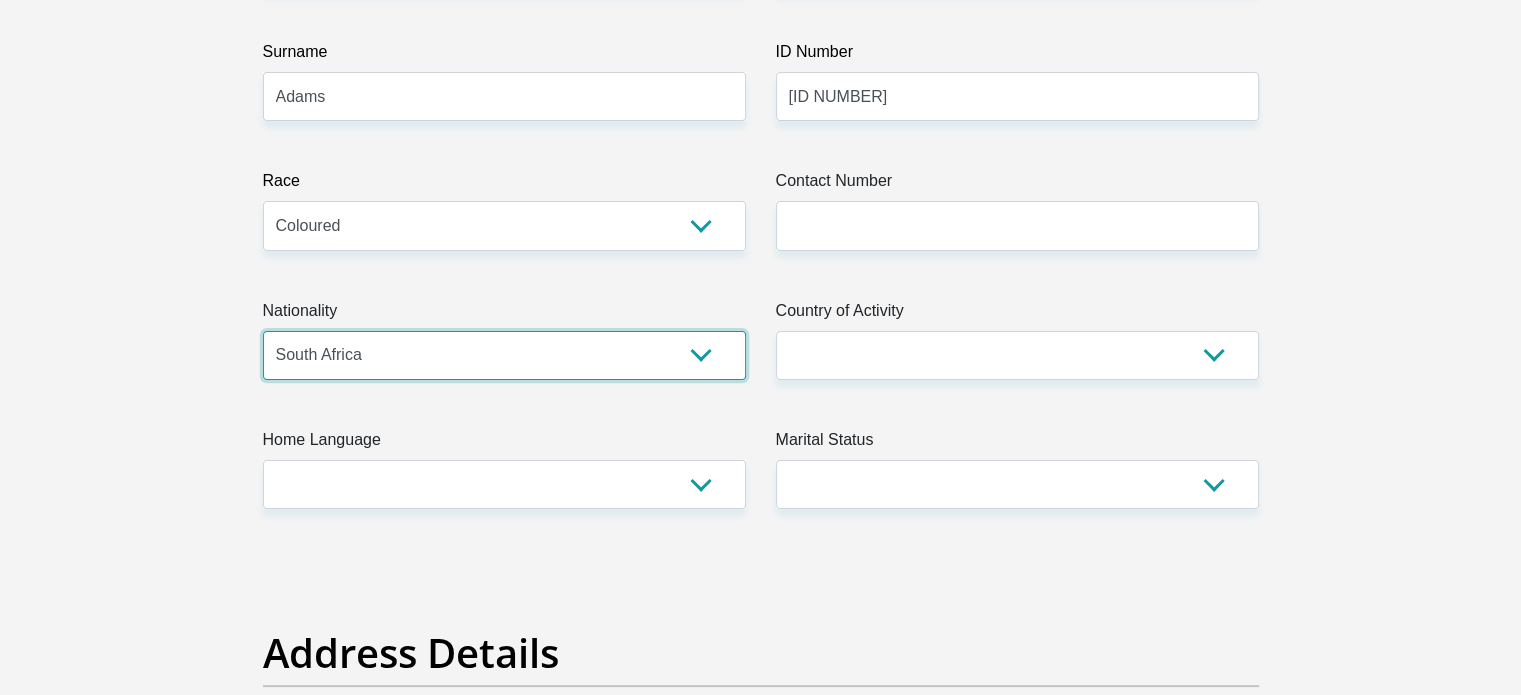 click on "South Africa
Afghanistan
Aland Islands
Albania
Algeria
America Samoa
American Virgin Islands
Andorra
Angola
Anguilla
Antarctica
Antigua and Barbuda
Argentina
Armenia
Aruba
Ascension Island
Australia
Austria
Azerbaijan
Bahamas
Bahrain
Bangladesh
Barbados
Chad" at bounding box center (504, 355) 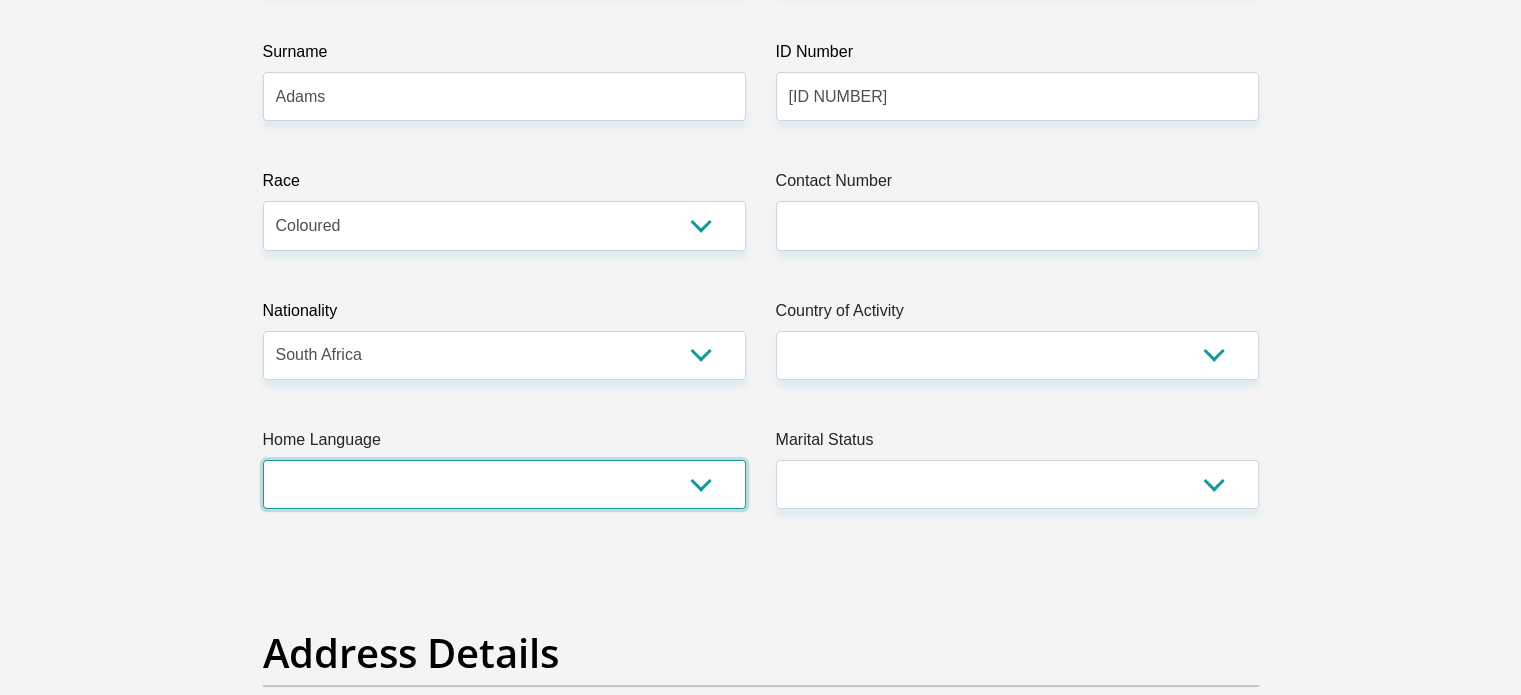 click on "Afrikaans
English
Sepedi
South Ndebele
Southern Sotho
Swati
Tsonga
Tswana
Venda
Xhosa
Zulu
Other" at bounding box center (504, 484) 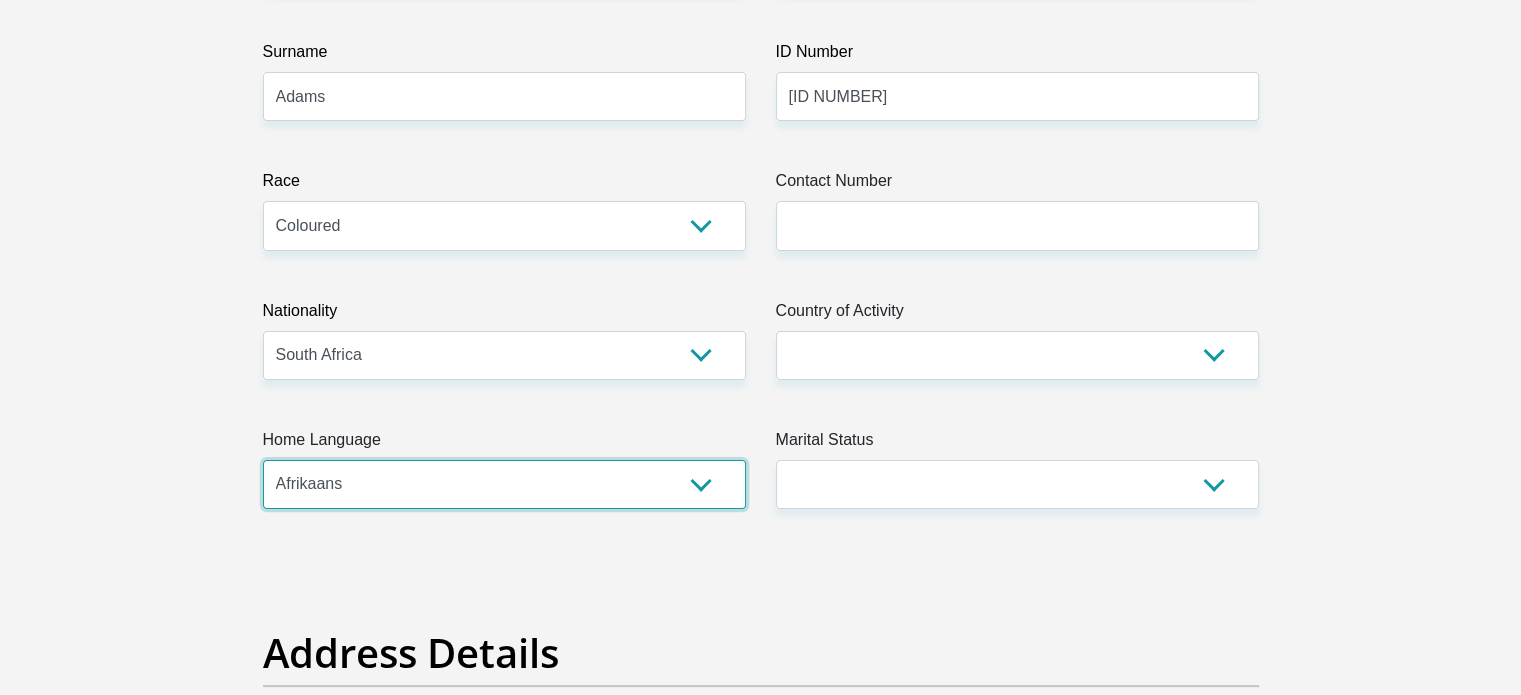 click on "Afrikaans
English
Sepedi
South Ndebele
Southern Sotho
Swati
Tsonga
Tswana
Venda
Xhosa
Zulu
Other" at bounding box center (504, 484) 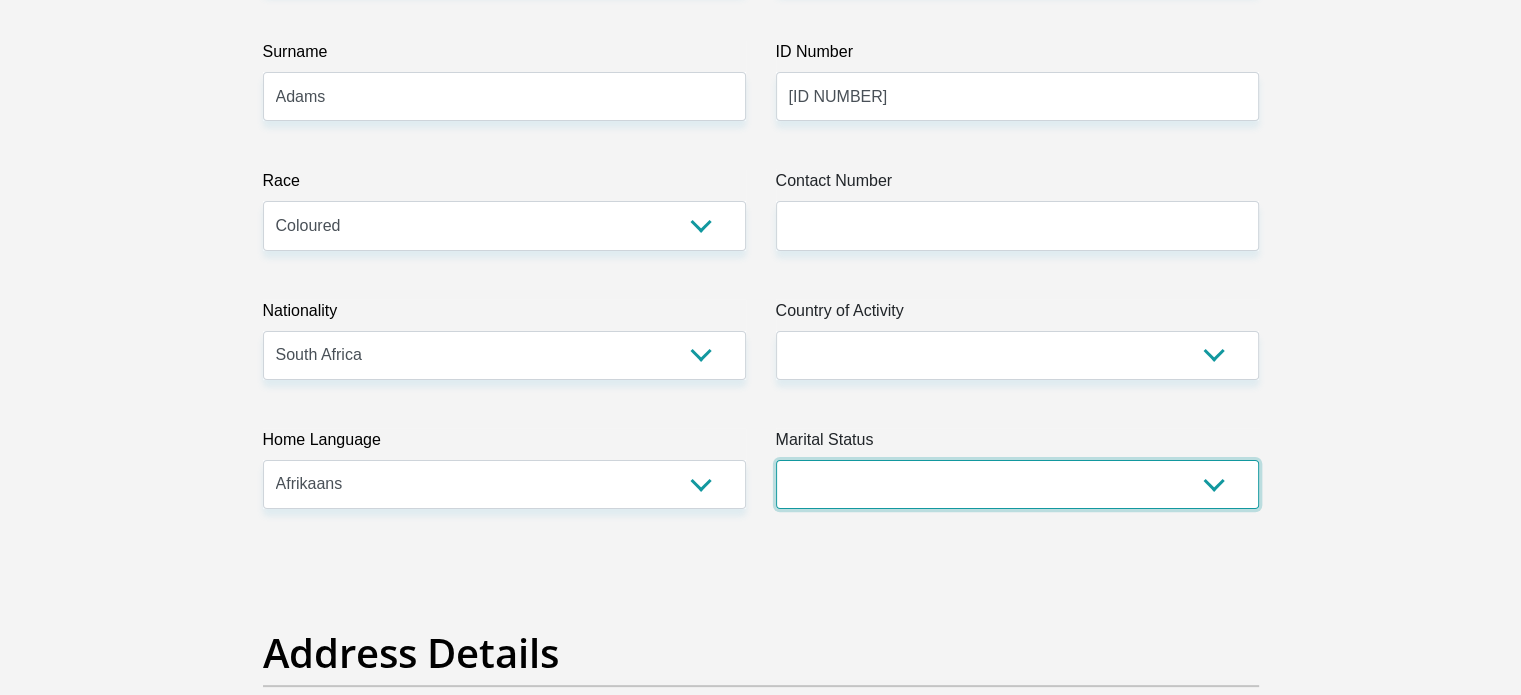click on "Married ANC
Single
Divorced
Widowed
Married COP or Customary Law" at bounding box center [1017, 484] 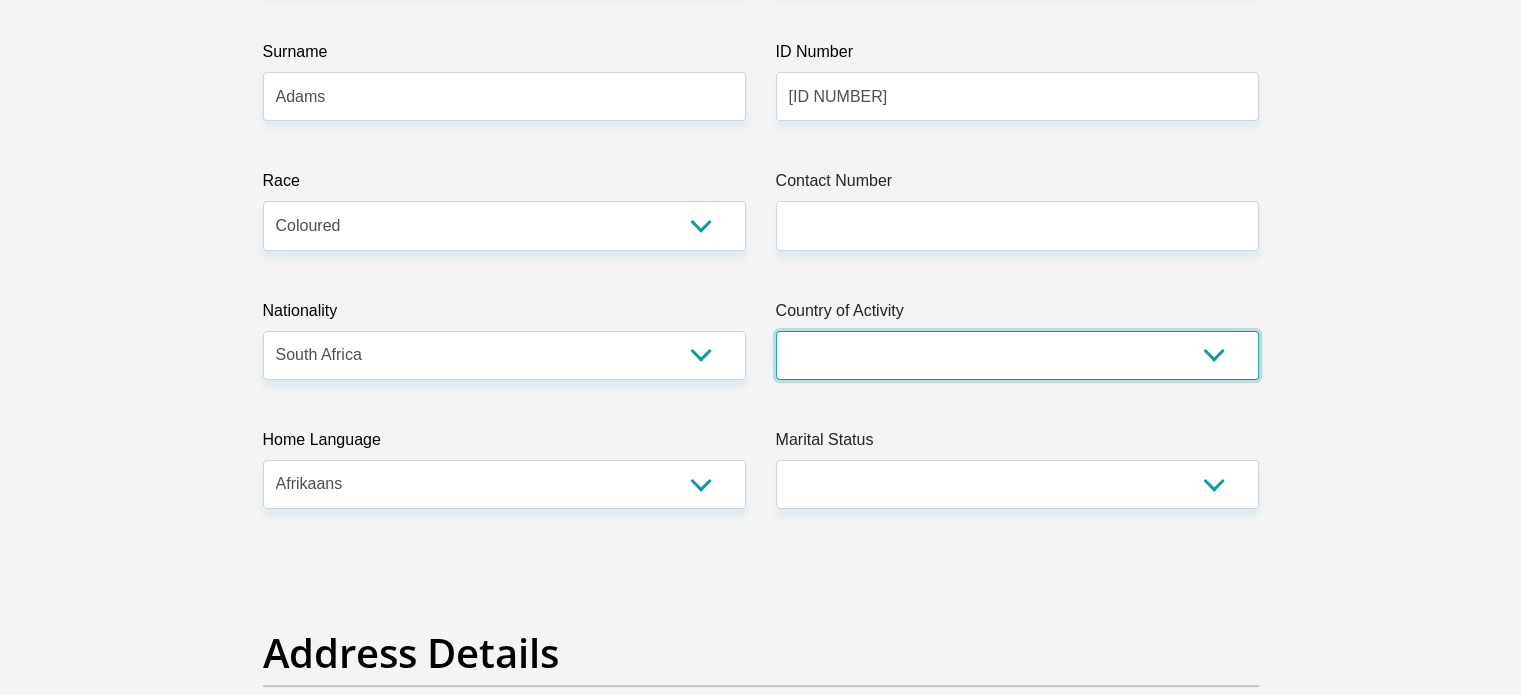 click on "South Africa
Afghanistan
Aland Islands
Albania
Algeria
America Samoa
American Virgin Islands
Andorra
Angola
Anguilla
Antarctica
Antigua and Barbuda
Argentina
Armenia
Aruba
Ascension Island
Australia
Austria
Azerbaijan
Chad" at bounding box center (1017, 355) 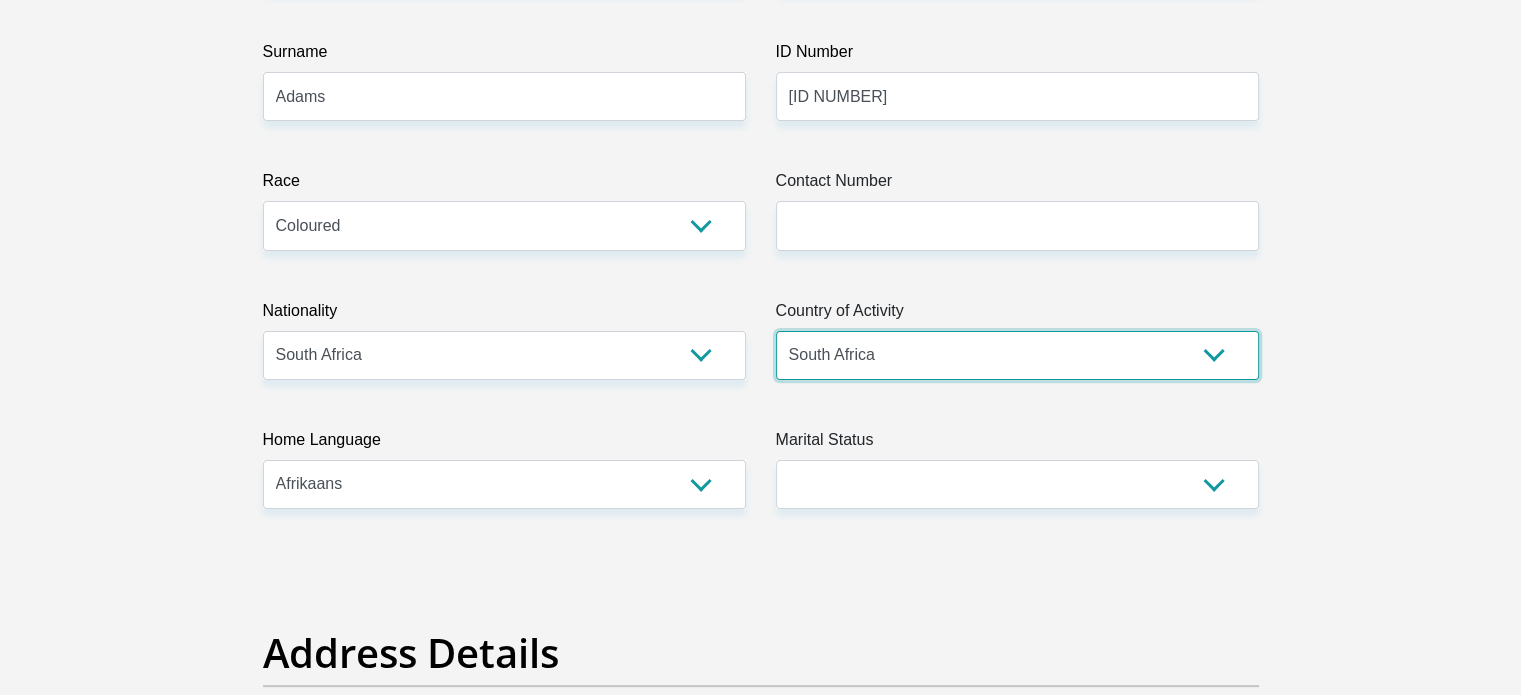 click on "South Africa
Afghanistan
Aland Islands
Albania
Algeria
America Samoa
American Virgin Islands
Andorra
Angola
Anguilla
Antarctica
Antigua and Barbuda
Argentina
Armenia
Aruba
Ascension Island
Australia
Austria
Azerbaijan
Chad" at bounding box center [1017, 355] 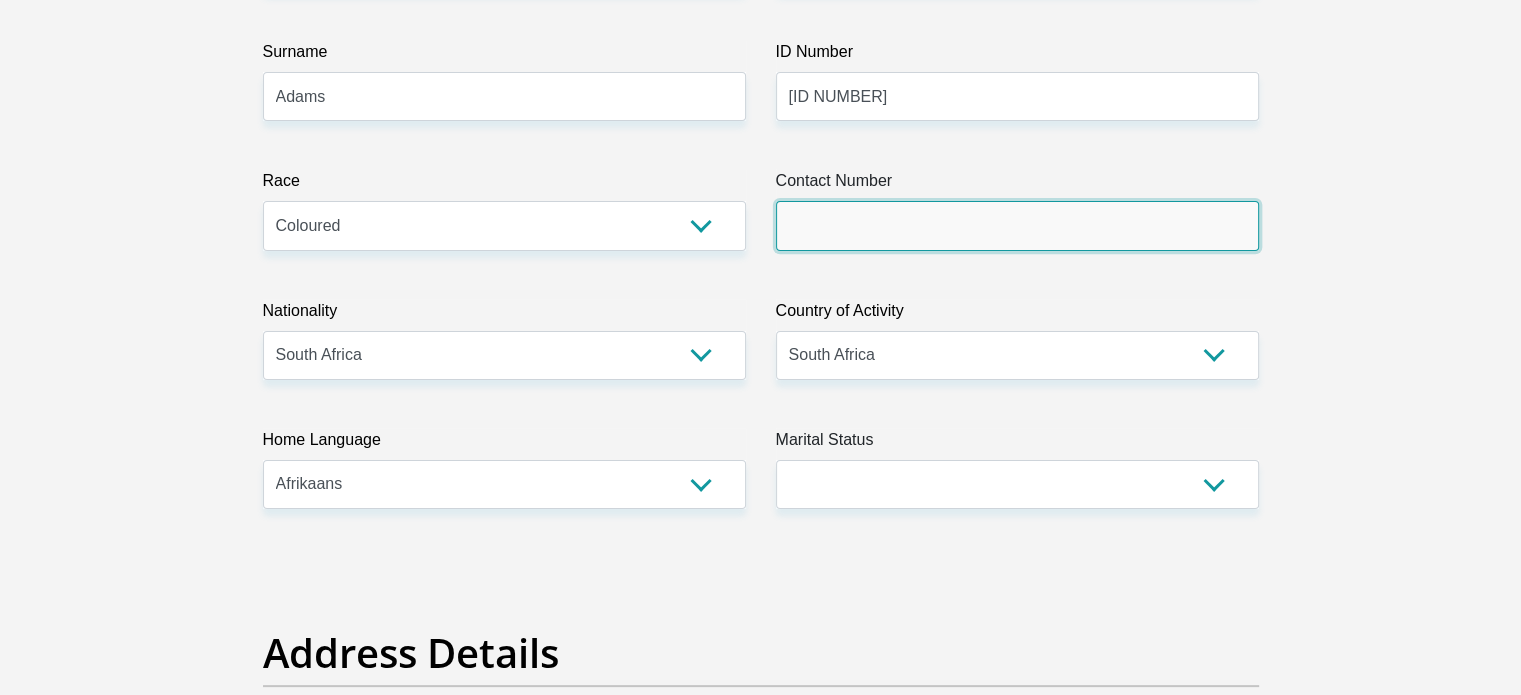click on "Contact Number" at bounding box center [1017, 225] 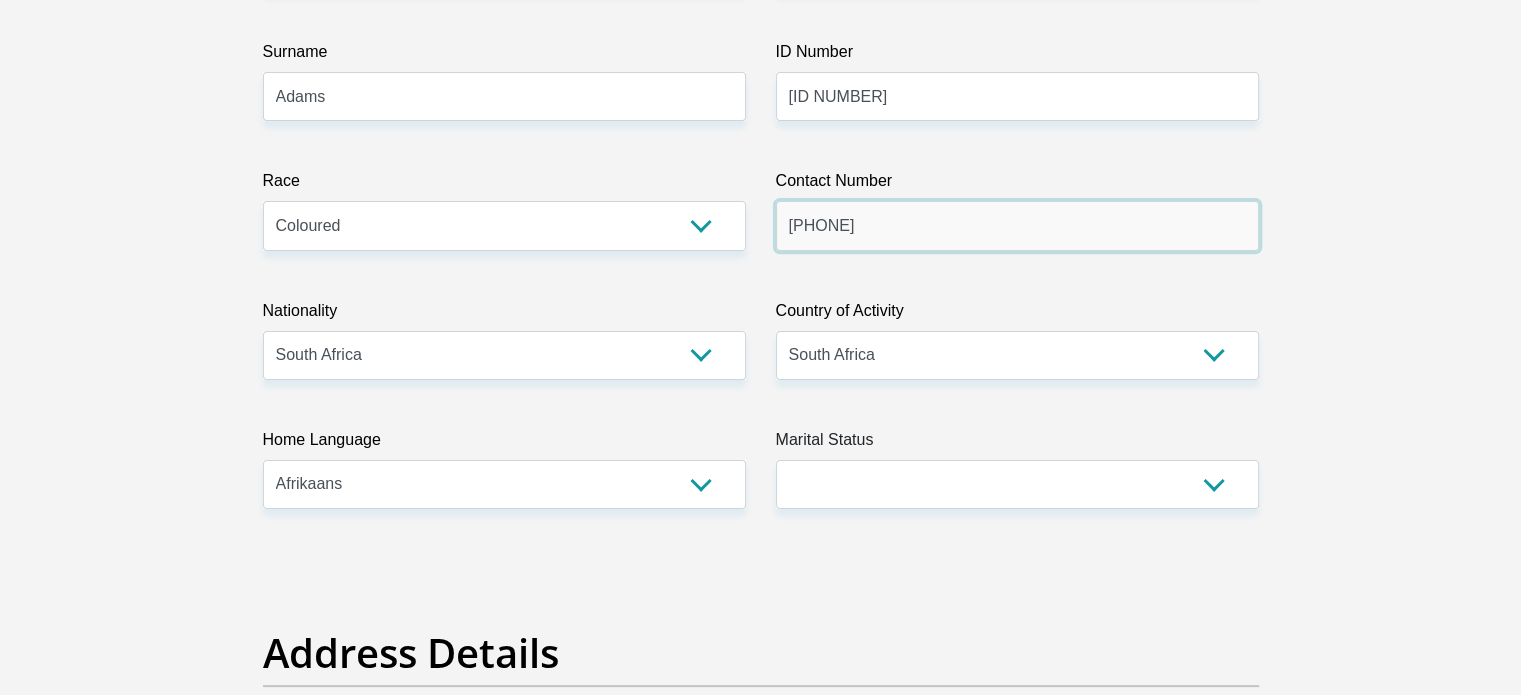 type on "[PHONE]" 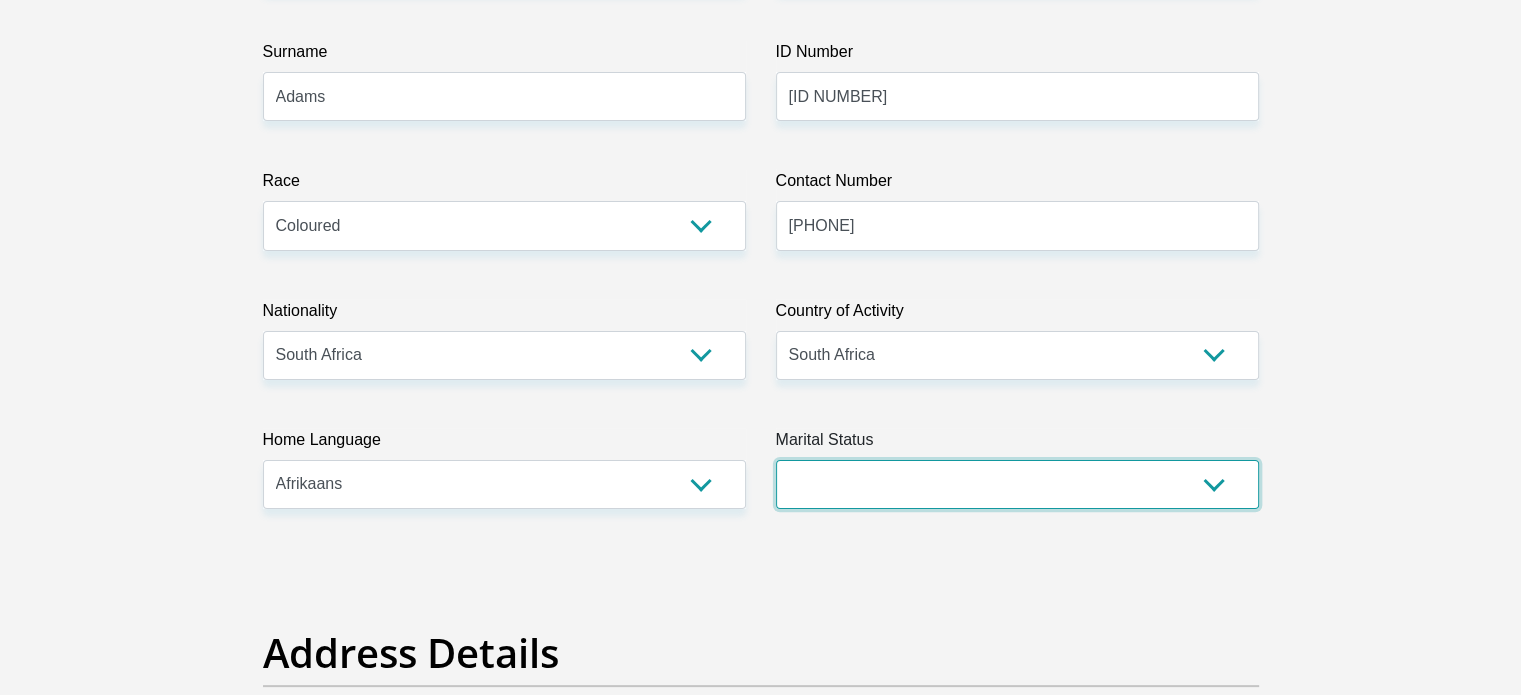 click on "Married ANC
Single
Divorced
Widowed
Married COP or Customary Law" at bounding box center [1017, 484] 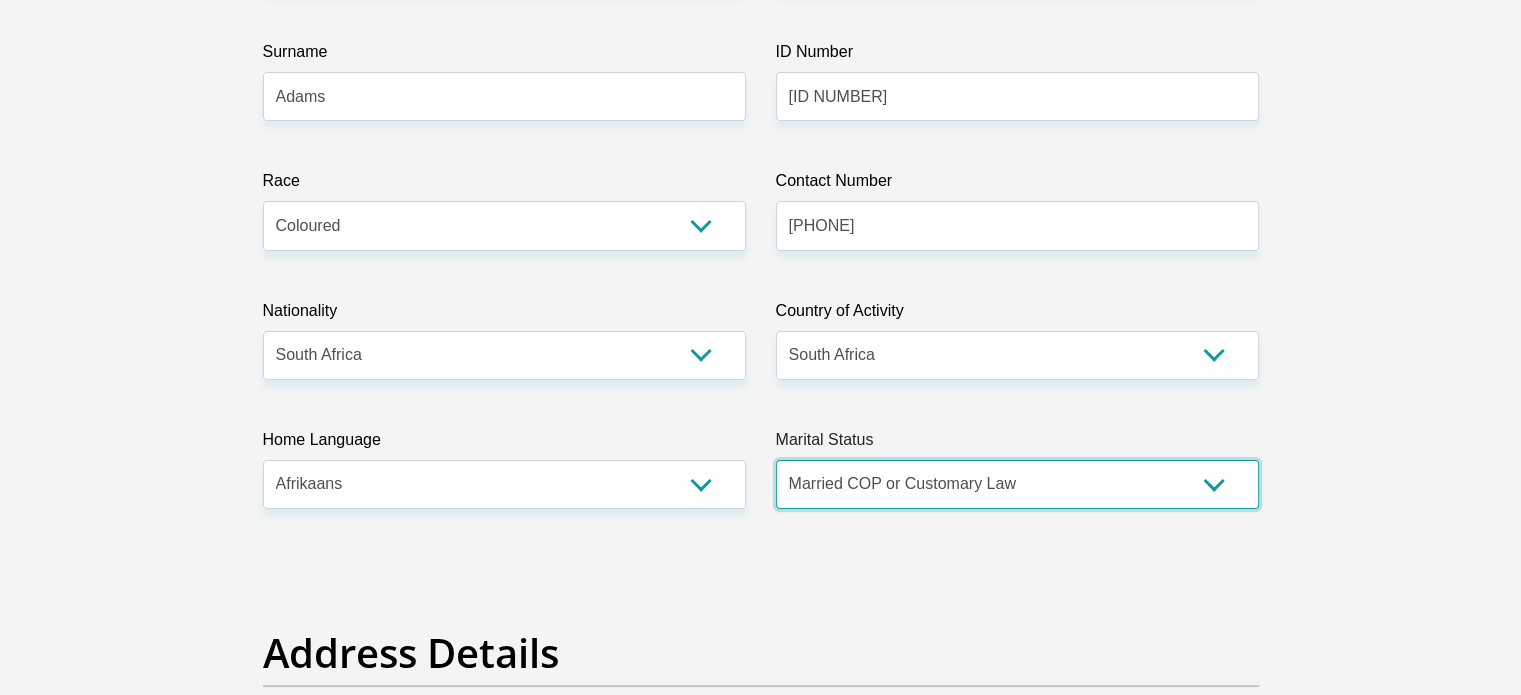 click on "Married ANC
Single
Divorced
Widowed
Married COP or Customary Law" at bounding box center [1017, 484] 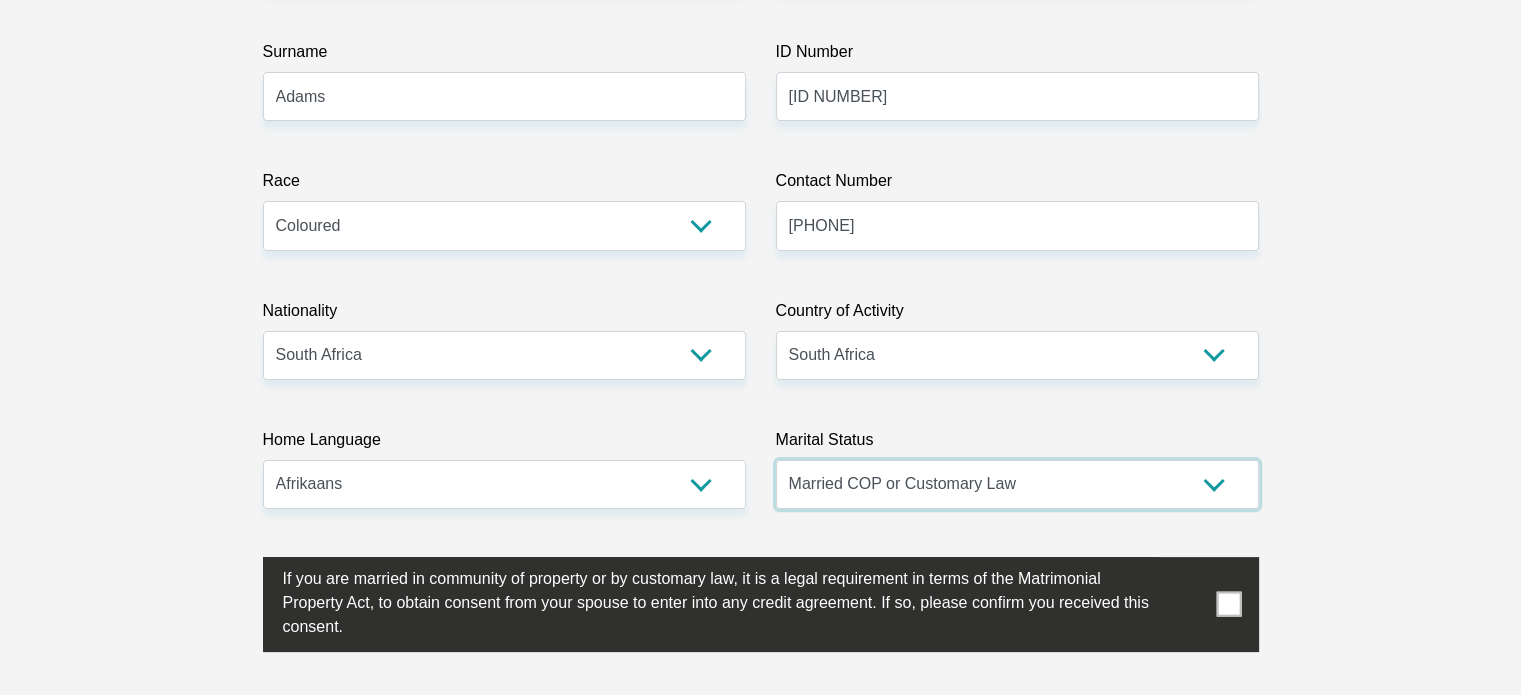 click on "Married ANC
Single
Divorced
Widowed
Married COP or Customary Law" at bounding box center [1017, 484] 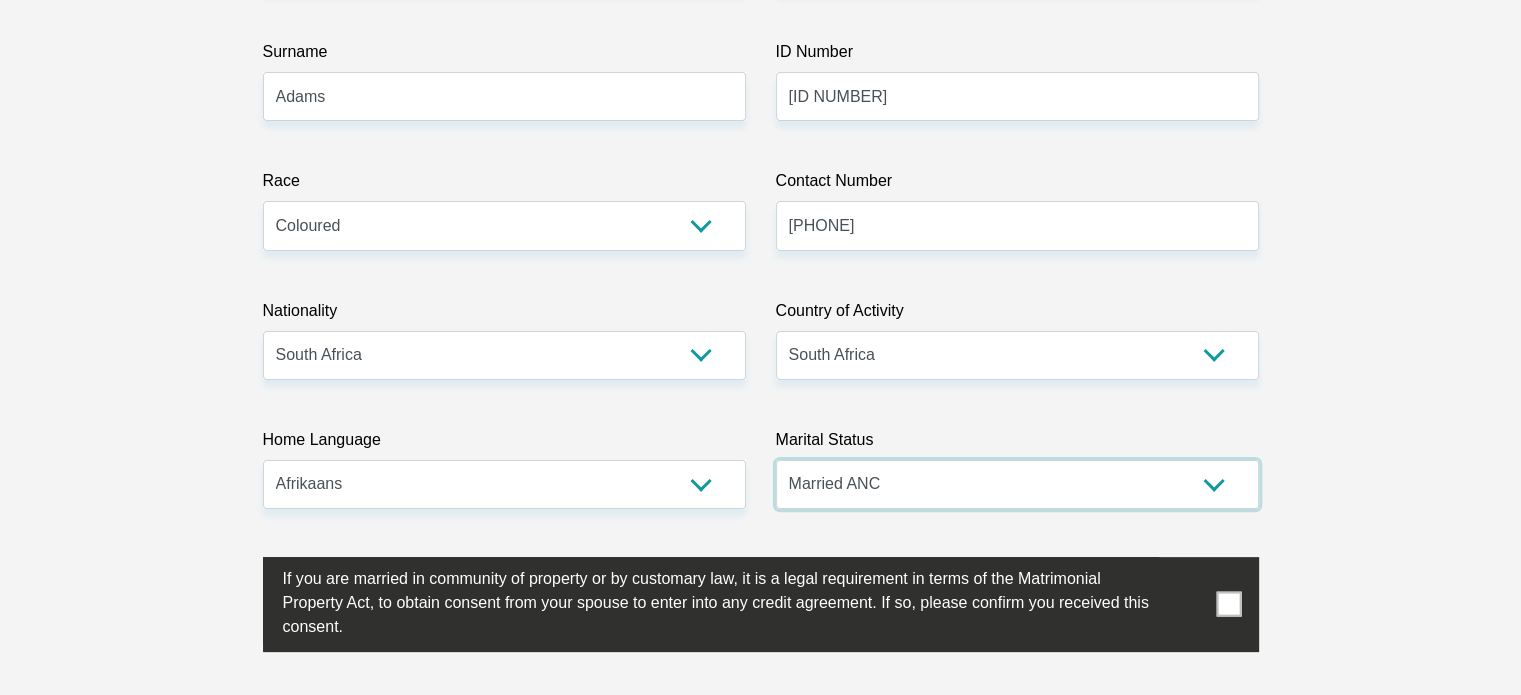 click on "Married ANC
Single
Divorced
Widowed
Married COP or Customary Law" at bounding box center (1017, 484) 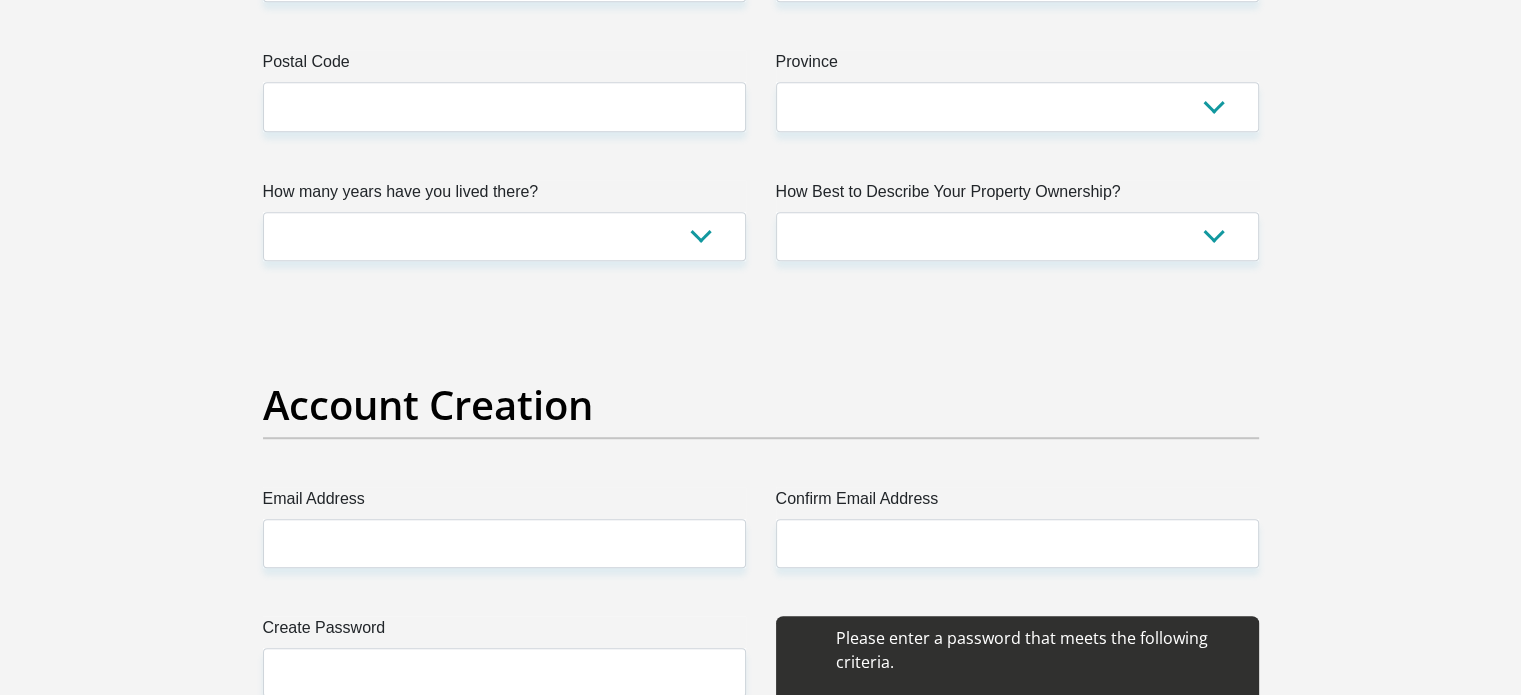 scroll, scrollTop: 1364, scrollLeft: 0, axis: vertical 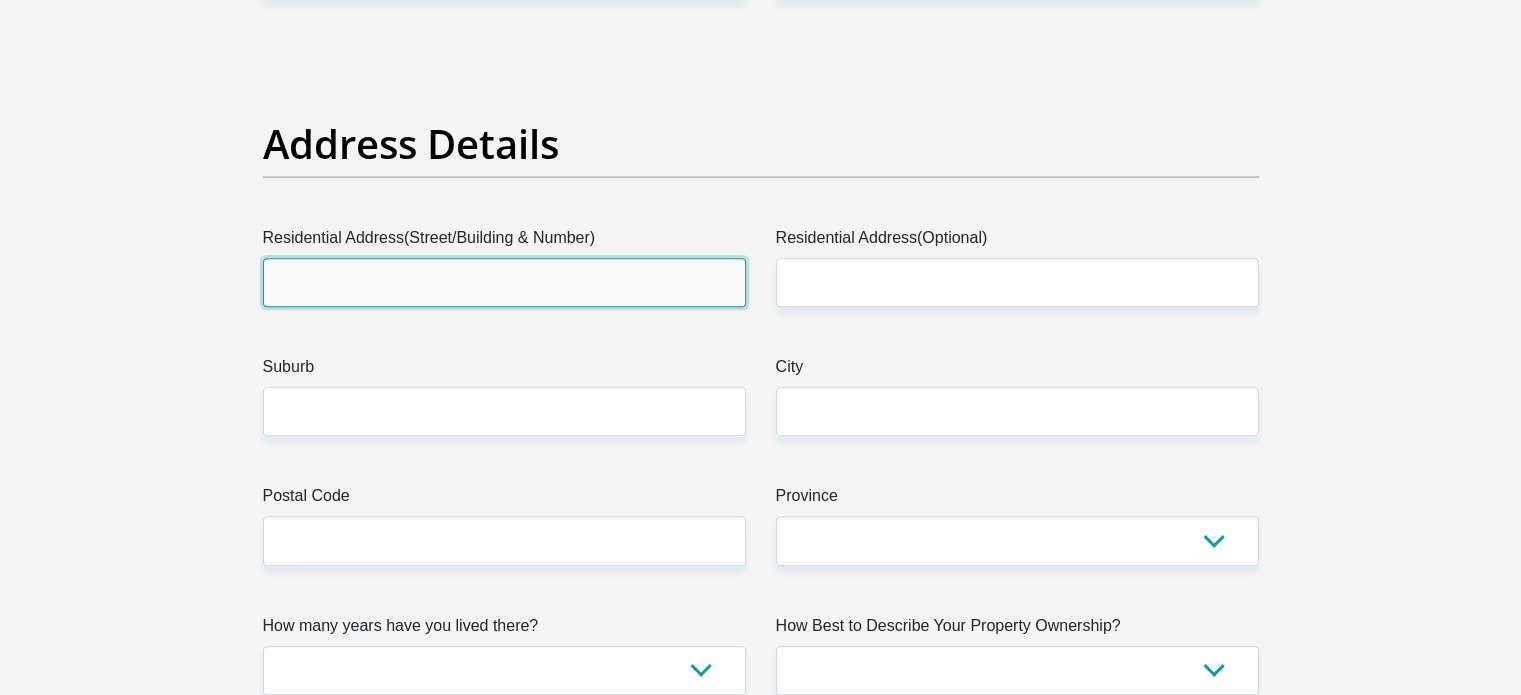 click on "Residential Address(Street/Building & Number)" at bounding box center [504, 282] 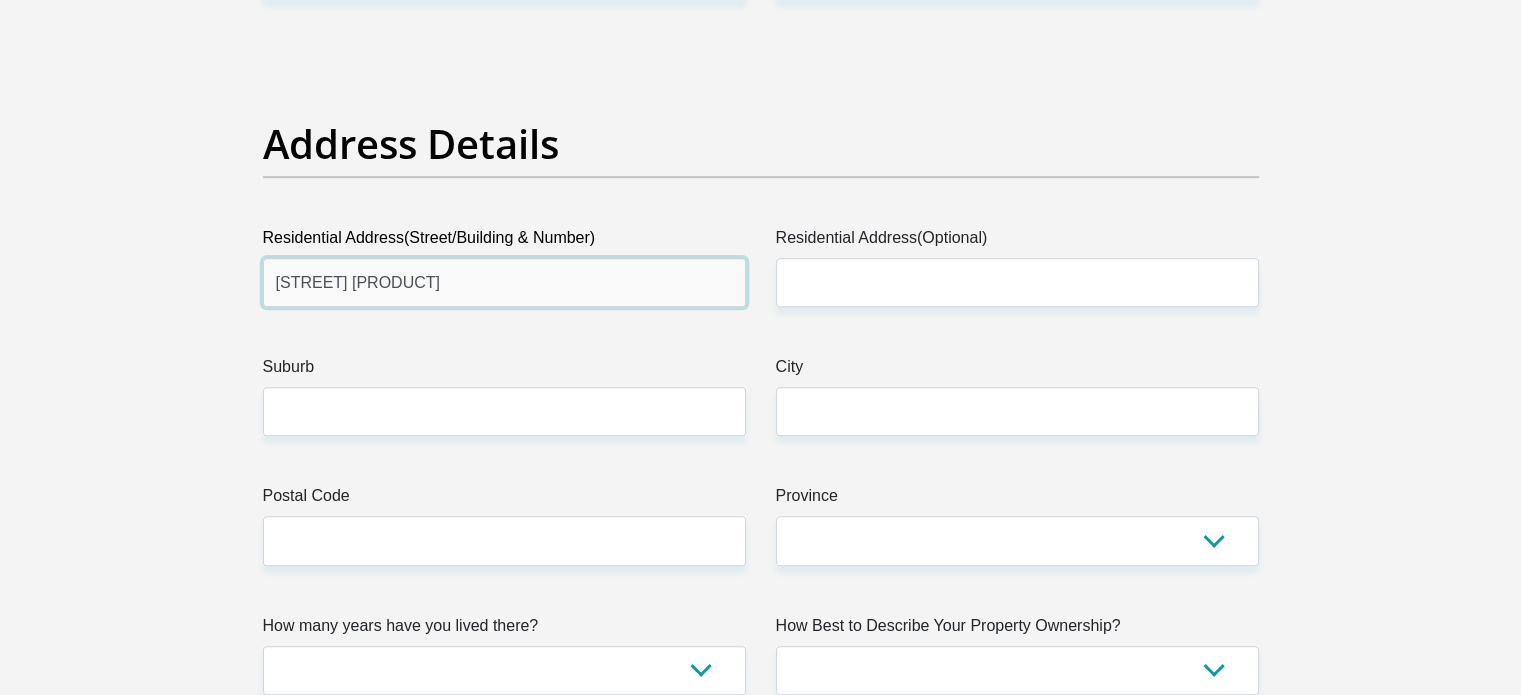 type on "[STREET] [PRODUCT]" 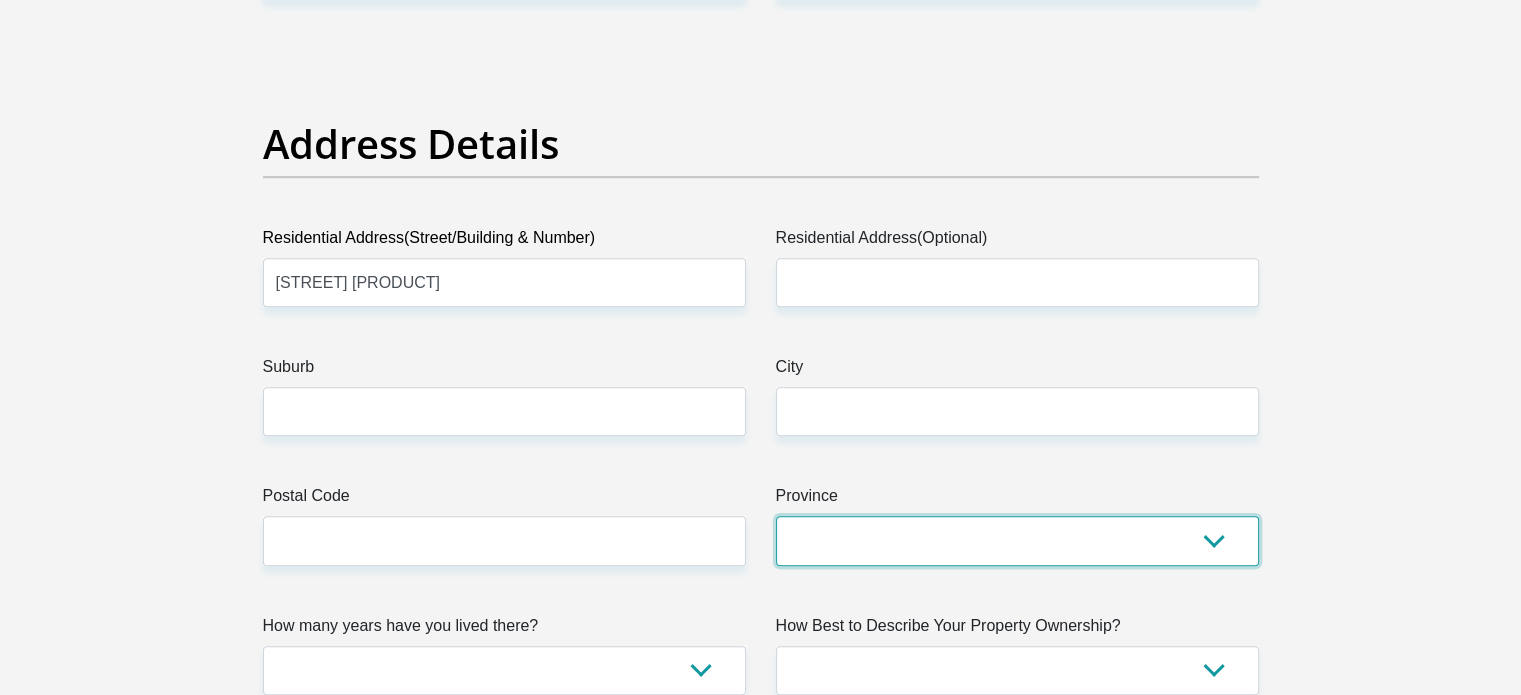 click on "Eastern Cape
Free State
Gauteng
KwaZulu-Natal
Limpopo
Mpumalanga
Northern Cape
North West
Western Cape" at bounding box center [1017, 540] 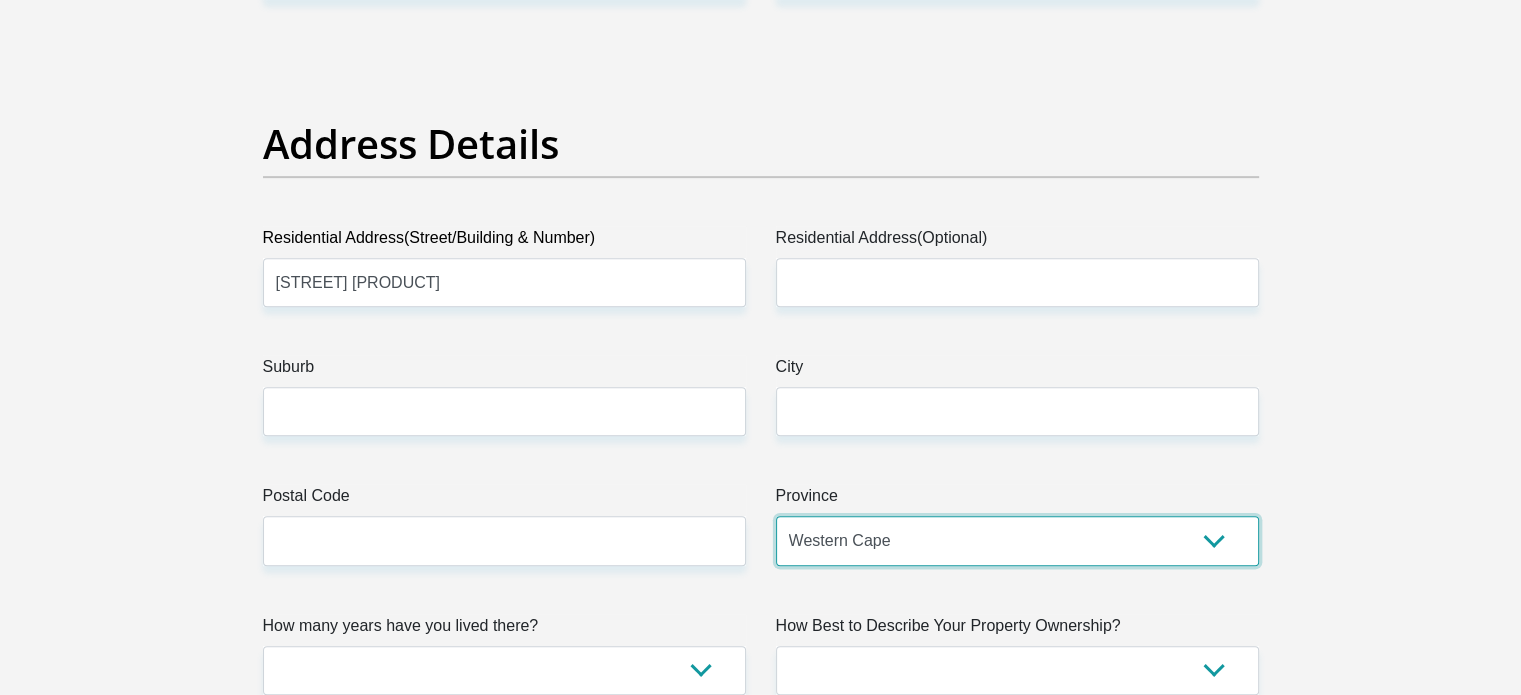 click on "Eastern Cape
Free State
Gauteng
KwaZulu-Natal
Limpopo
Mpumalanga
Northern Cape
North West
Western Cape" at bounding box center [1017, 540] 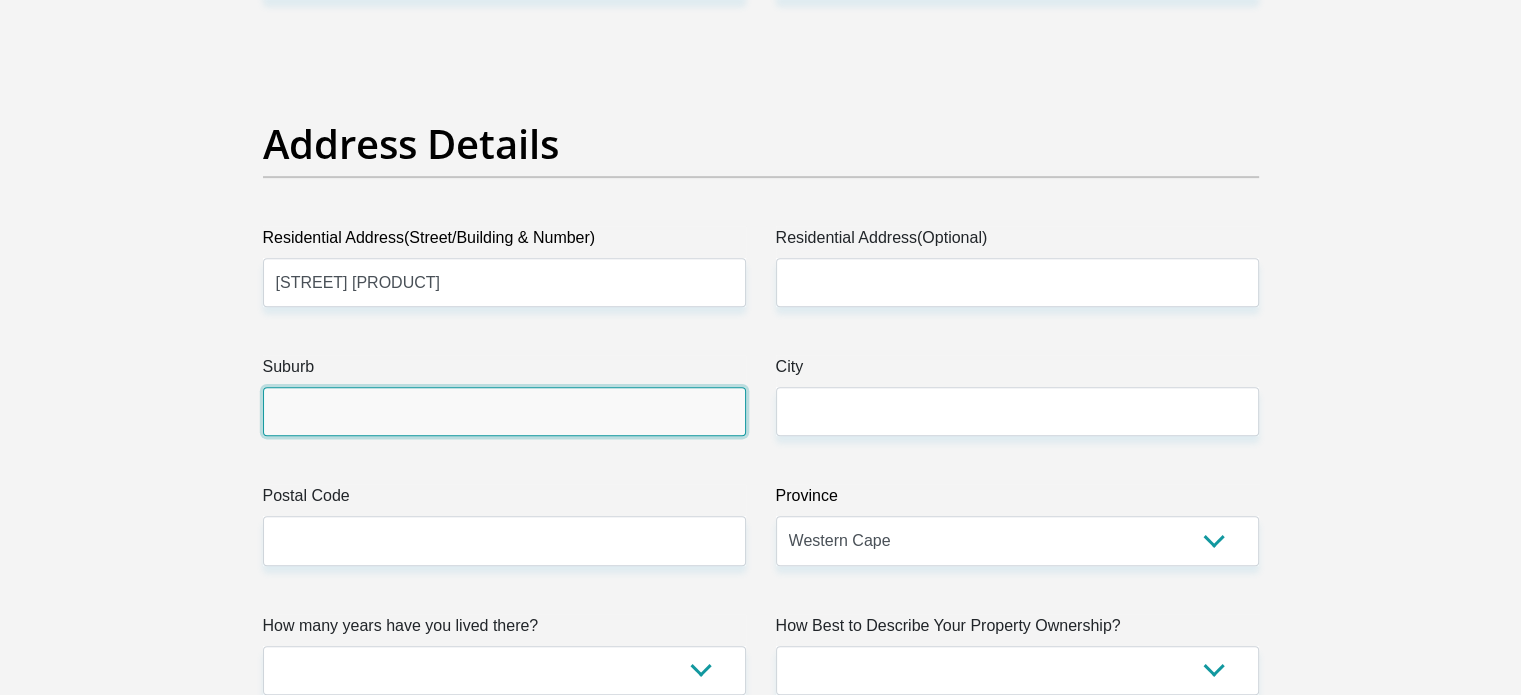 click on "Suburb" at bounding box center (504, 411) 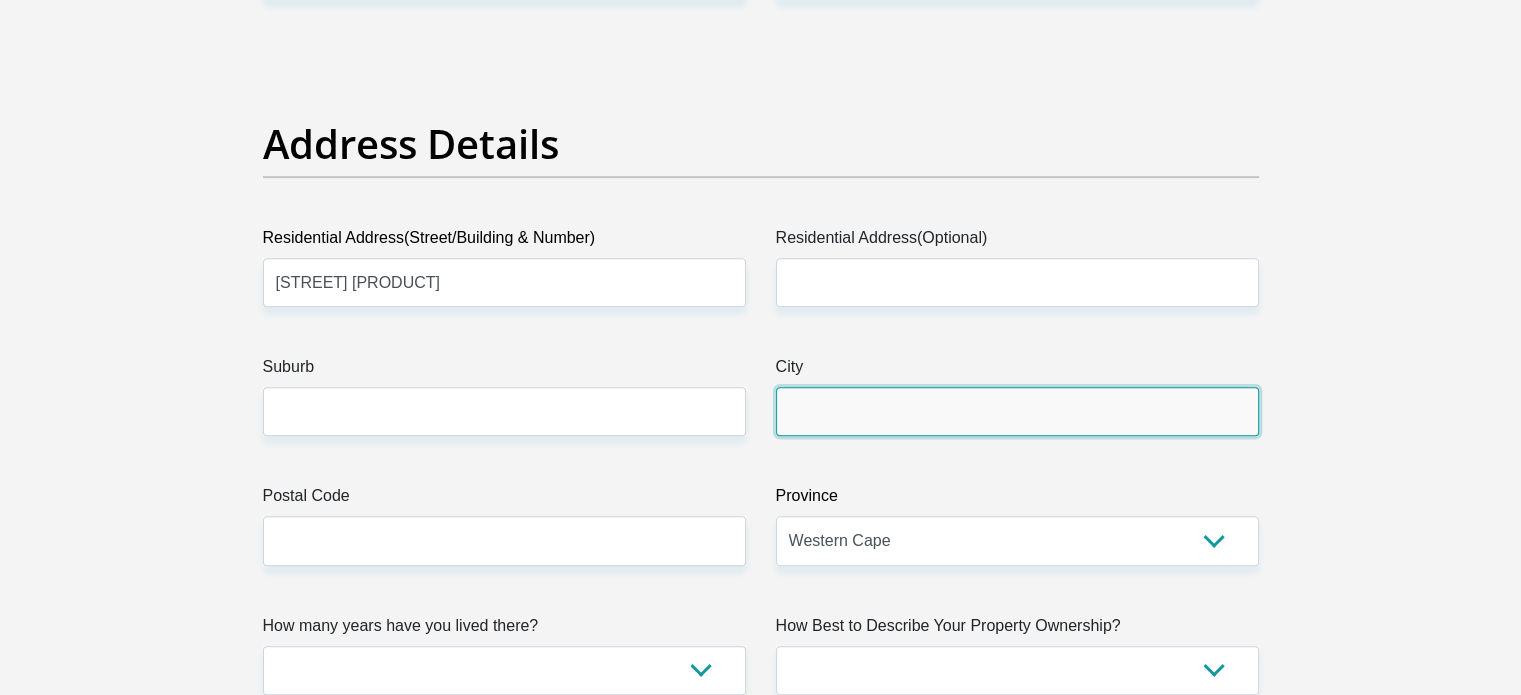 click on "City" at bounding box center [1017, 411] 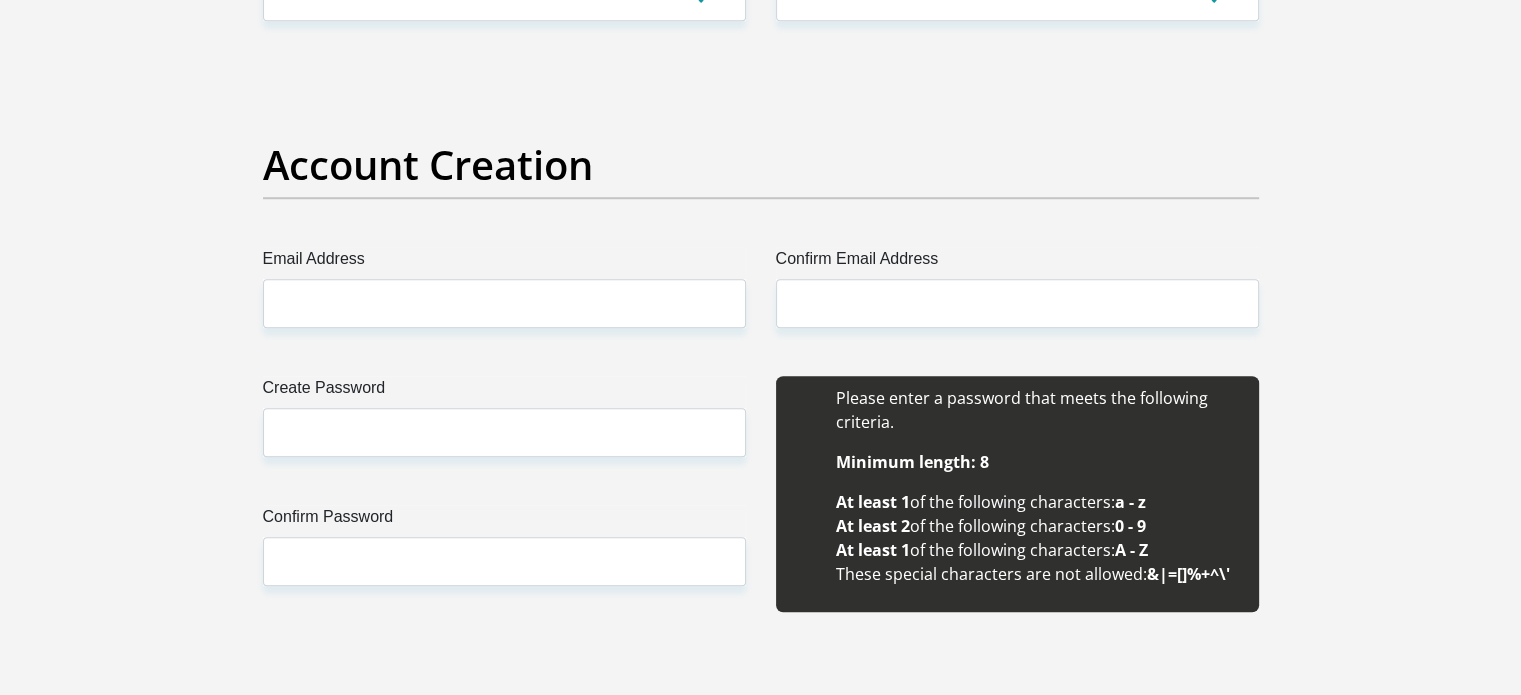 scroll, scrollTop: 1551, scrollLeft: 0, axis: vertical 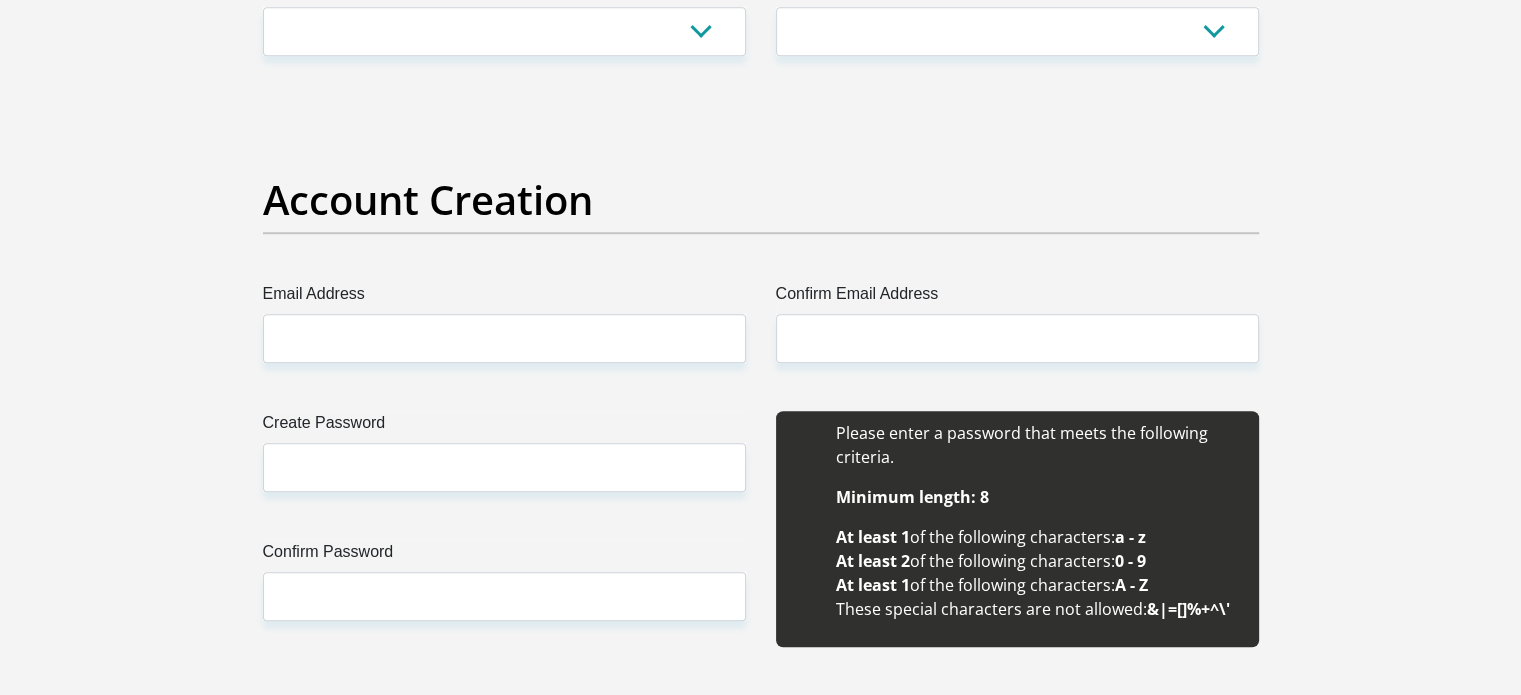 type on "Cape Town" 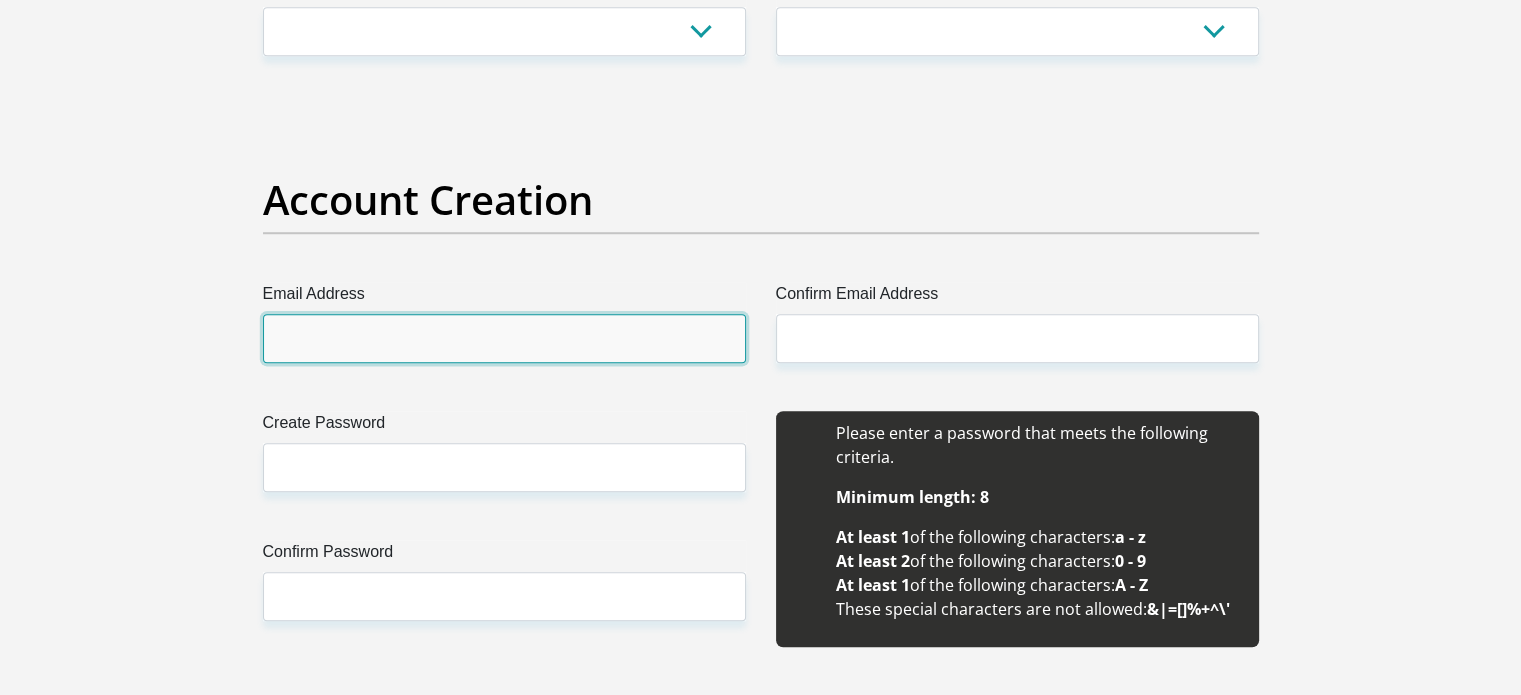 click on "Email Address" at bounding box center [504, 338] 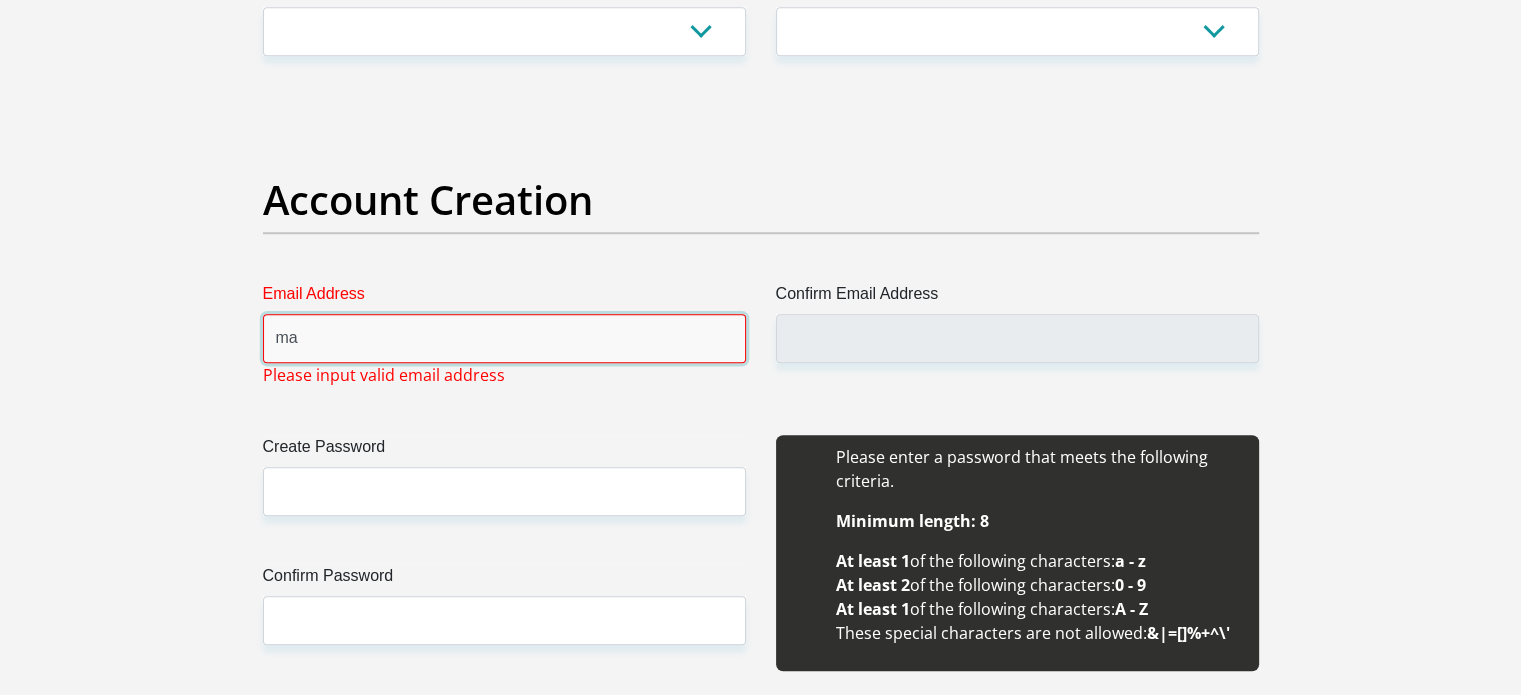 type on "m" 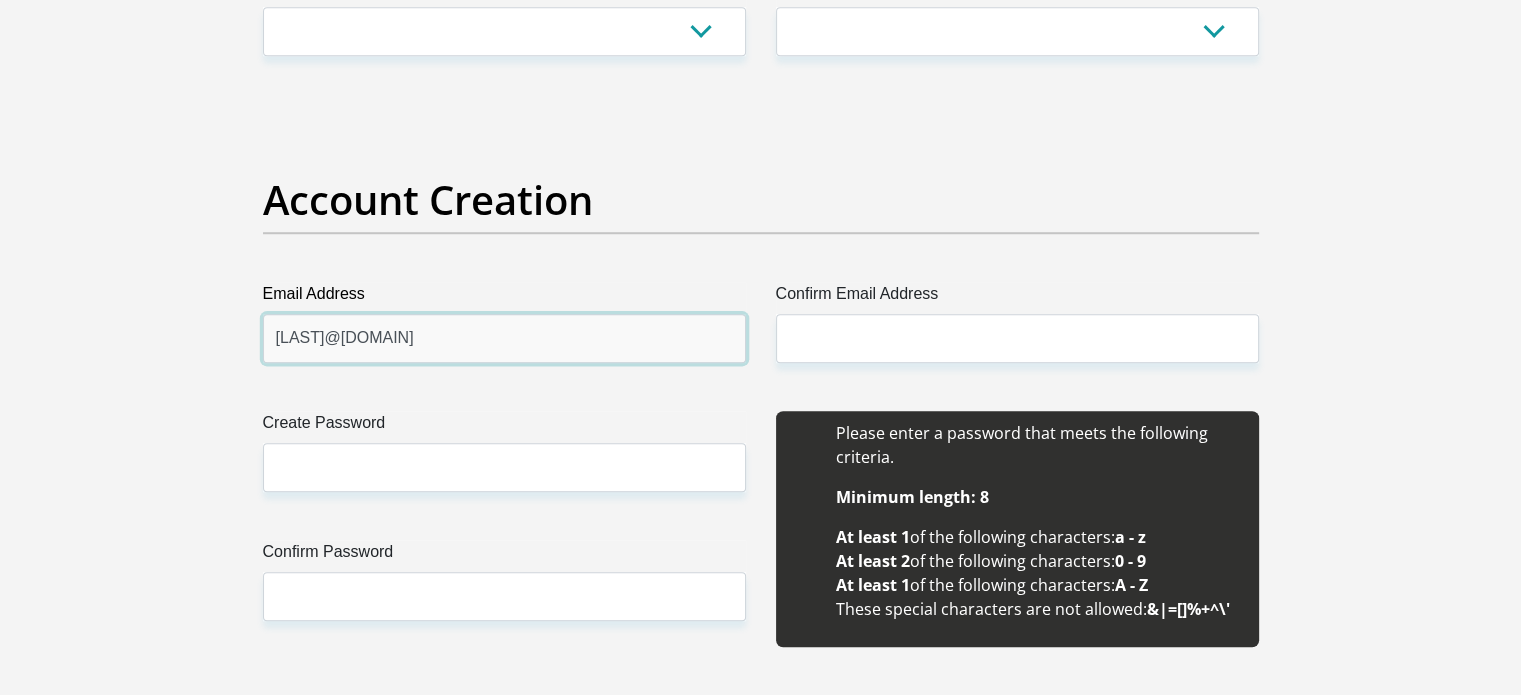 type on "[LAST]@[DOMAIN]" 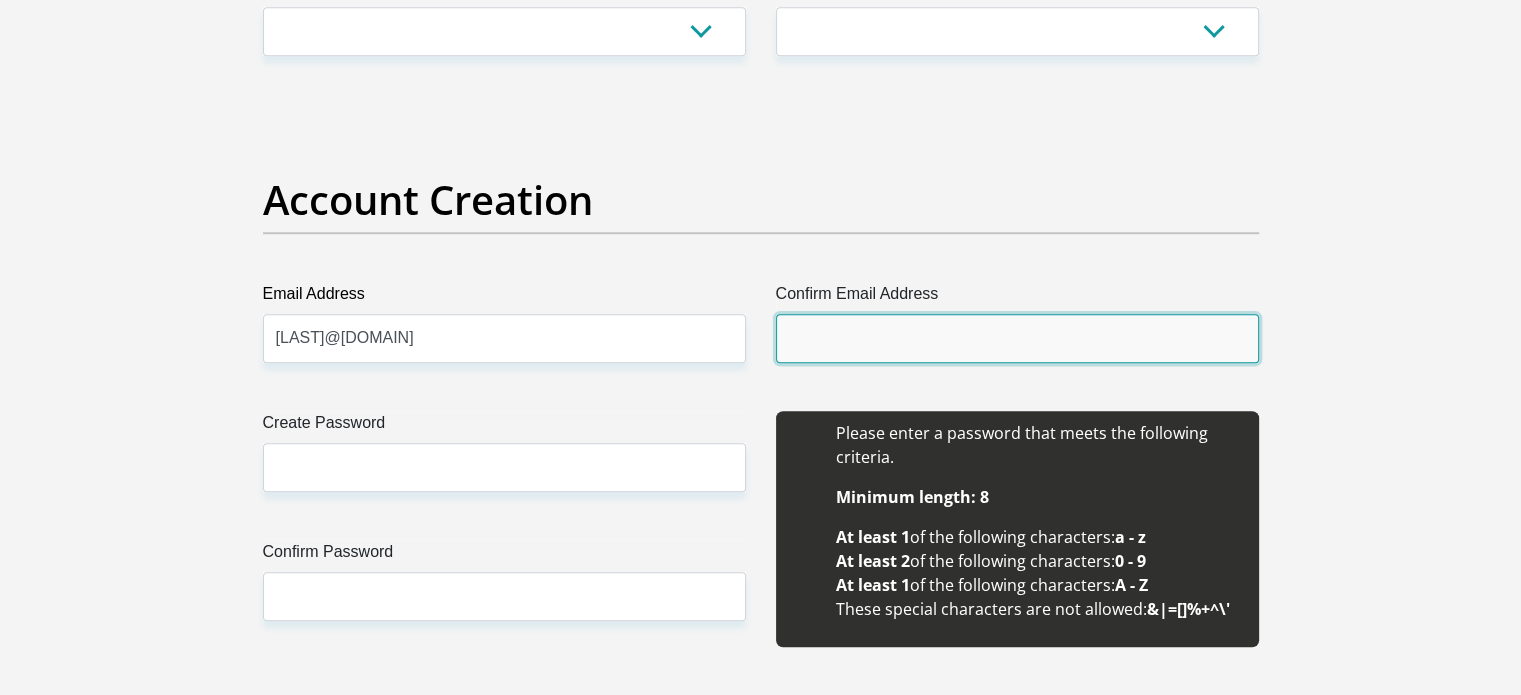 click on "Confirm Email Address" at bounding box center [1017, 338] 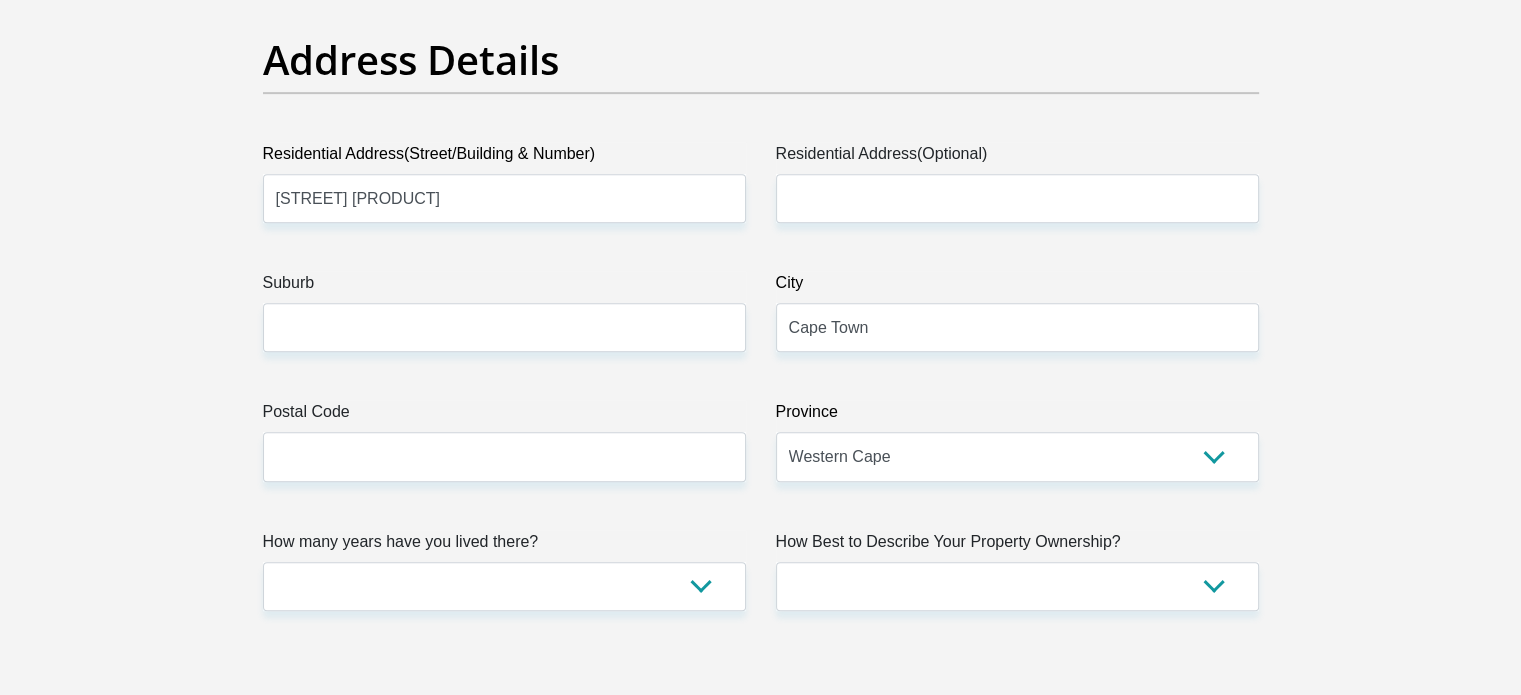 scroll, scrollTop: 1004, scrollLeft: 0, axis: vertical 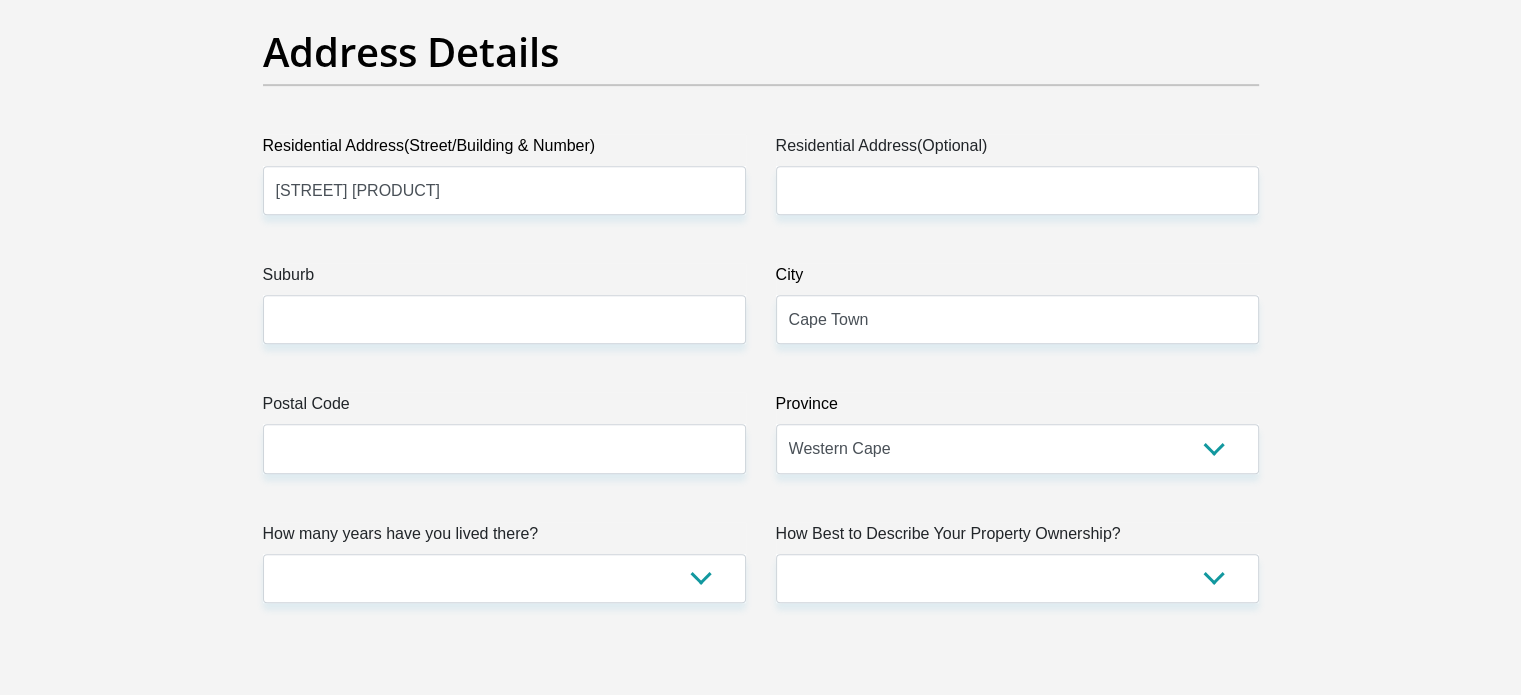 type on "mar" 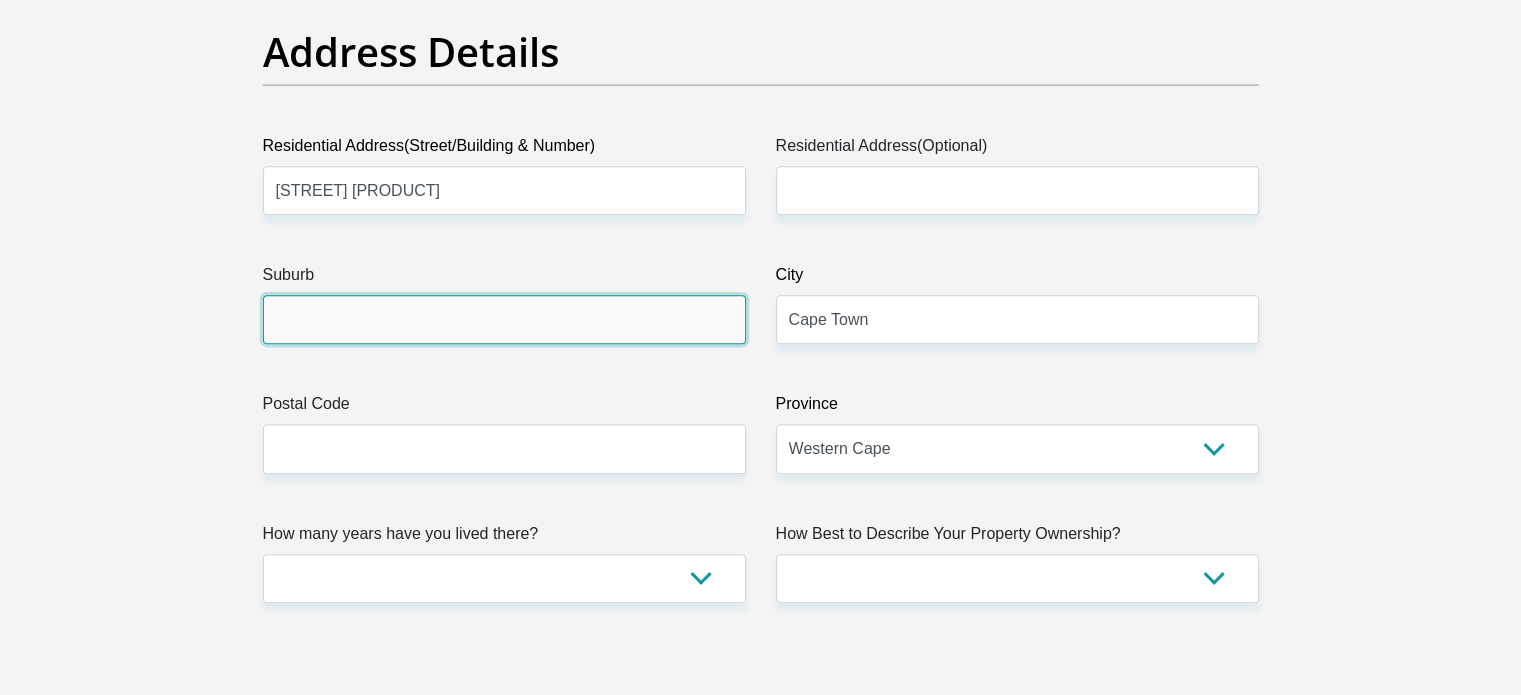 click on "Suburb" at bounding box center (504, 319) 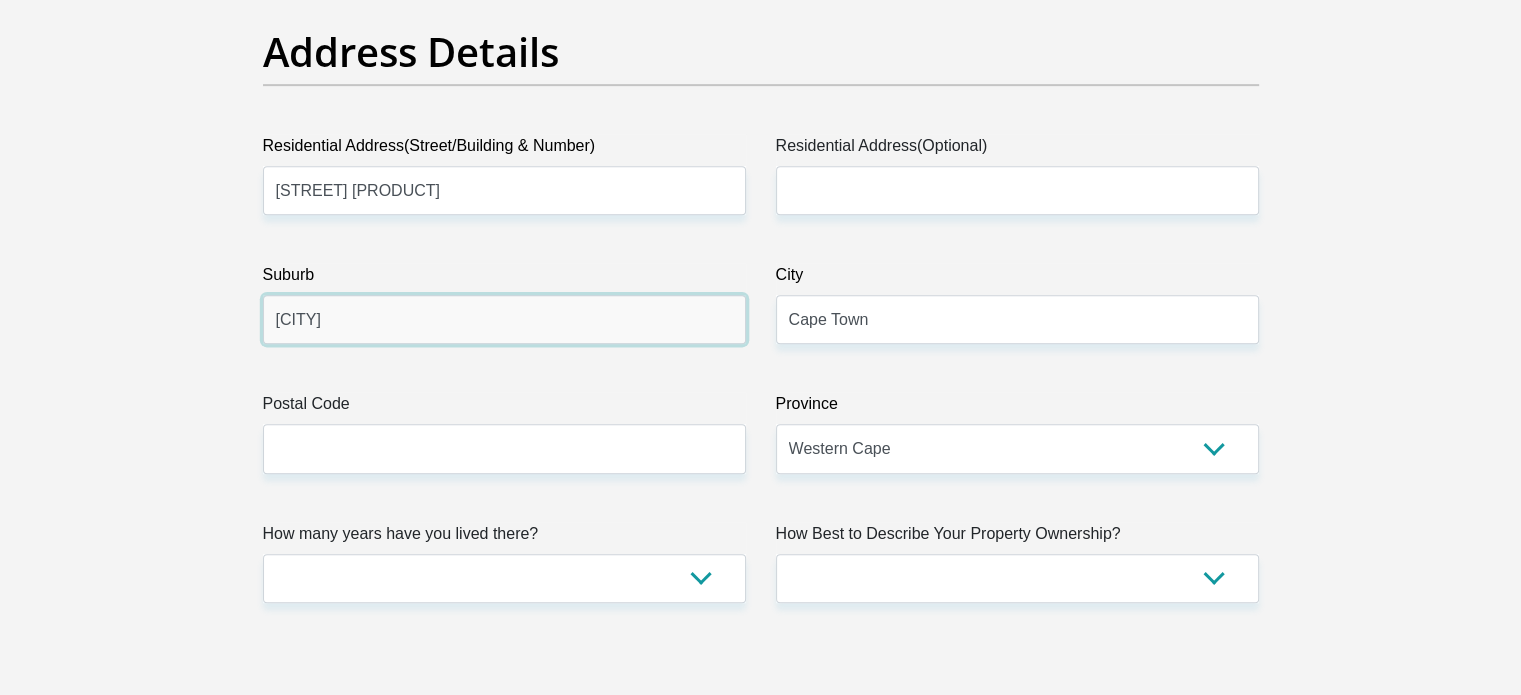 type on "[CITY]" 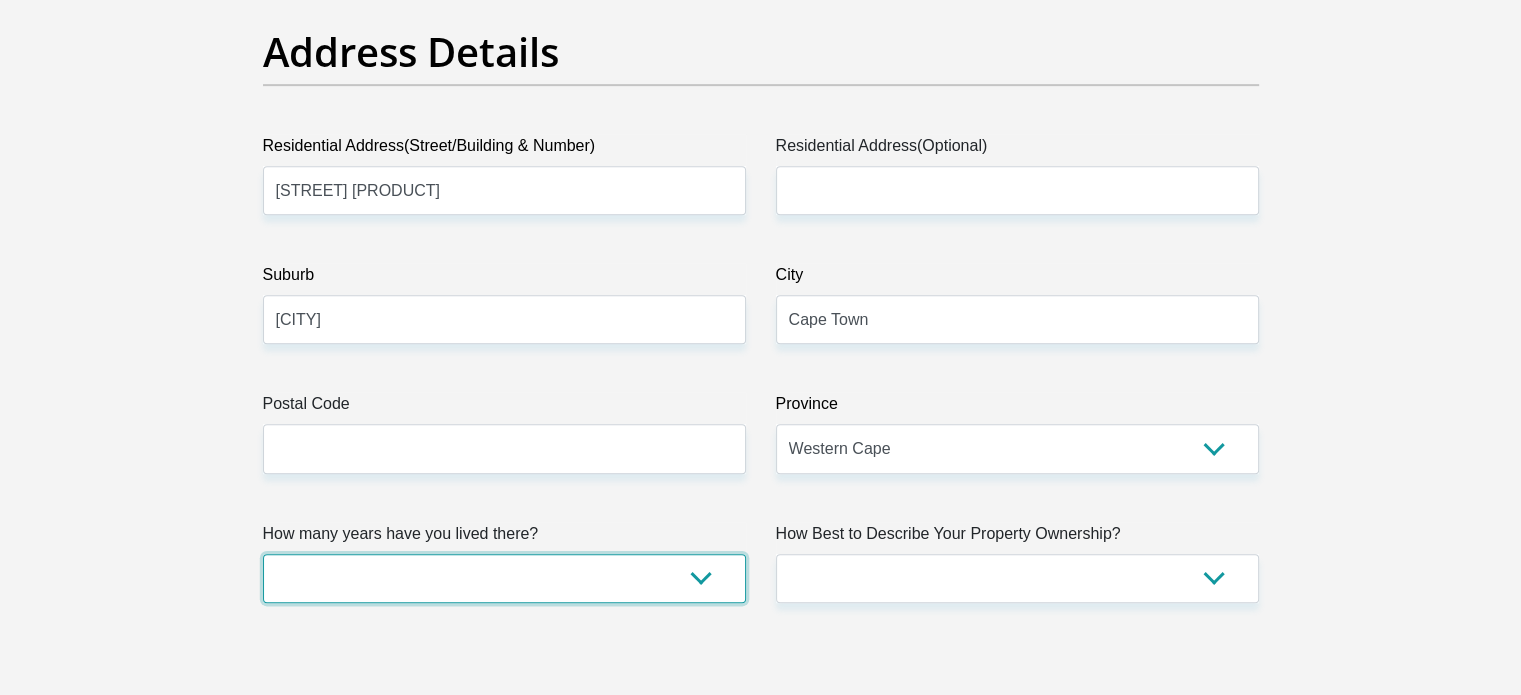 click on "less than 1 year
1-3 years
3-5 years
5+ years" at bounding box center (504, 578) 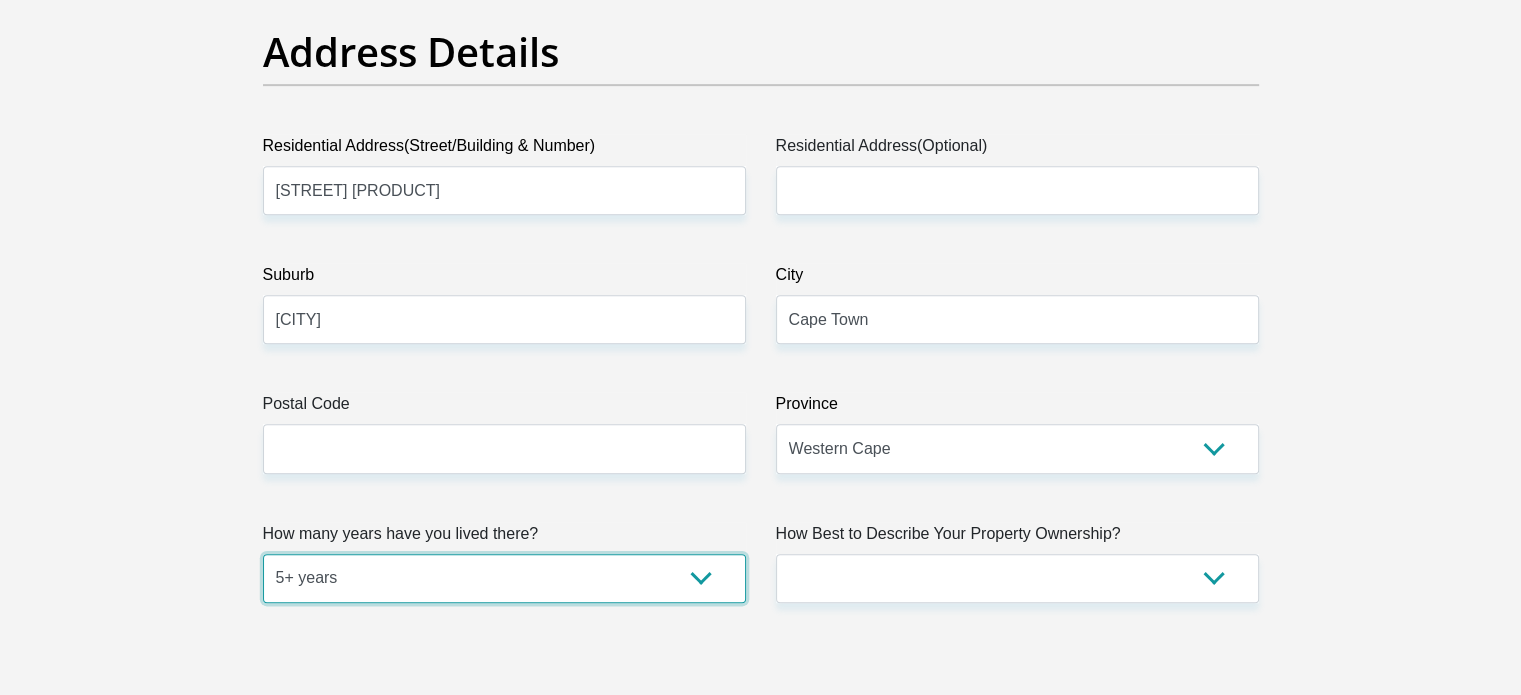 click on "less than 1 year
1-3 years
3-5 years
5+ years" at bounding box center [504, 578] 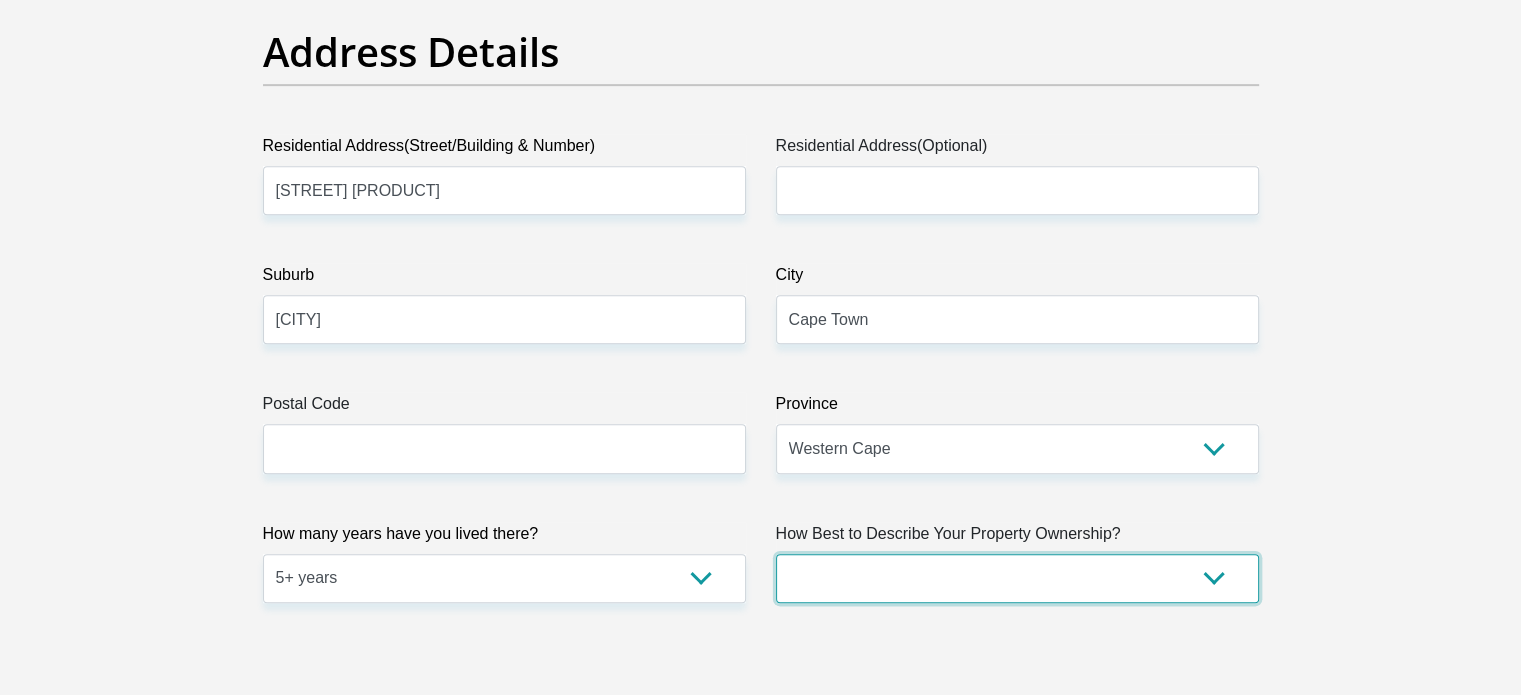 click on "Owned
Rented
Family Owned
Company Dwelling" at bounding box center [1017, 578] 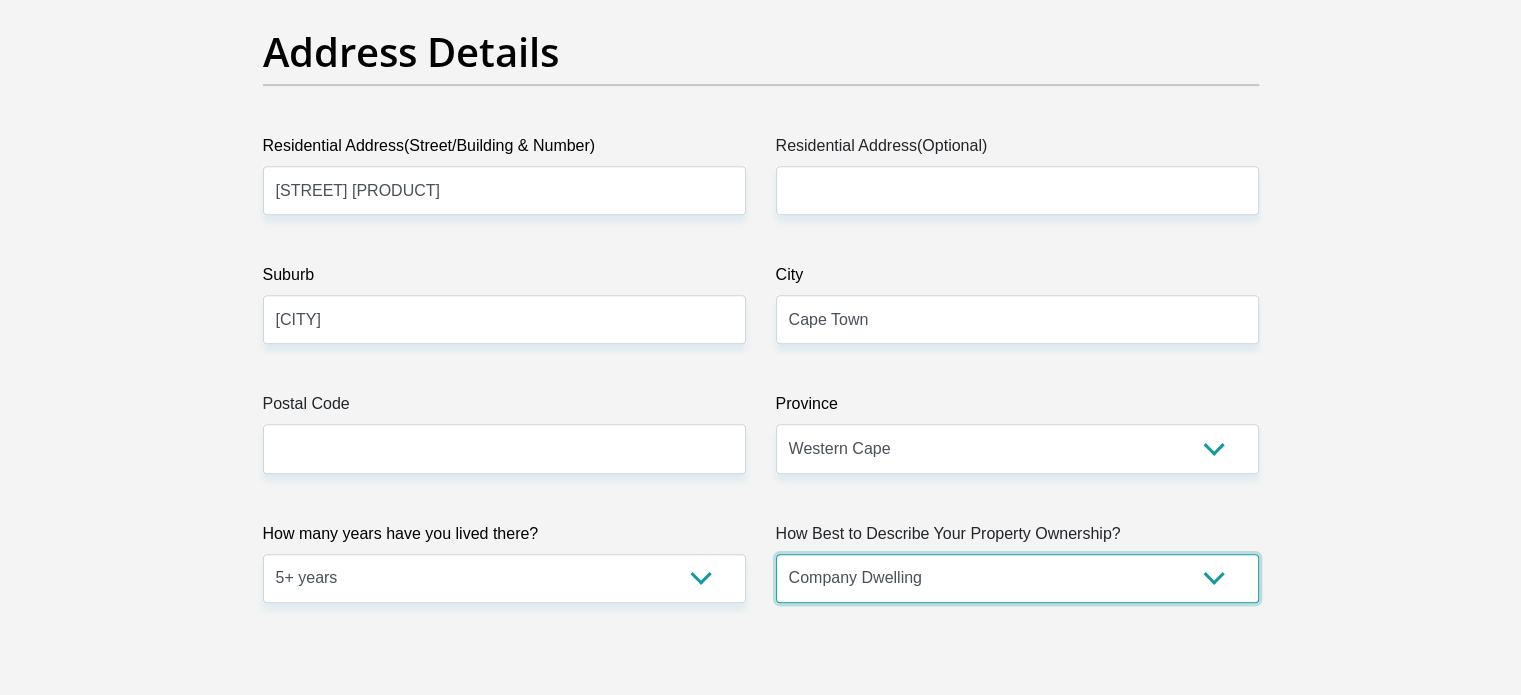 click on "Owned
Rented
Family Owned
Company Dwelling" at bounding box center (1017, 578) 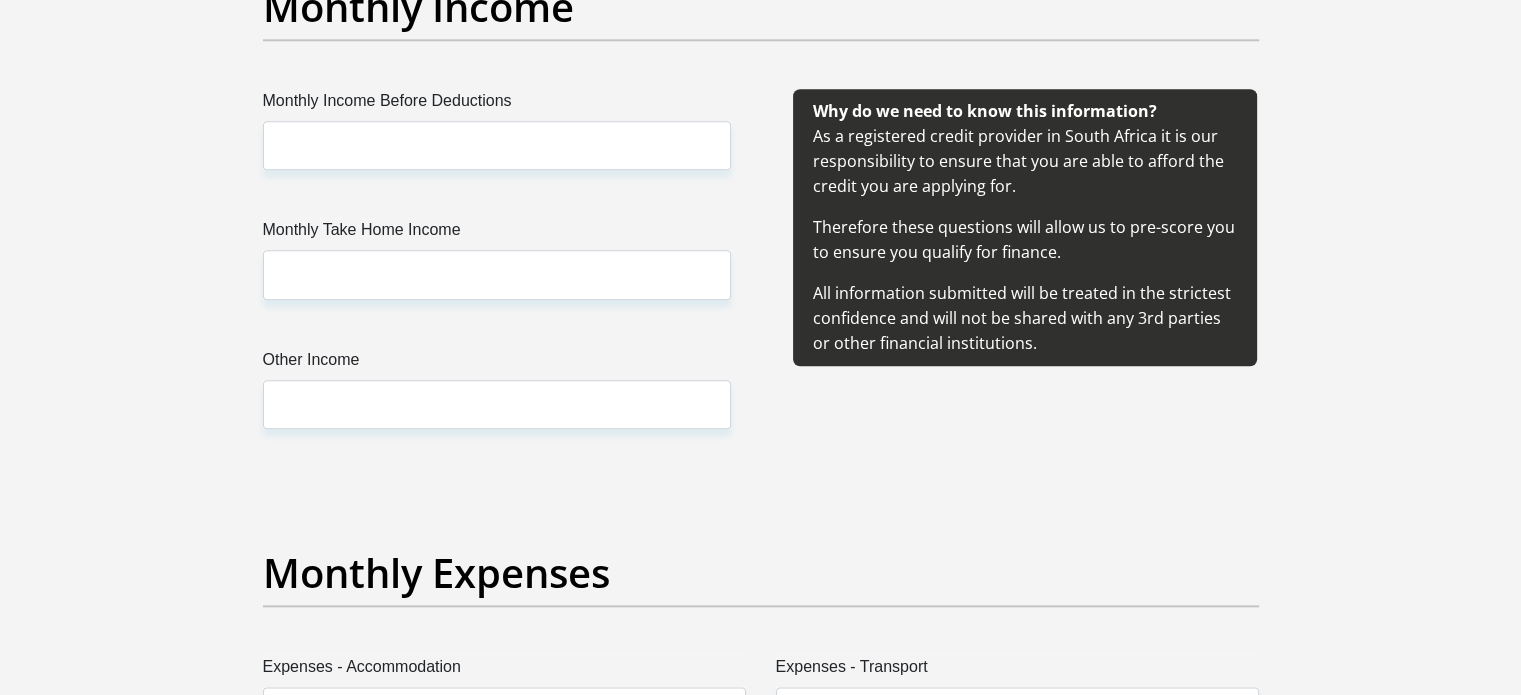 scroll, scrollTop: 2375, scrollLeft: 0, axis: vertical 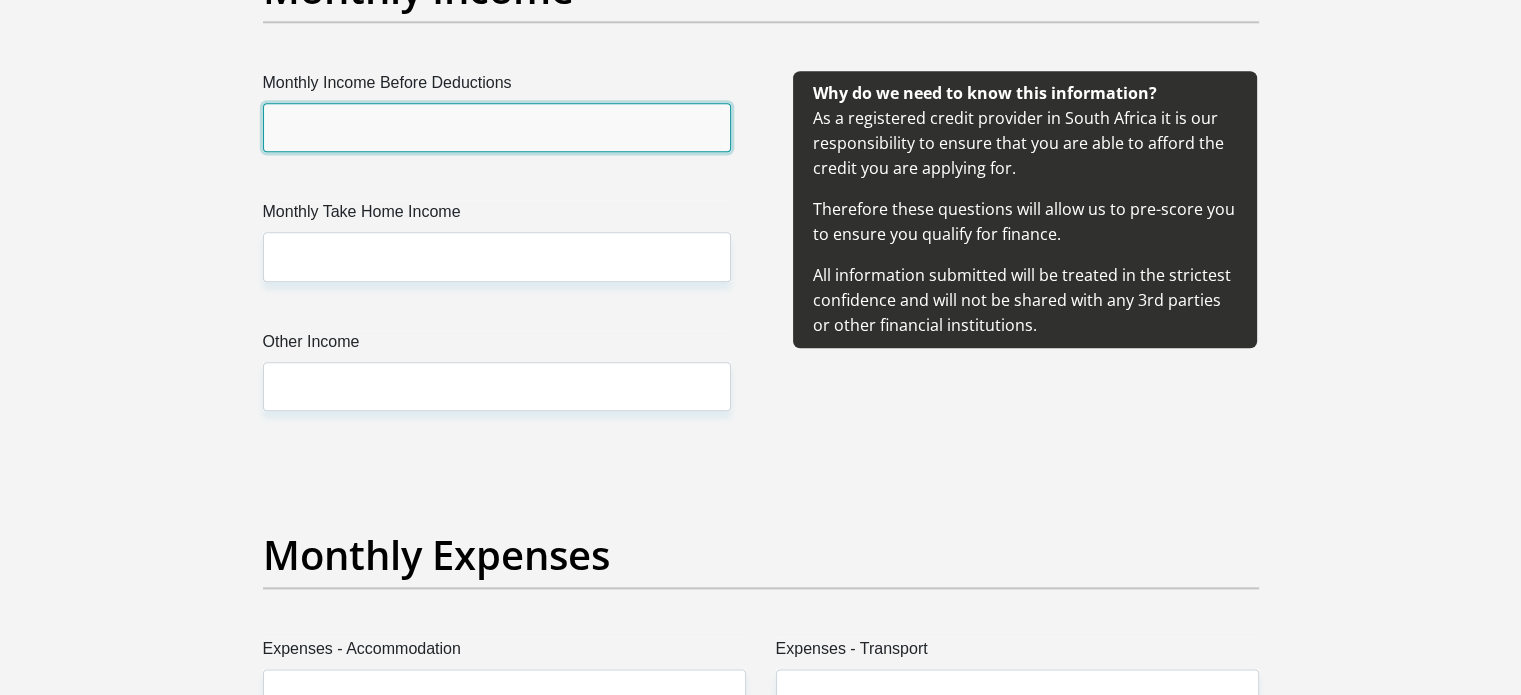 click on "Monthly Income Before Deductions" at bounding box center (497, 127) 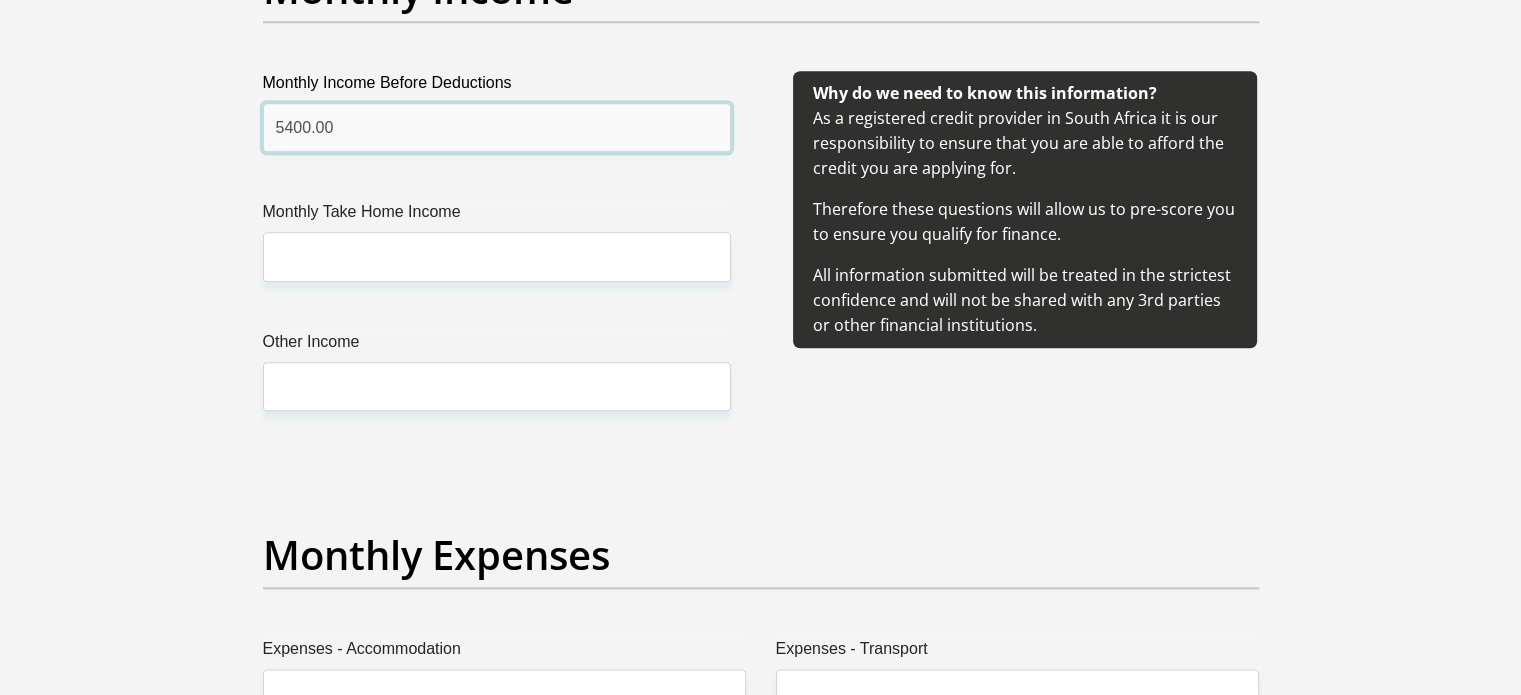 click on "Proceed" at bounding box center (922, 4540) 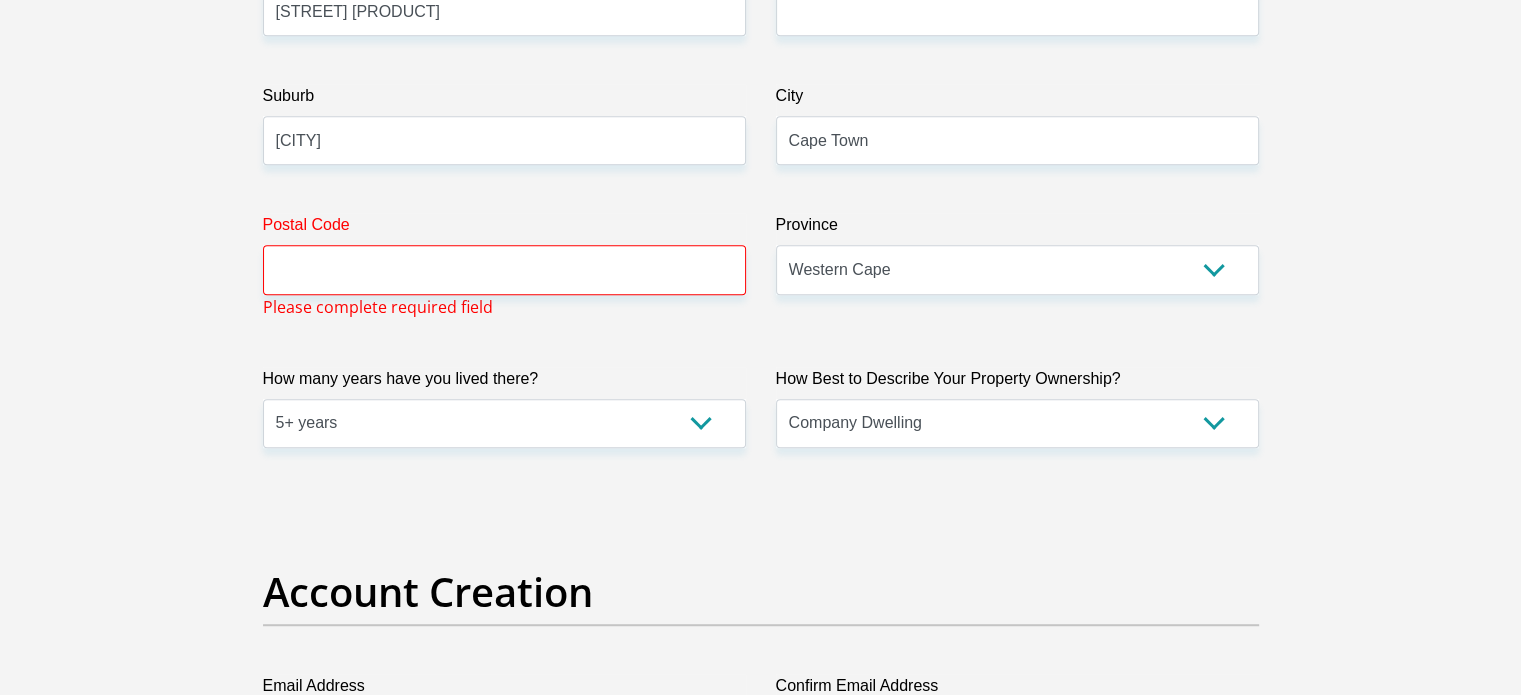 scroll, scrollTop: 1176, scrollLeft: 0, axis: vertical 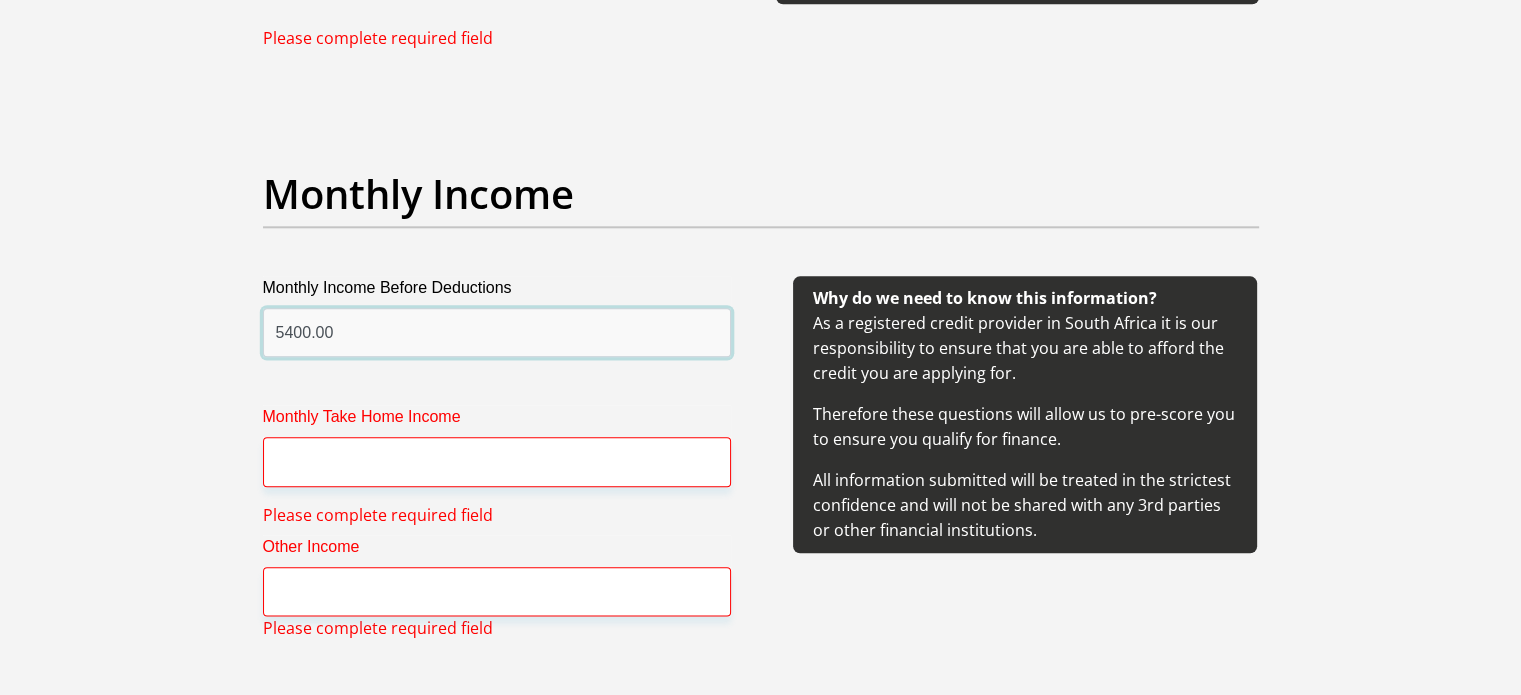 click on "5400.00" at bounding box center (497, 332) 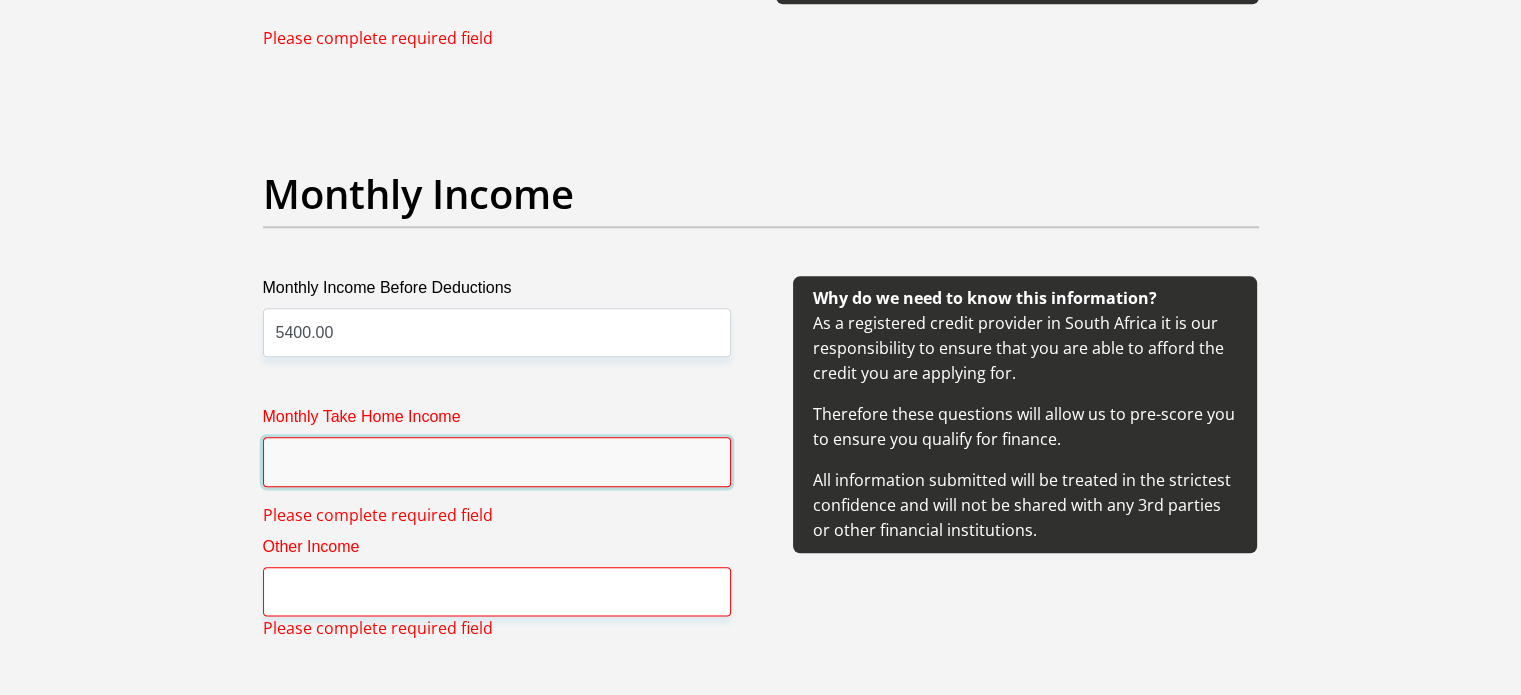 click on "Monthly Take Home Income" at bounding box center [497, 461] 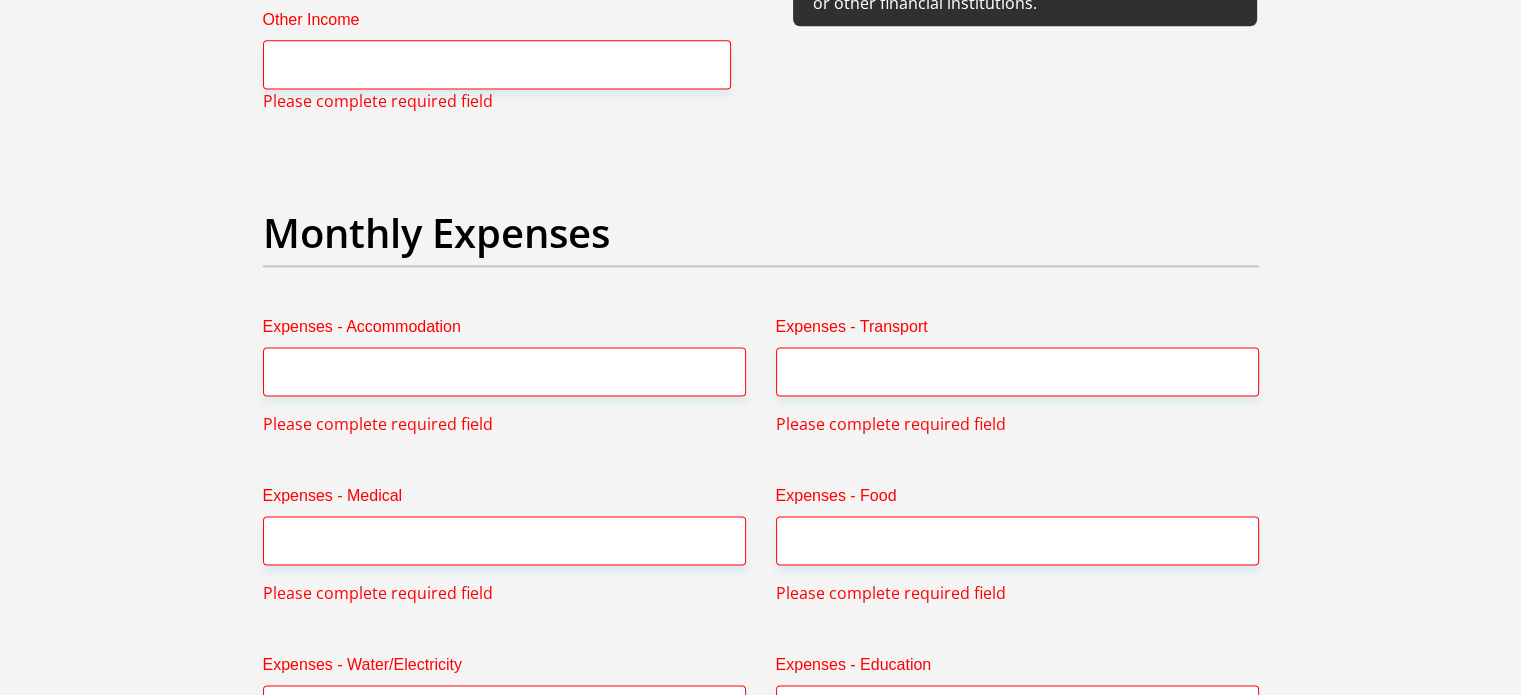 scroll, scrollTop: 2856, scrollLeft: 0, axis: vertical 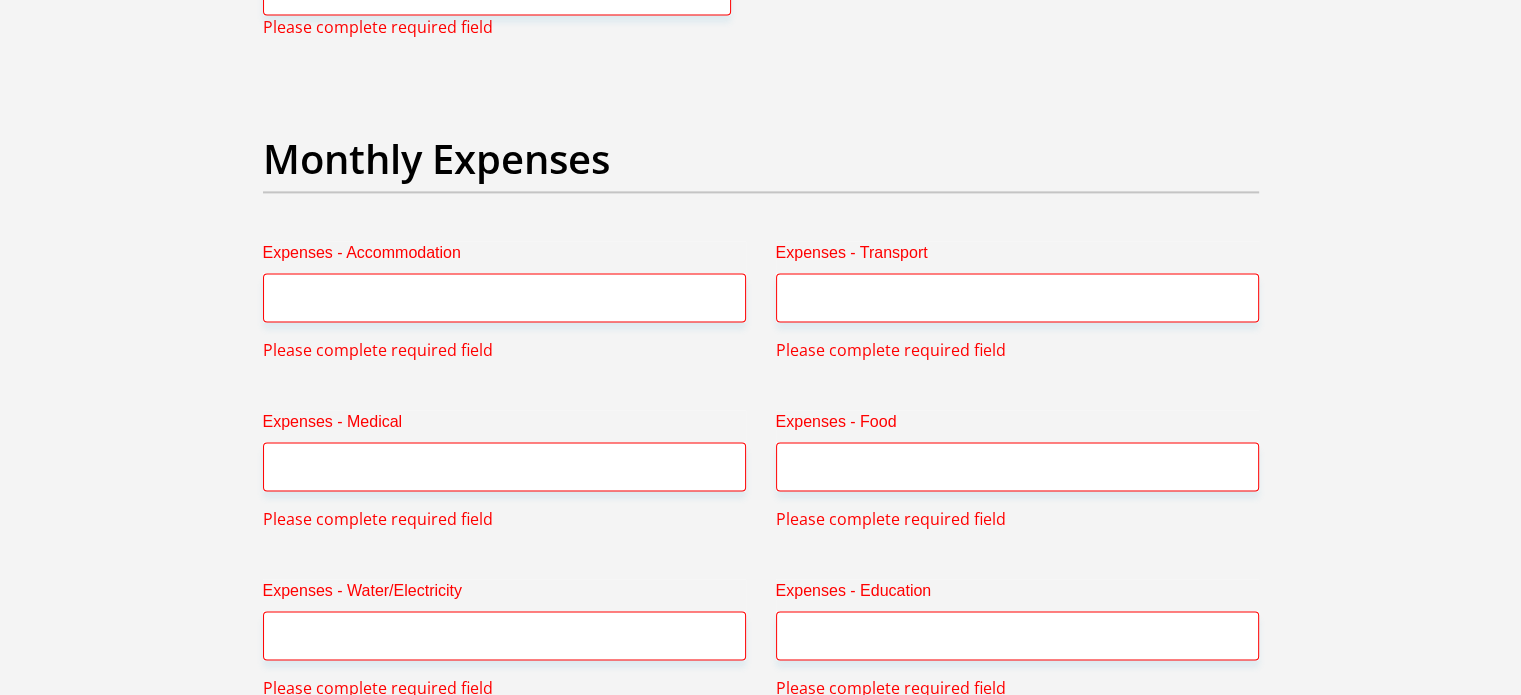 type on "4400.00" 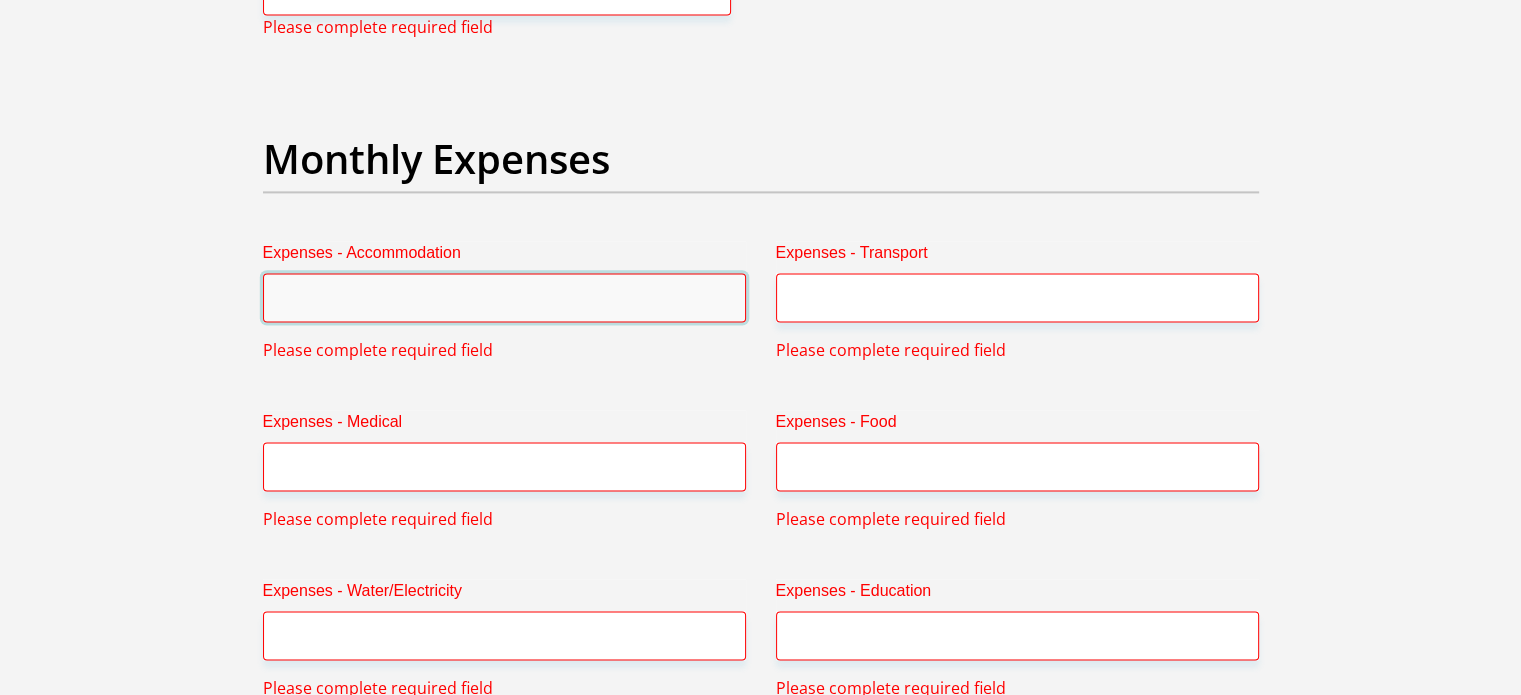 click on "Expenses - Accommodation" at bounding box center [504, 297] 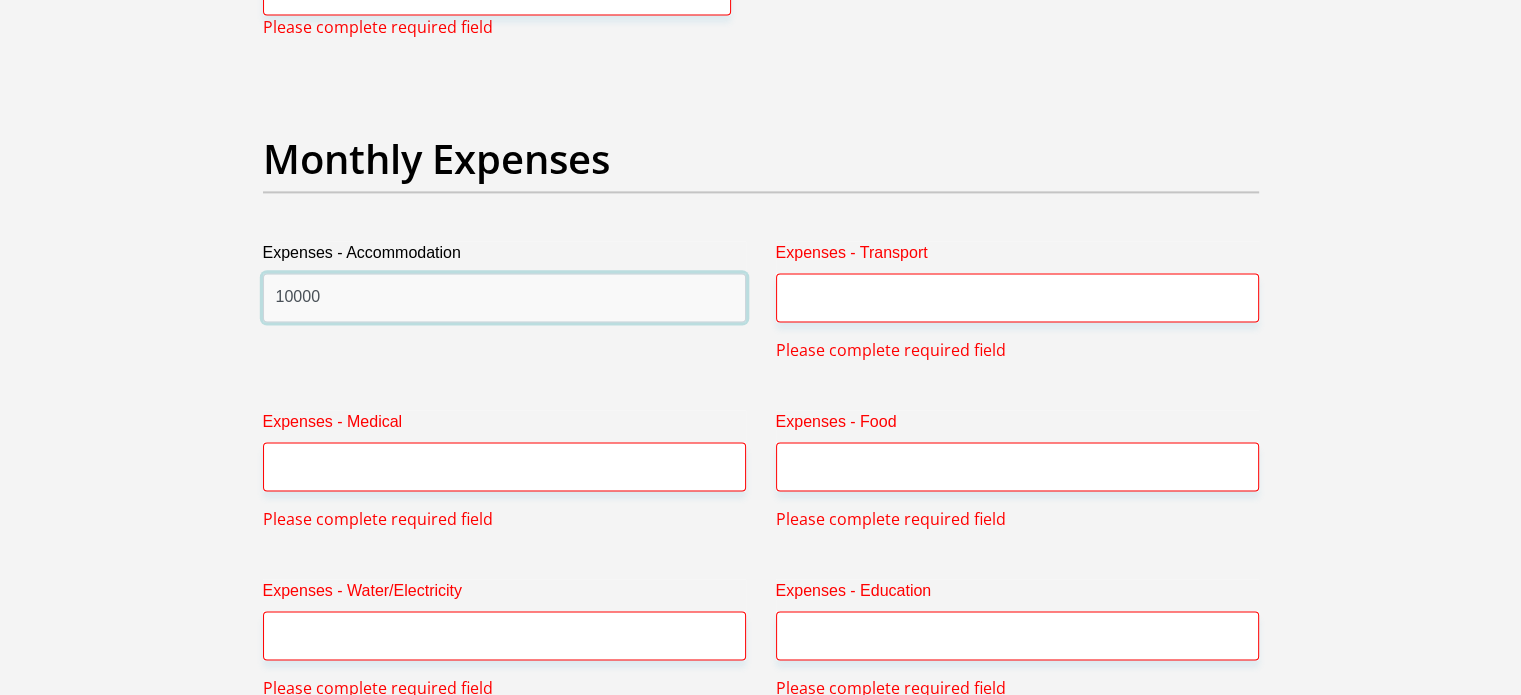type on "10000" 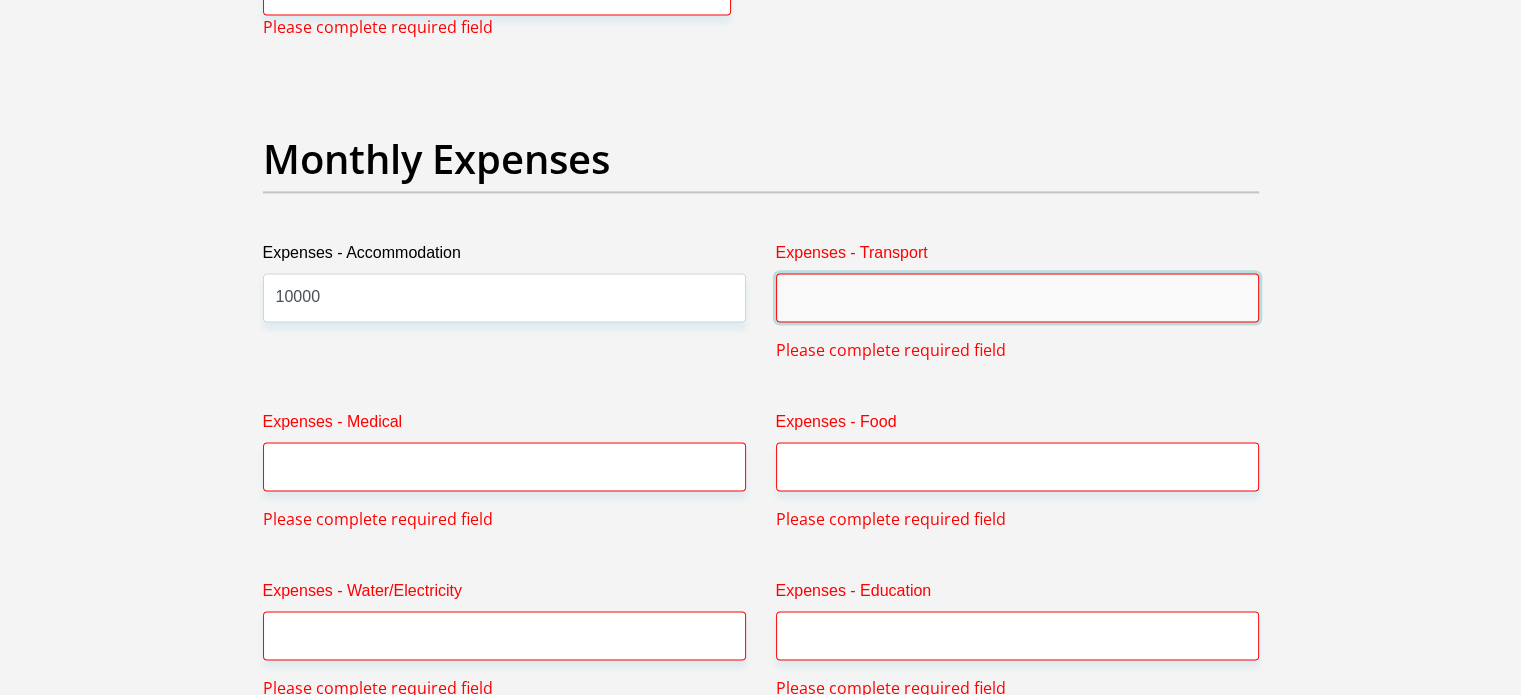 click on "Expenses - Transport" at bounding box center [1017, 297] 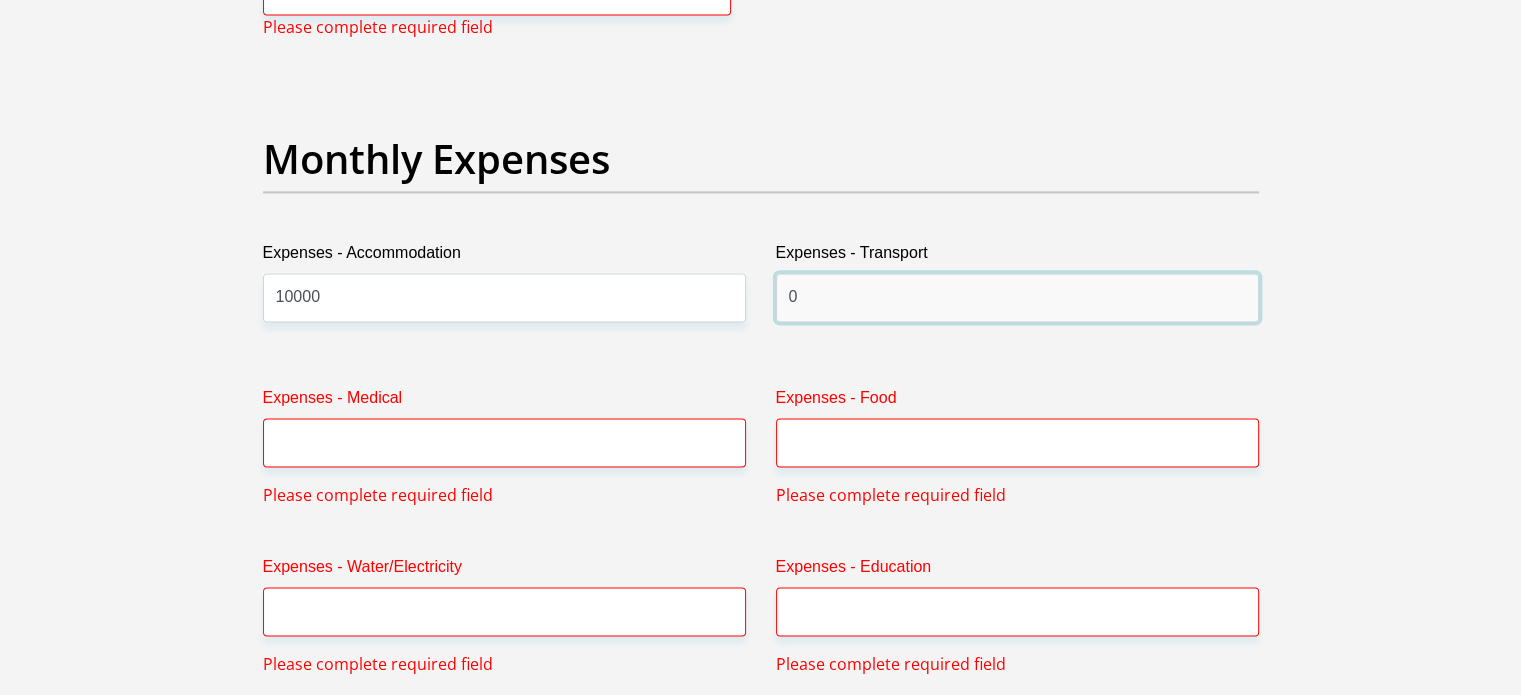 type on "0" 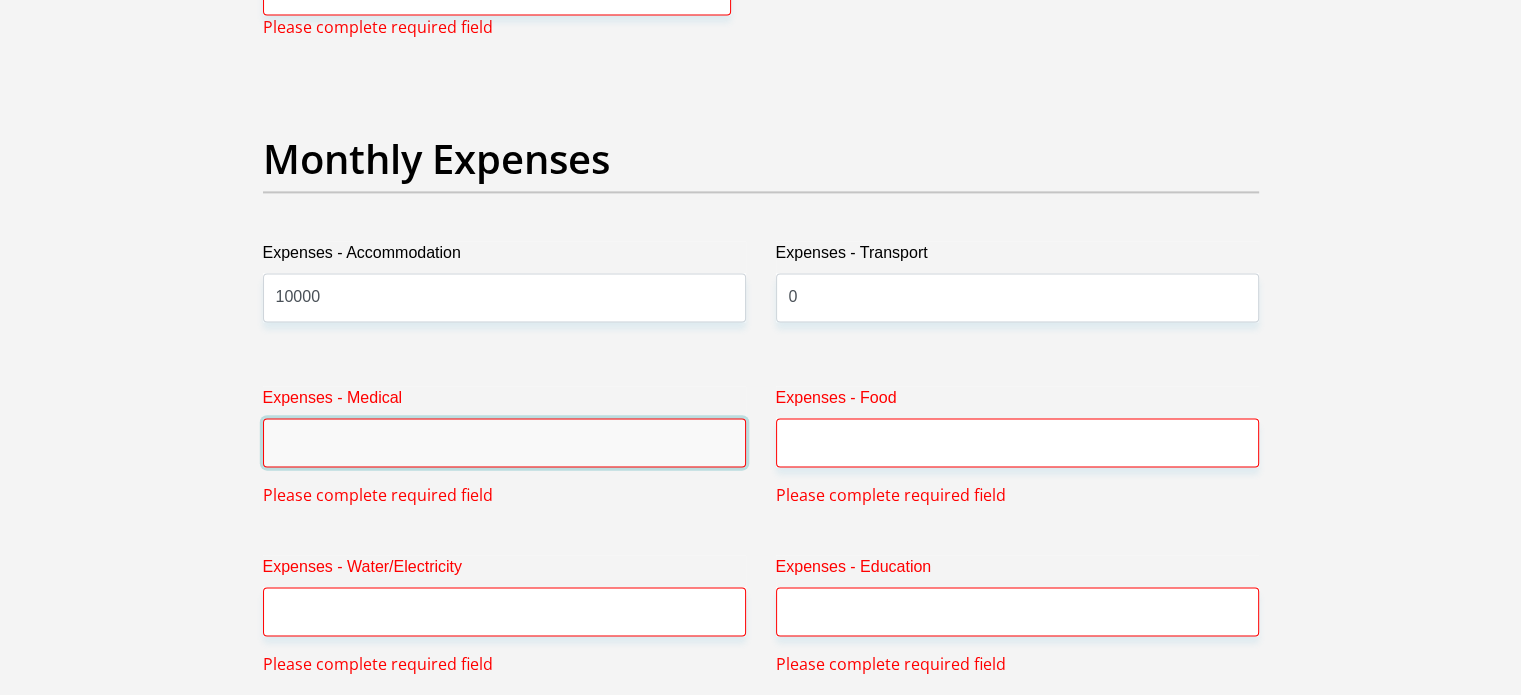 click on "Expenses - Medical" at bounding box center [504, 442] 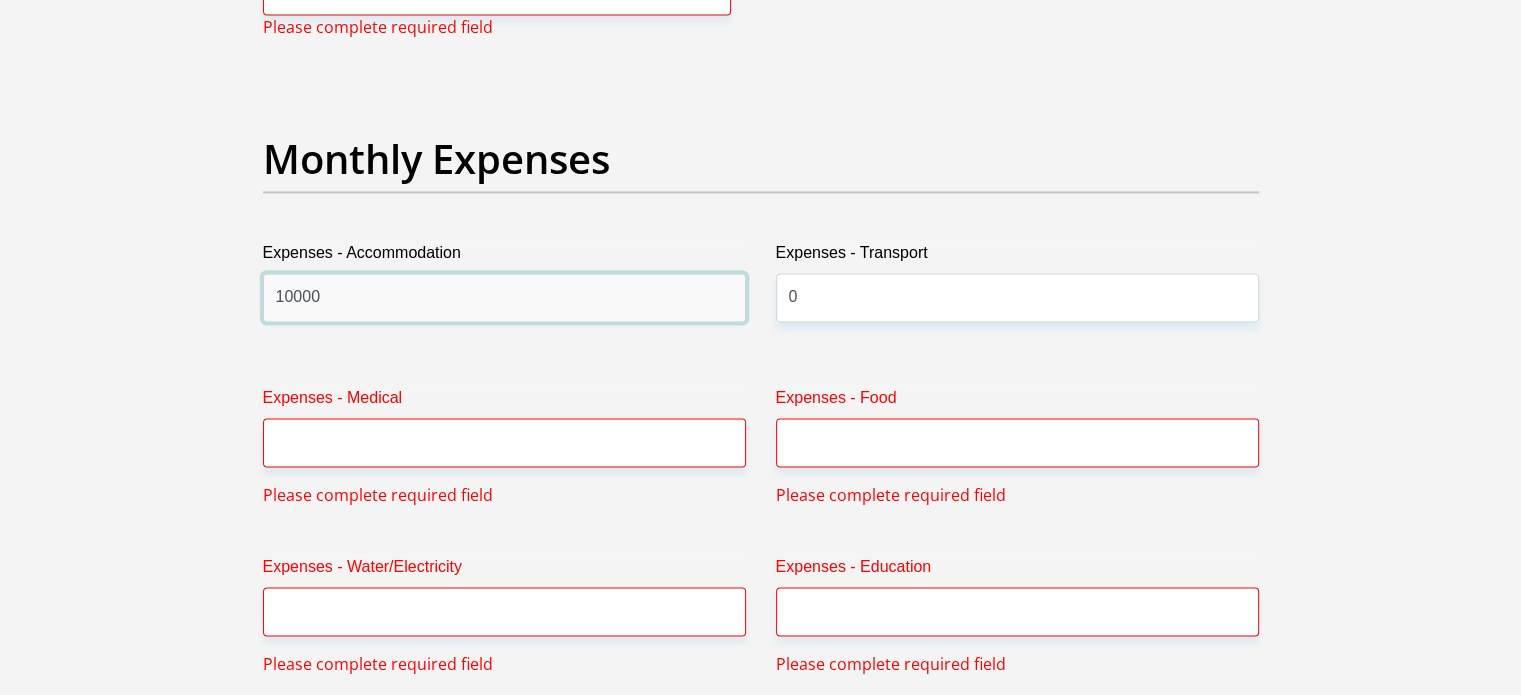 click on "10000" at bounding box center (504, 297) 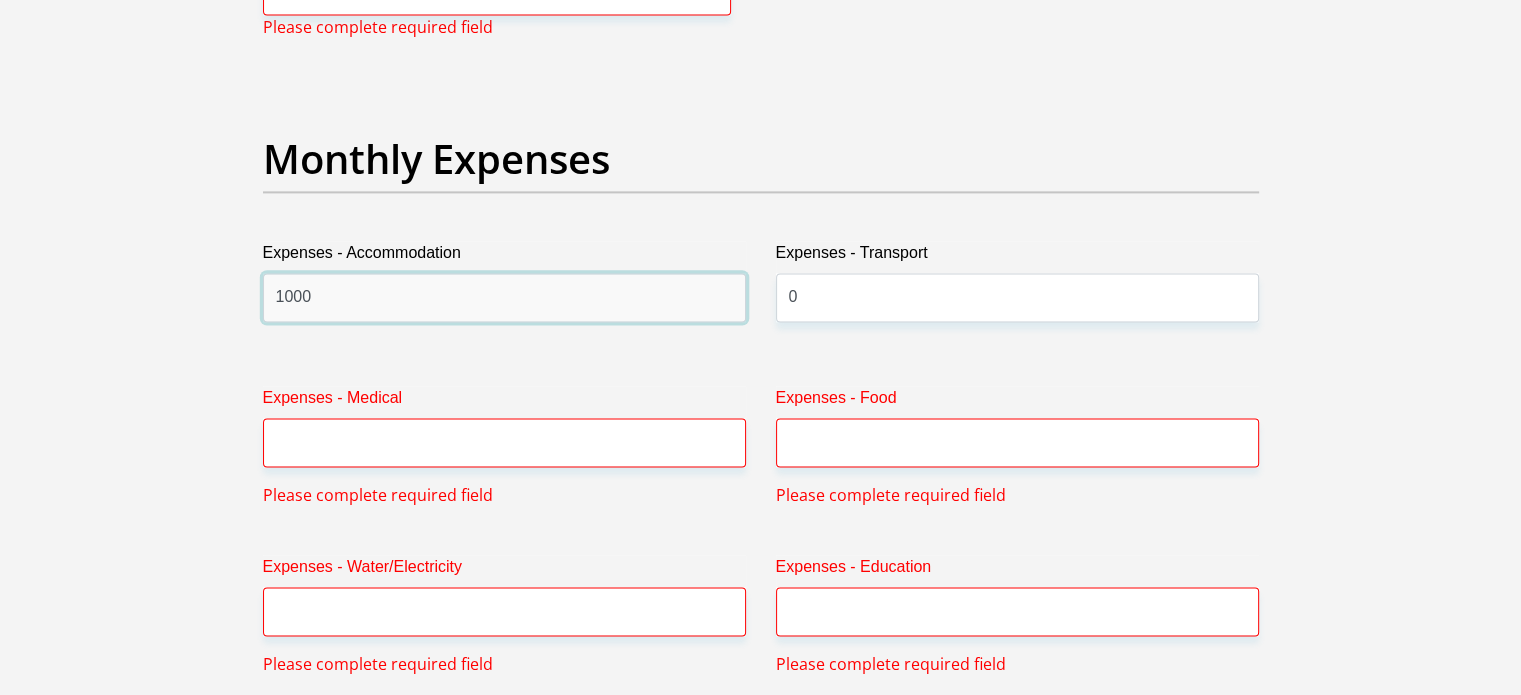 type on "1000" 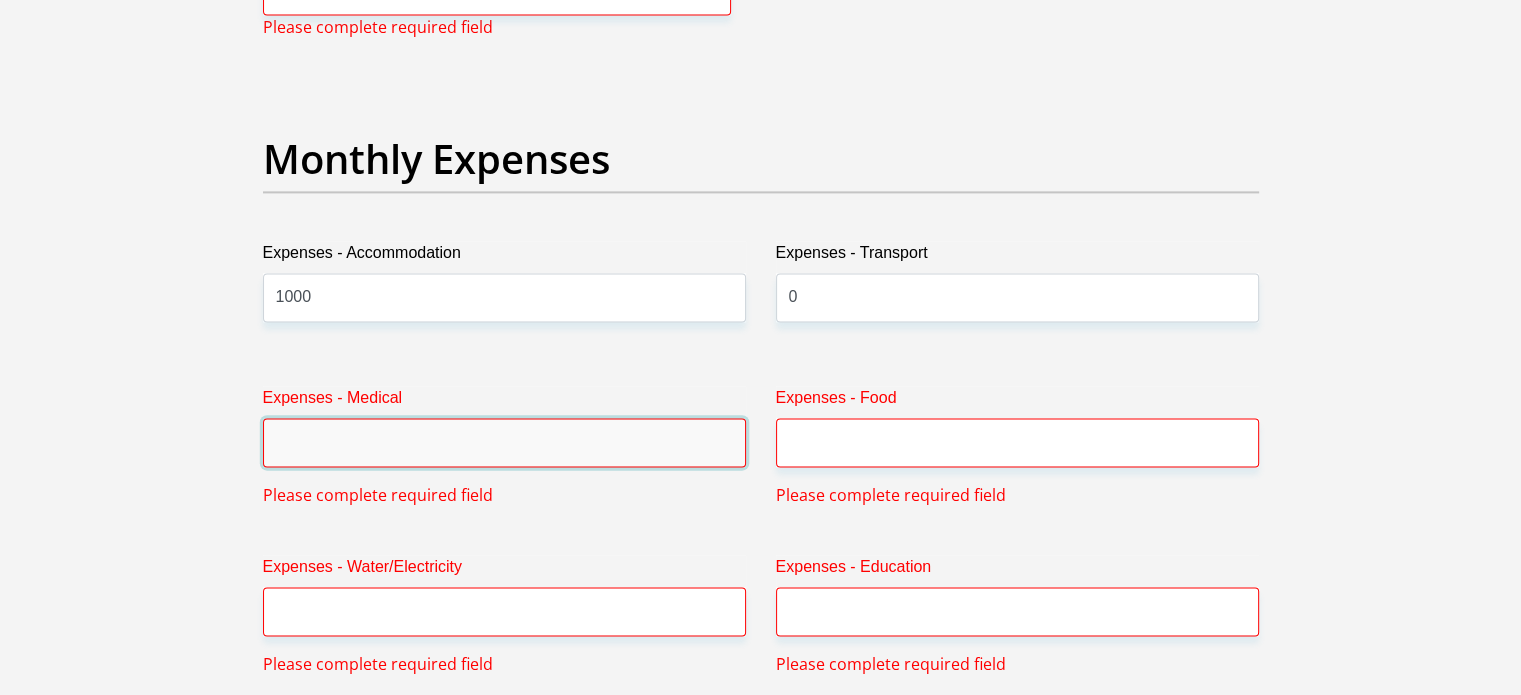 click on "Expenses - Medical" at bounding box center (504, 442) 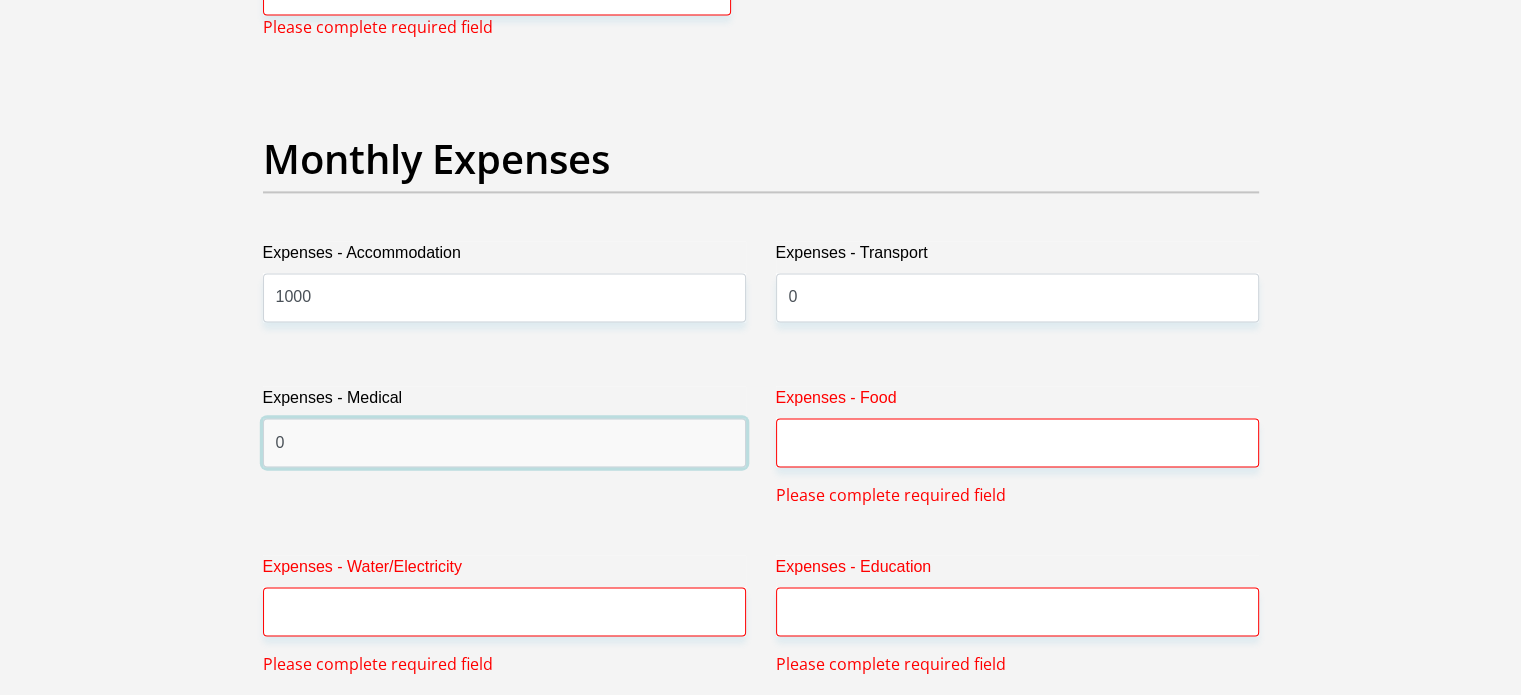 type on "0" 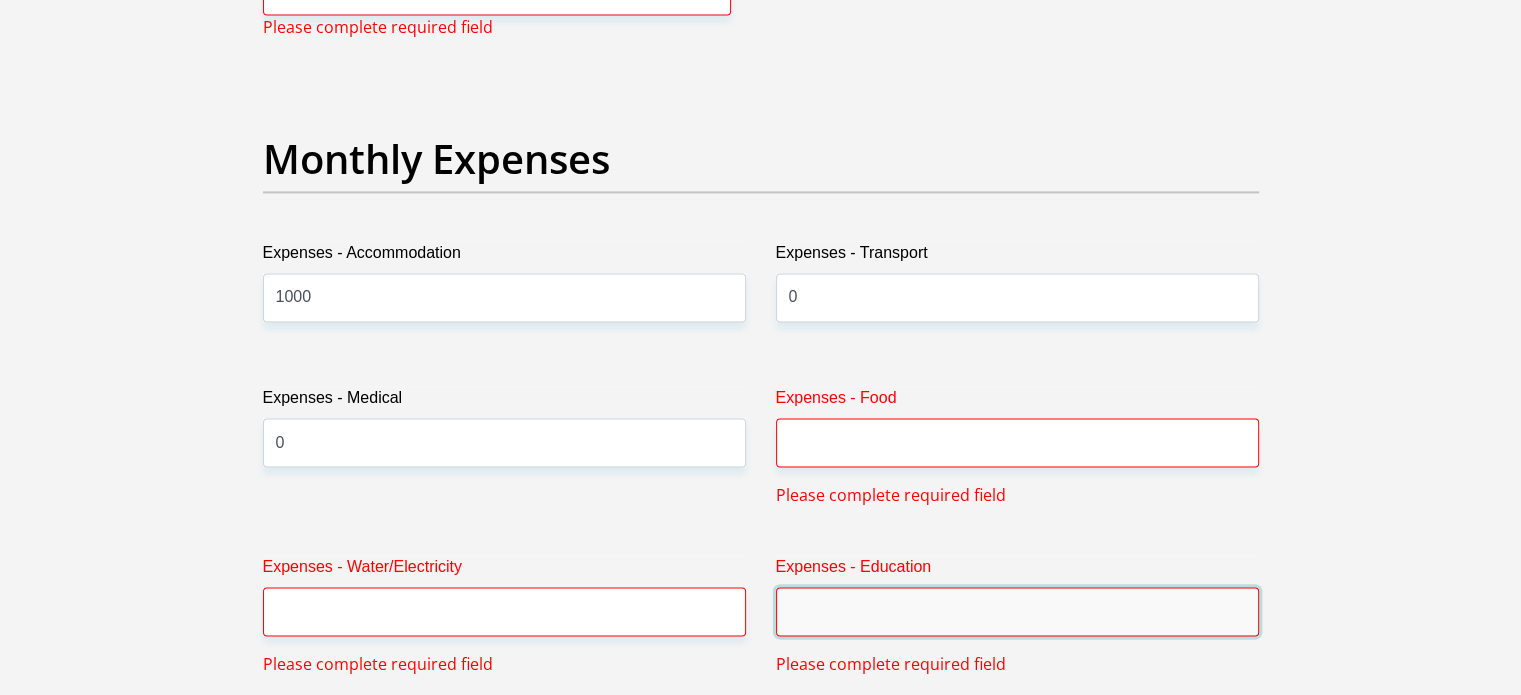 click on "Expenses - Education" at bounding box center (1017, 611) 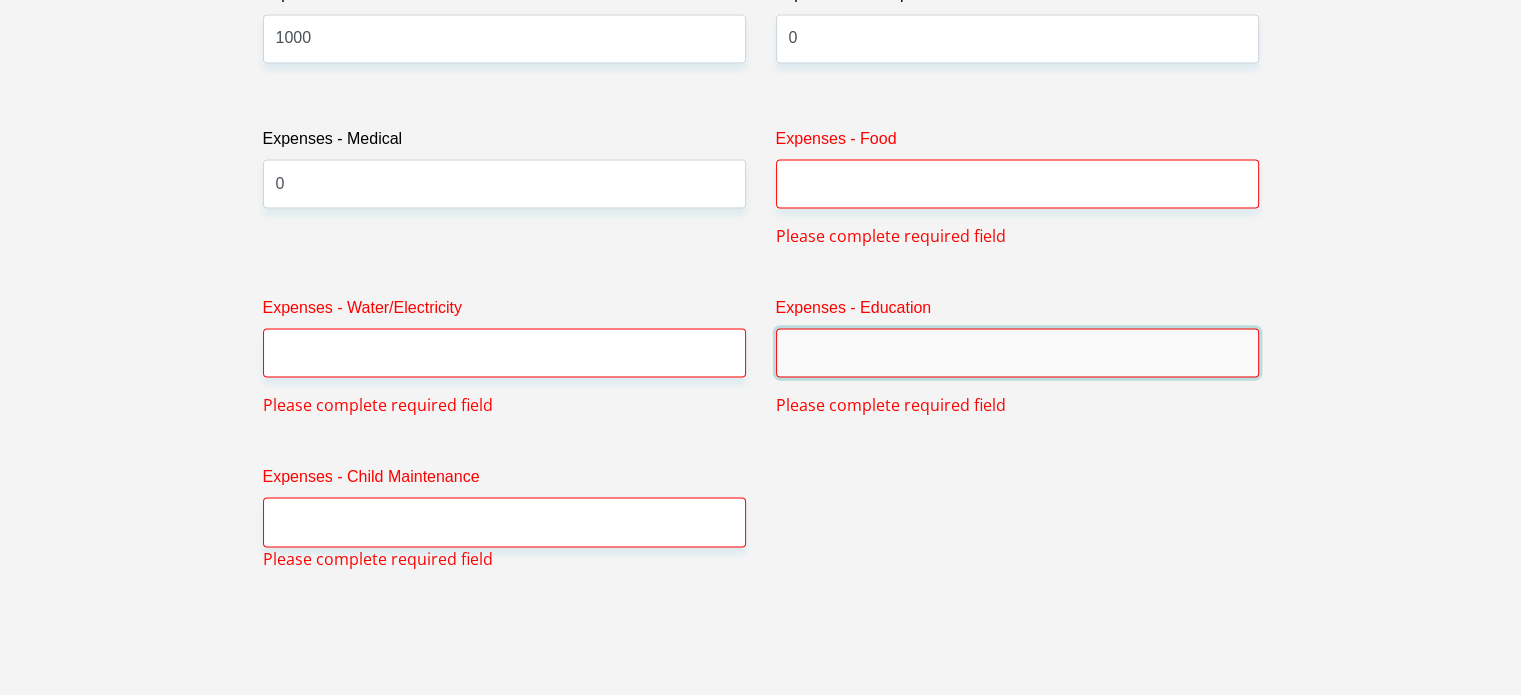 scroll, scrollTop: 3206, scrollLeft: 0, axis: vertical 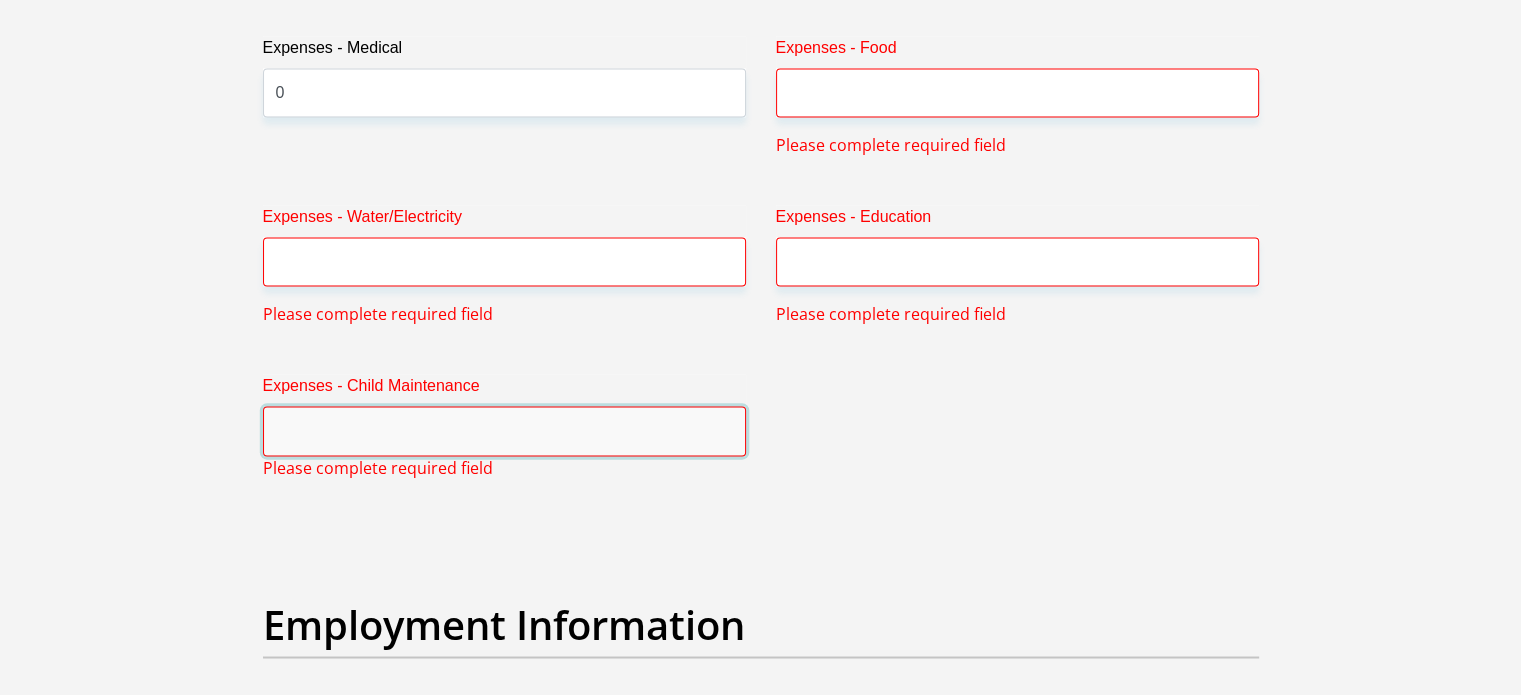 click on "Expenses - Child Maintenance" at bounding box center (504, 430) 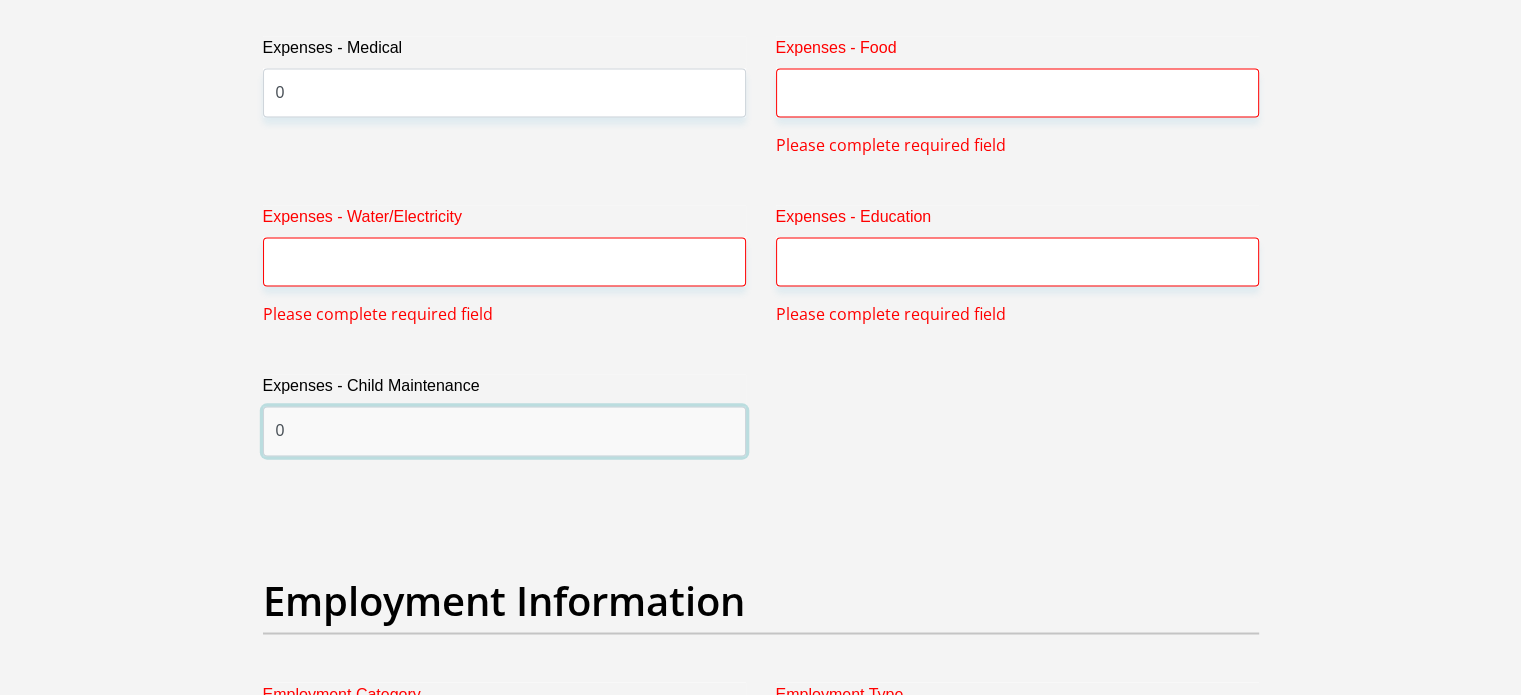 type on "0" 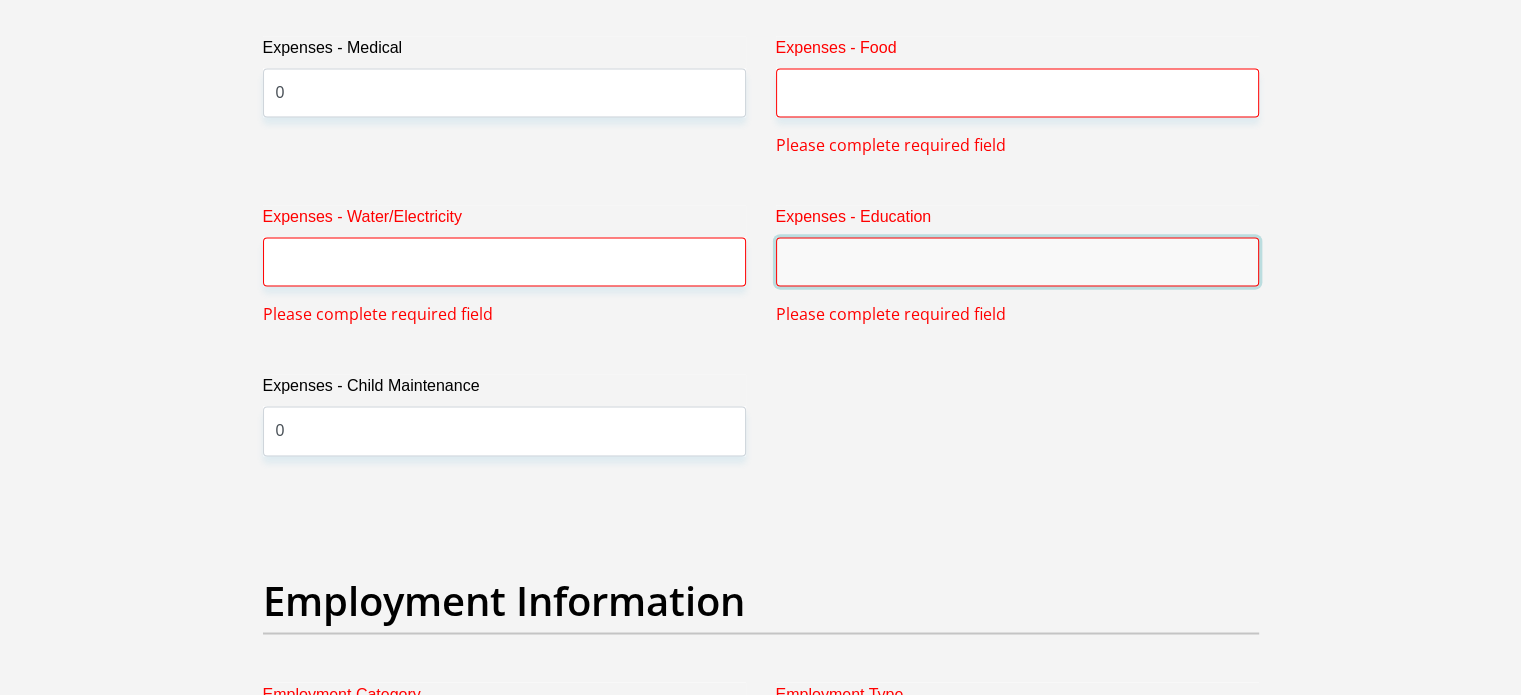 click on "Expenses - Education" at bounding box center [1017, 261] 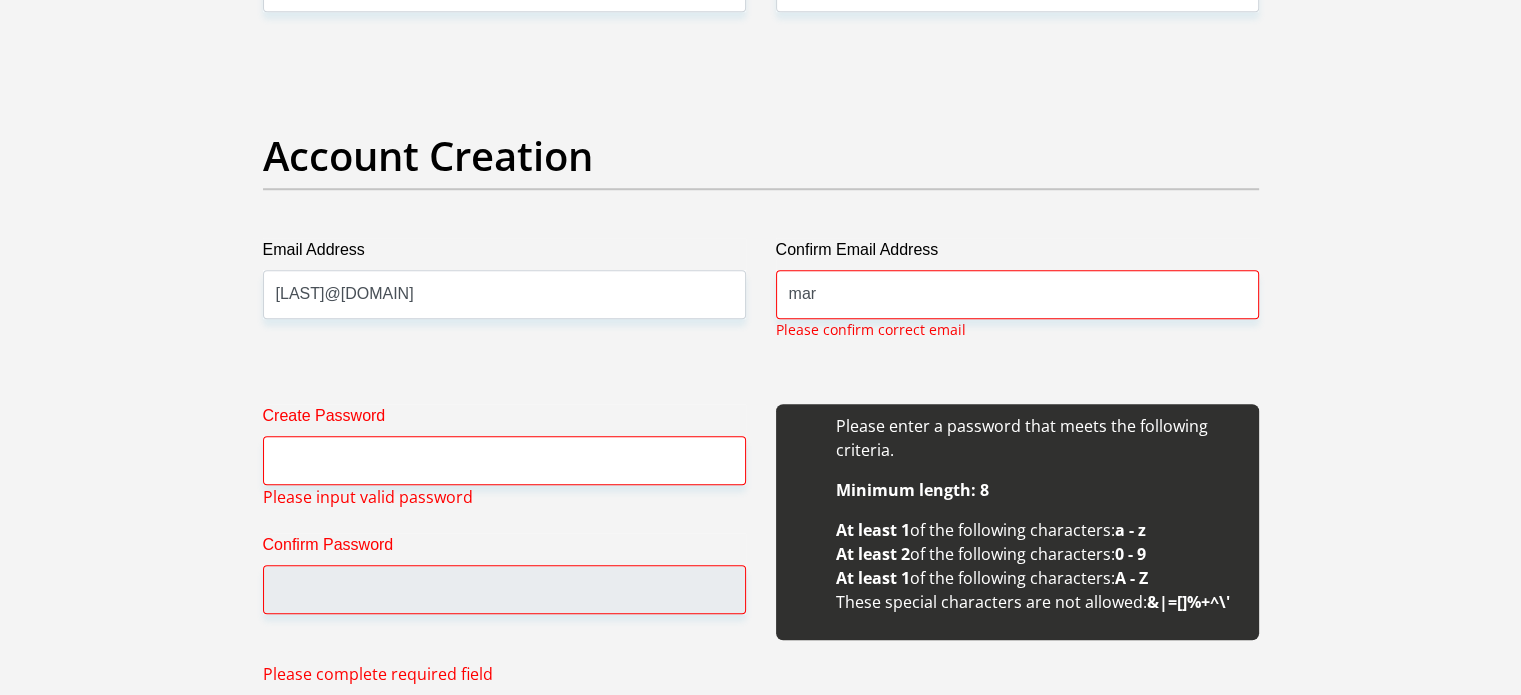 scroll, scrollTop: 1609, scrollLeft: 0, axis: vertical 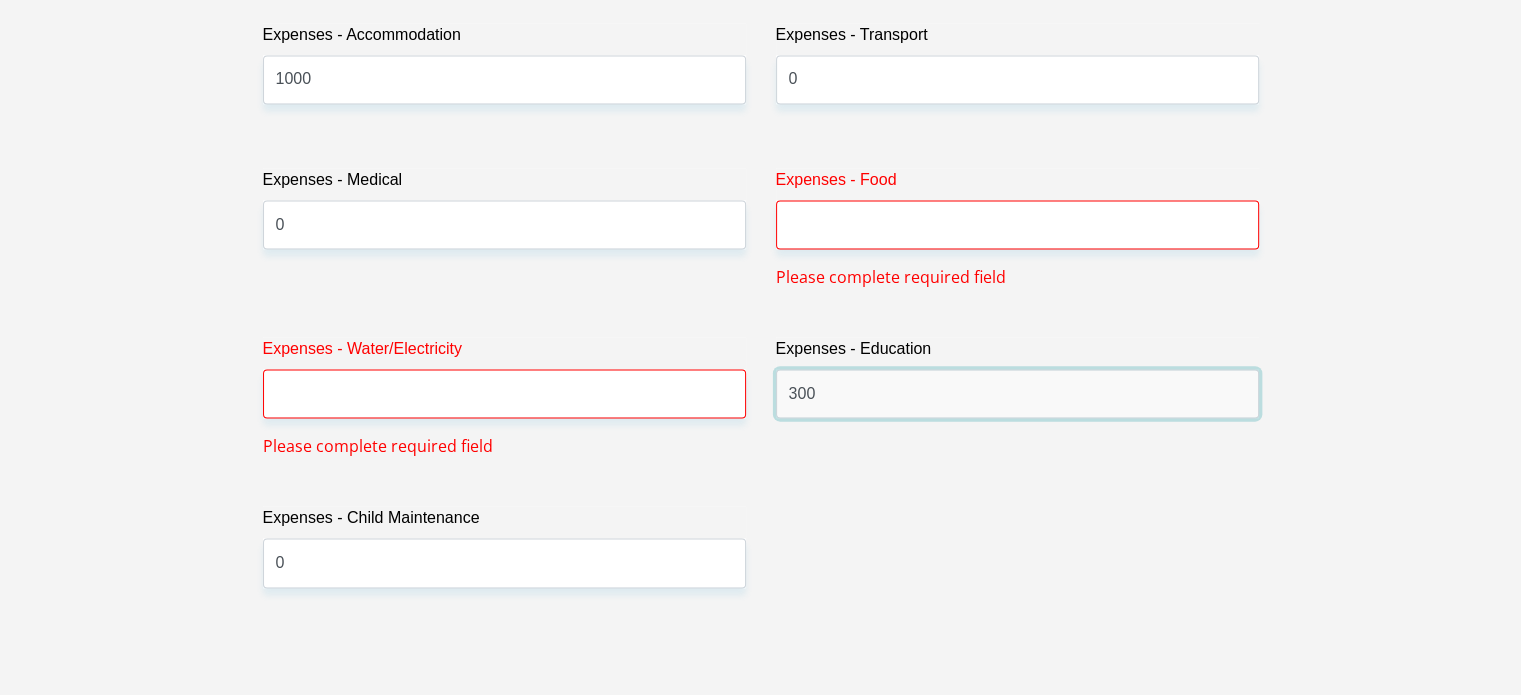 type on "300" 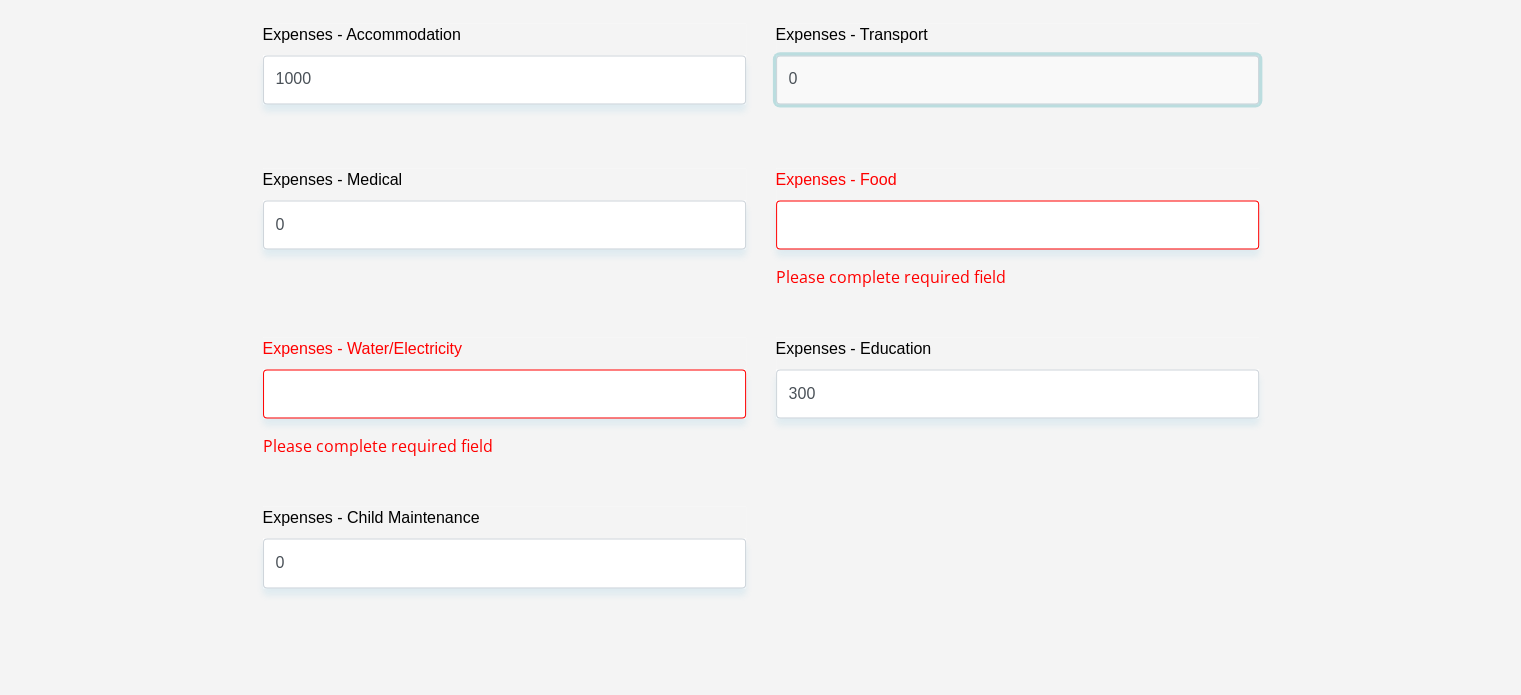 click on "0" at bounding box center (1017, 79) 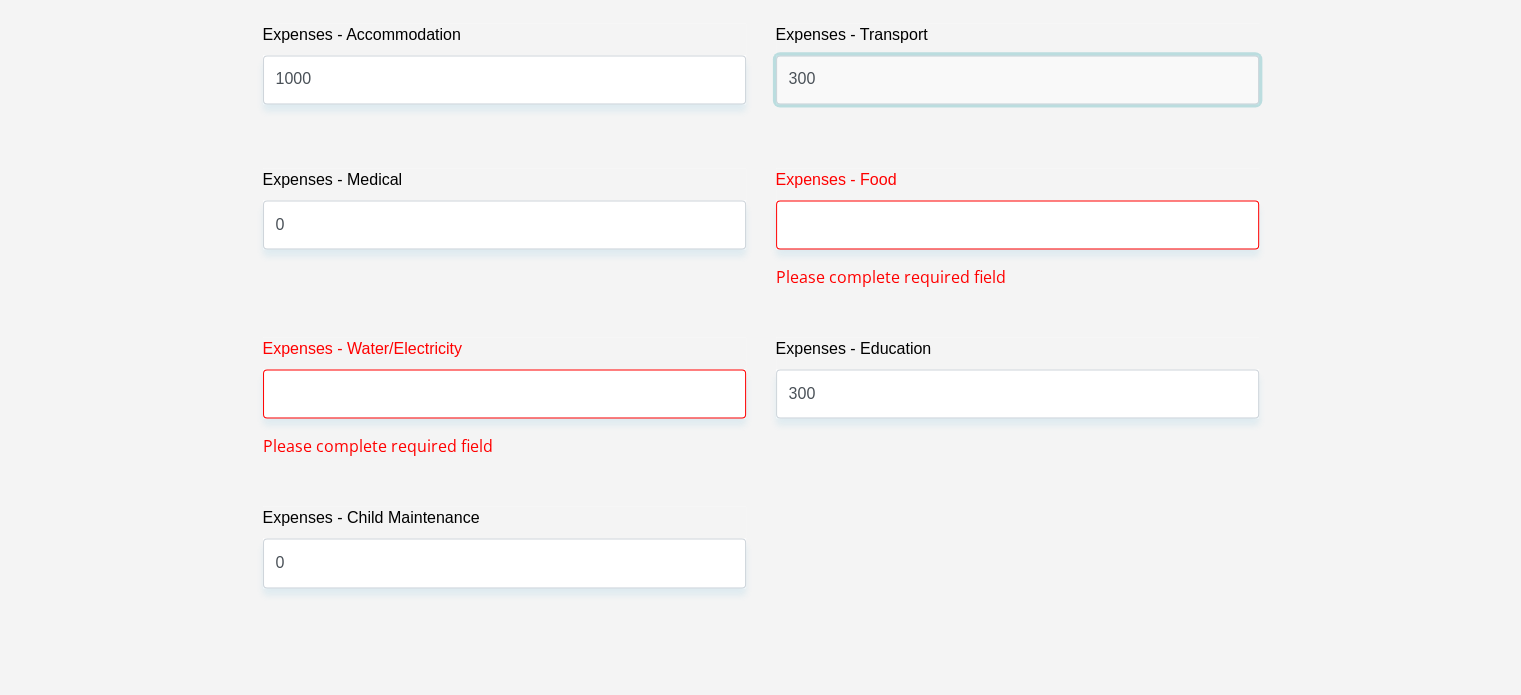 type on "300" 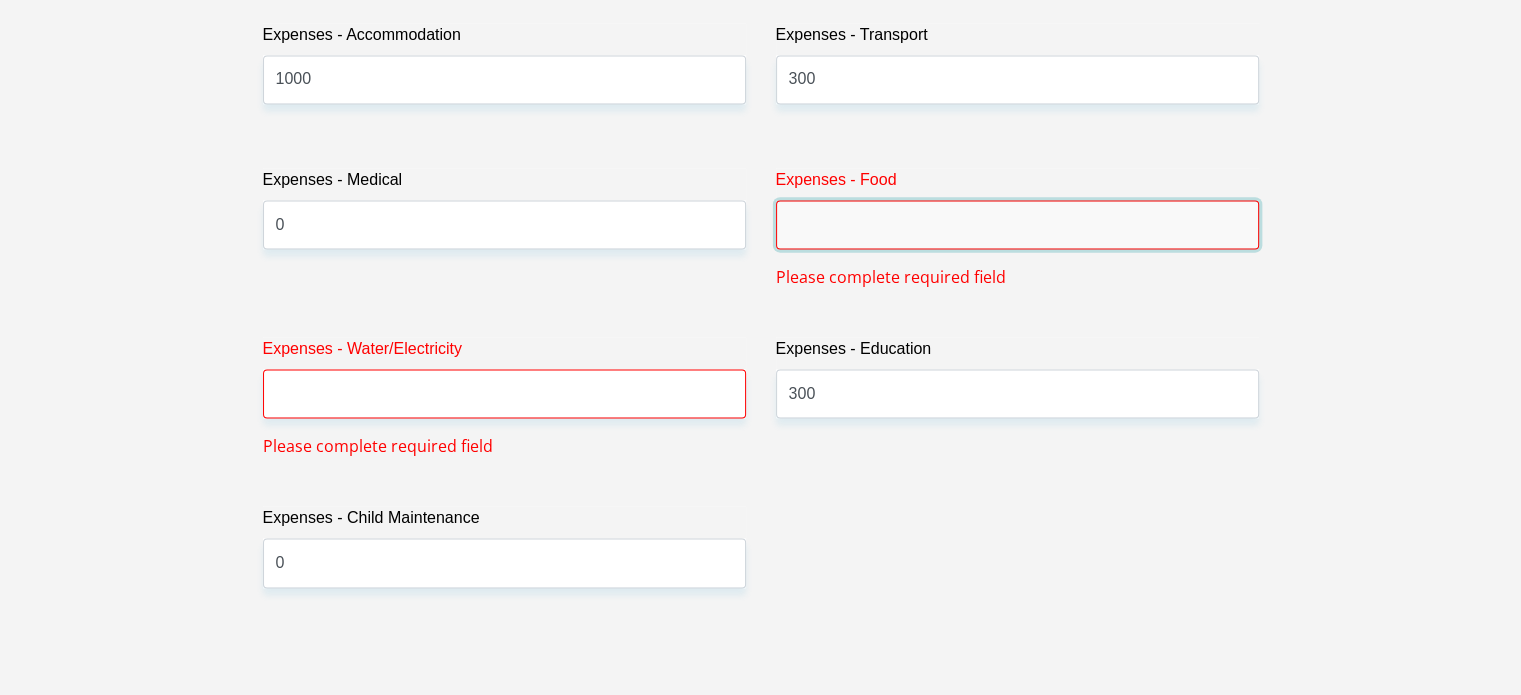 click on "Expenses - Food" at bounding box center (1017, 224) 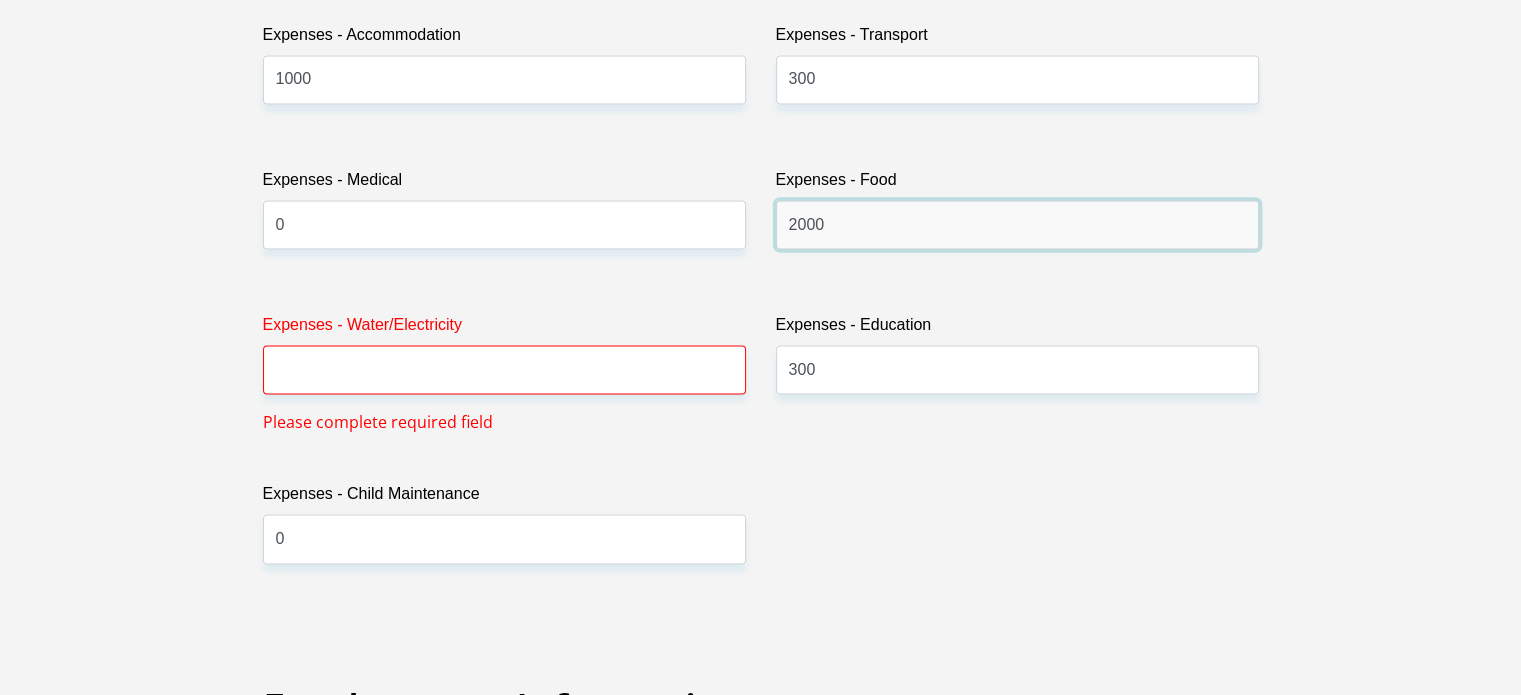 type on "2000" 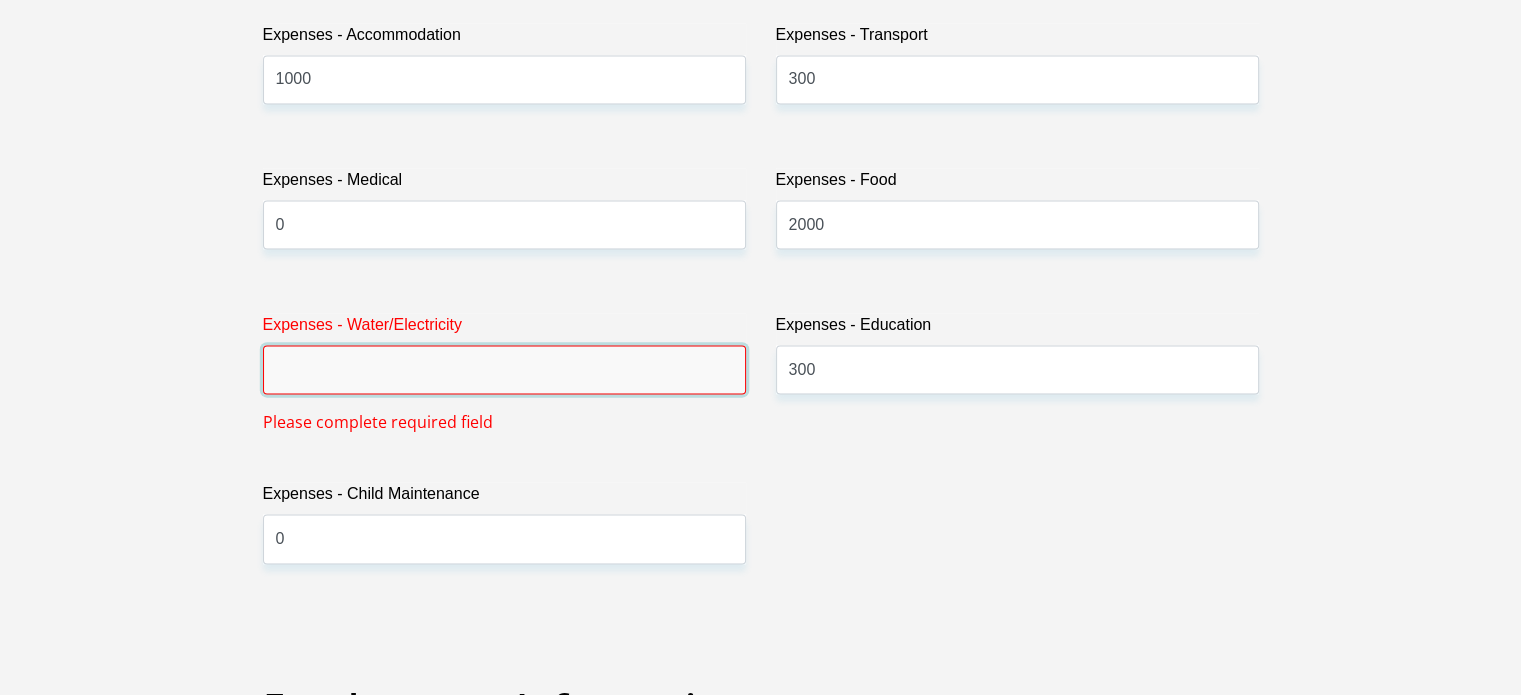 click on "Expenses - Water/Electricity" at bounding box center (504, 369) 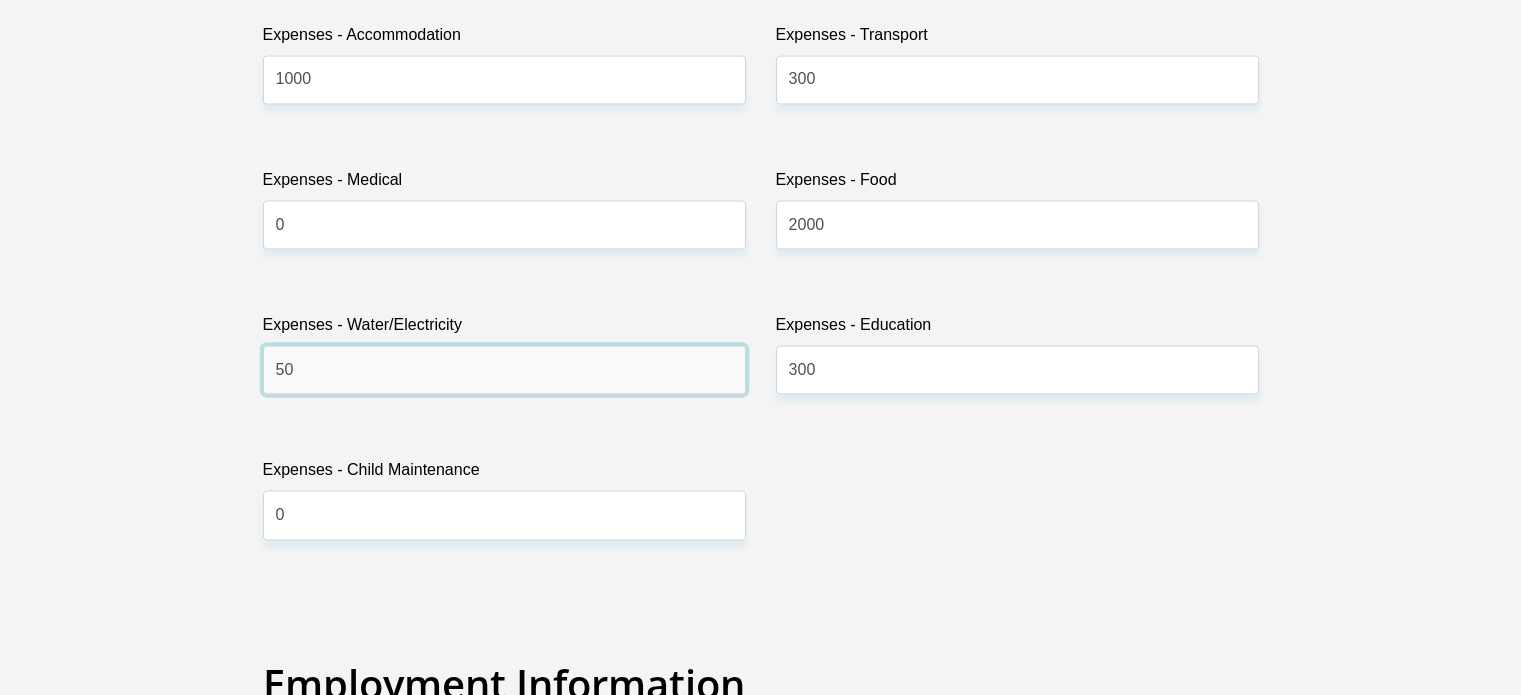 type on "5" 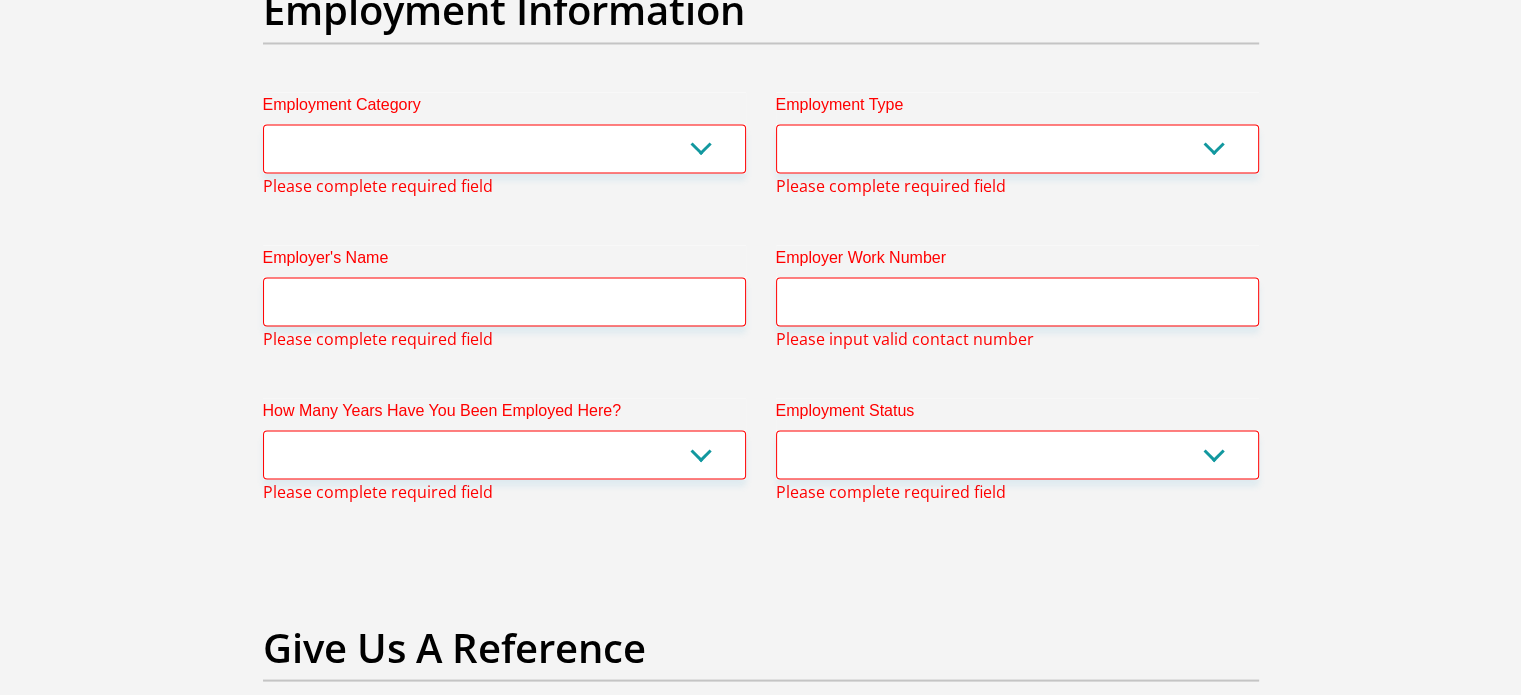 scroll, scrollTop: 3839, scrollLeft: 0, axis: vertical 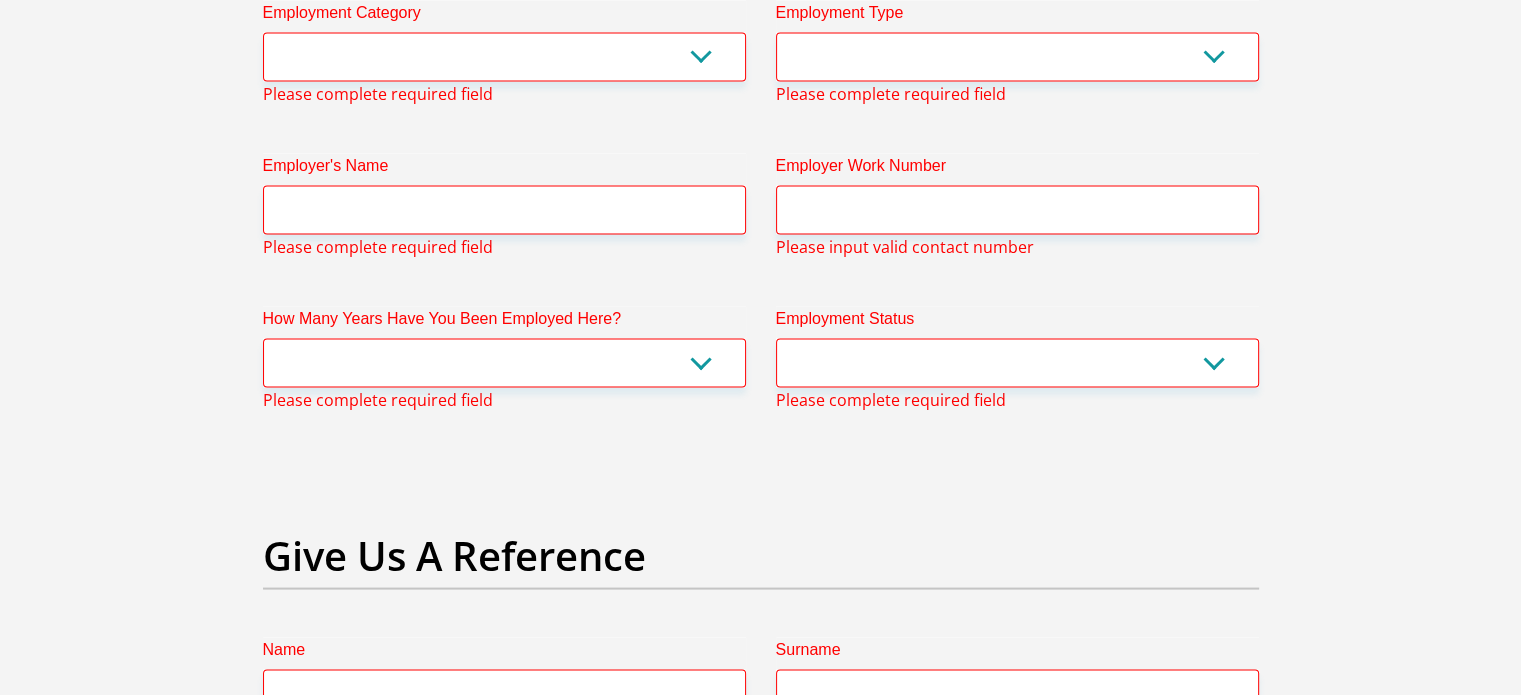 type on "500" 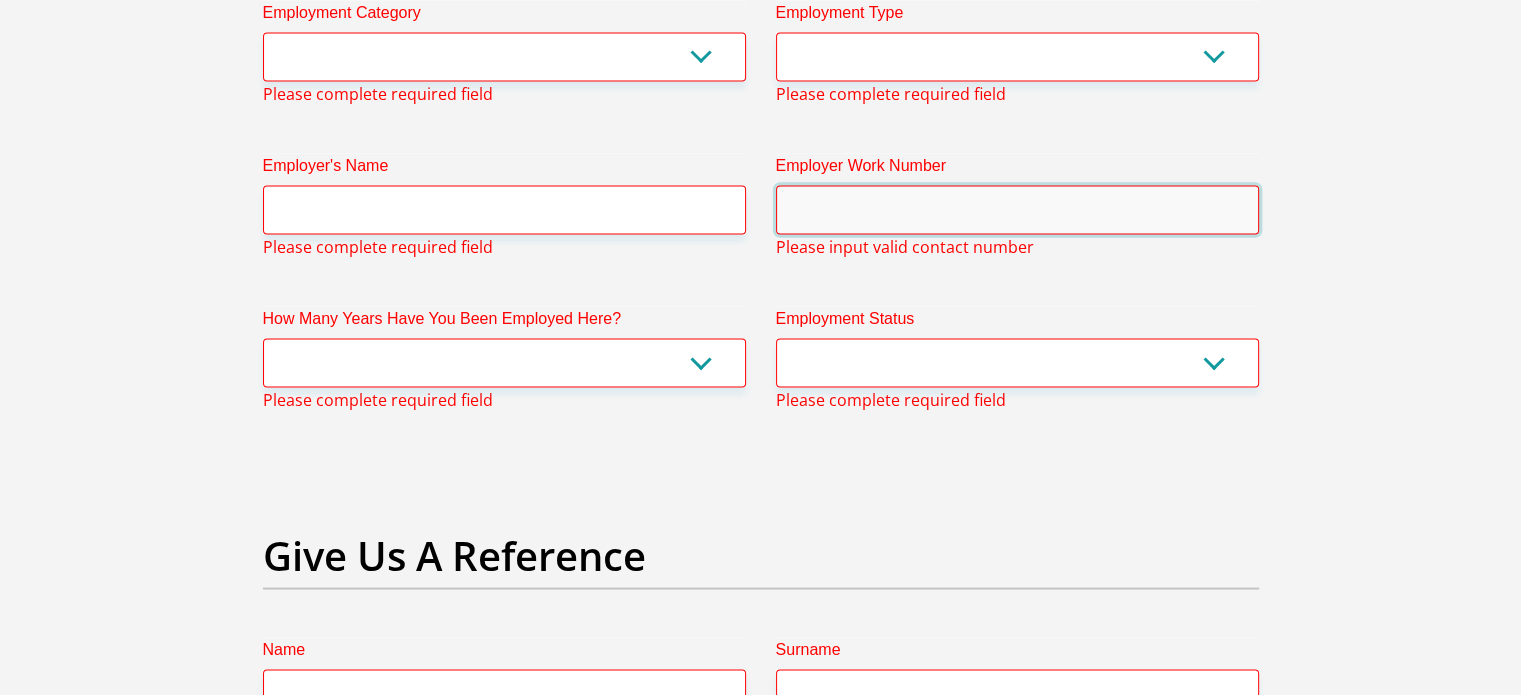 click on "Employer Work Number" at bounding box center [1017, 210] 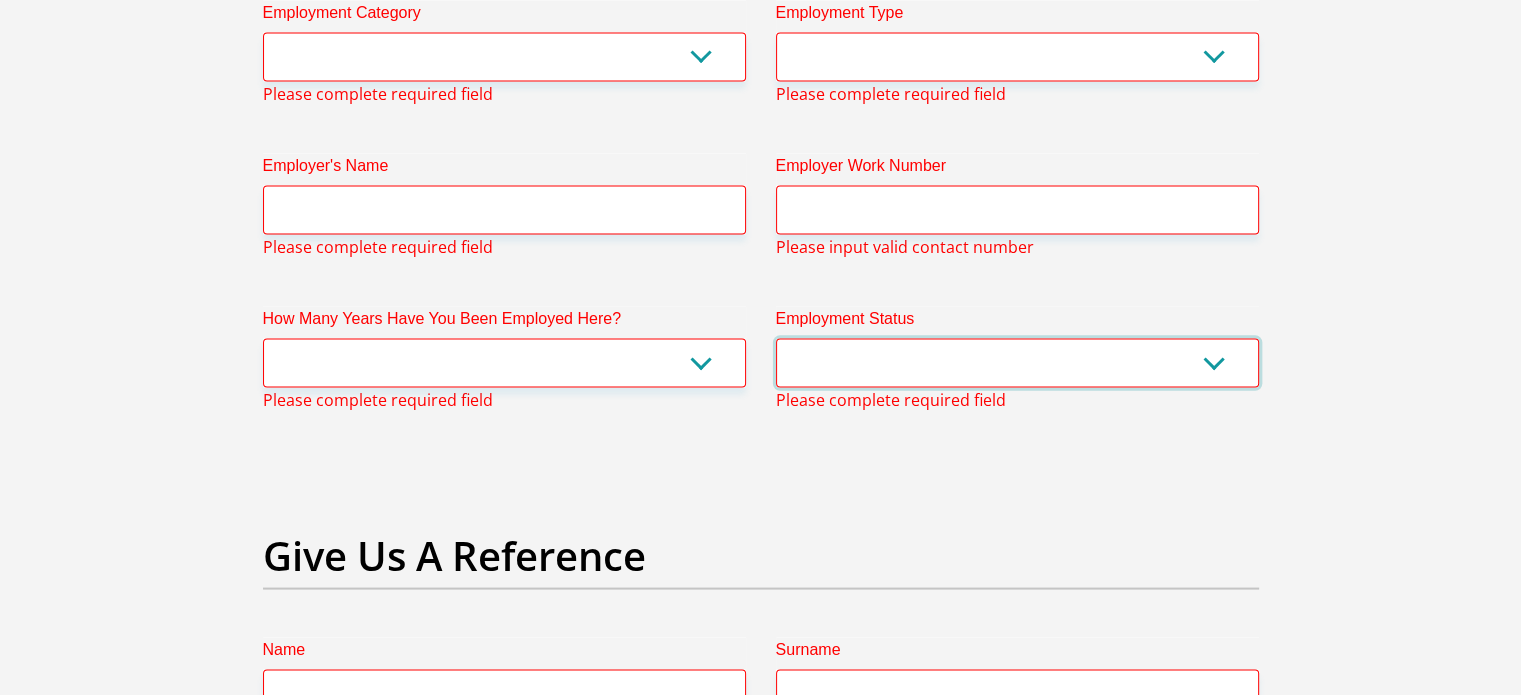 click on "Permanent/Full-time
Part-time/Casual
Contract Worker
Self-Employed
Housewife
Retired
Student
Medically Boarded
Disability
Unemployed" at bounding box center (1017, 363) 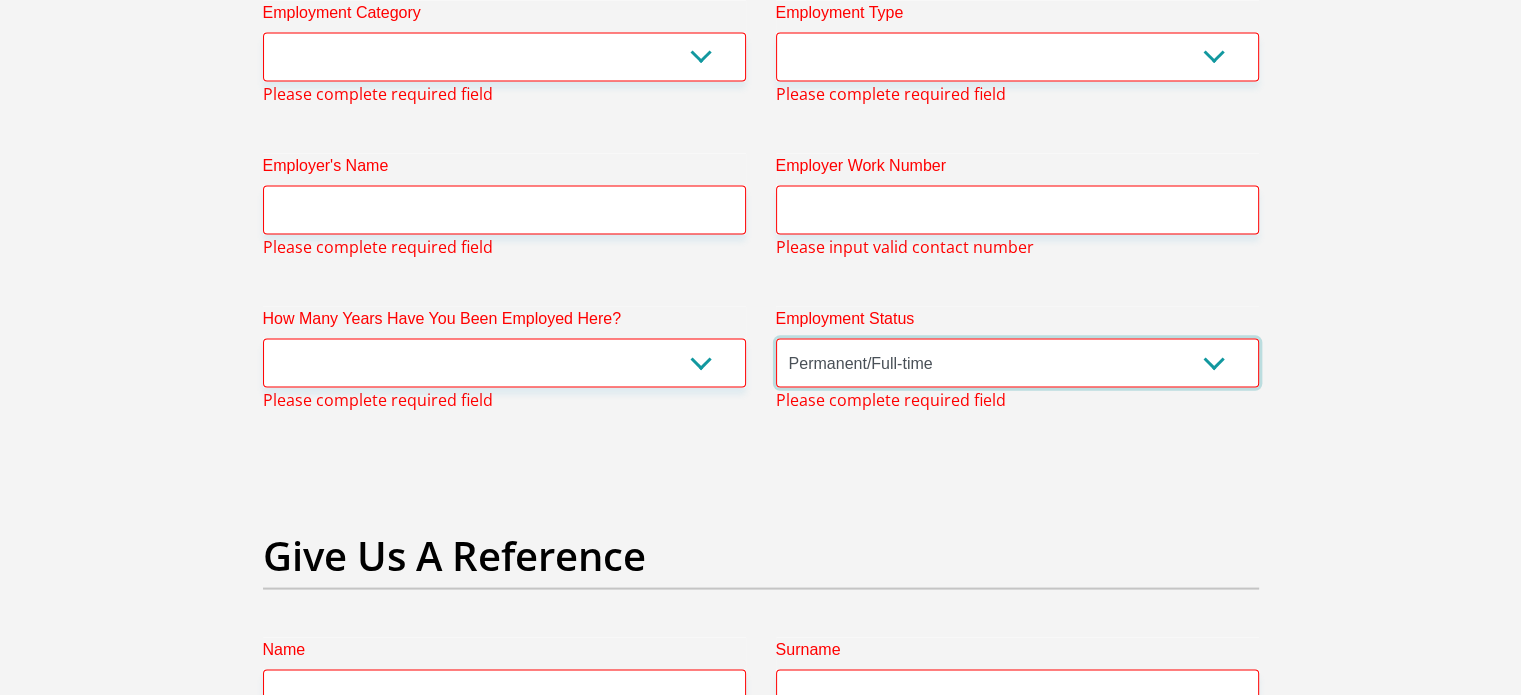 click on "Permanent/Full-time
Part-time/Casual
Contract Worker
Self-Employed
Housewife
Retired
Student
Medically Boarded
Disability
Unemployed" at bounding box center (1017, 363) 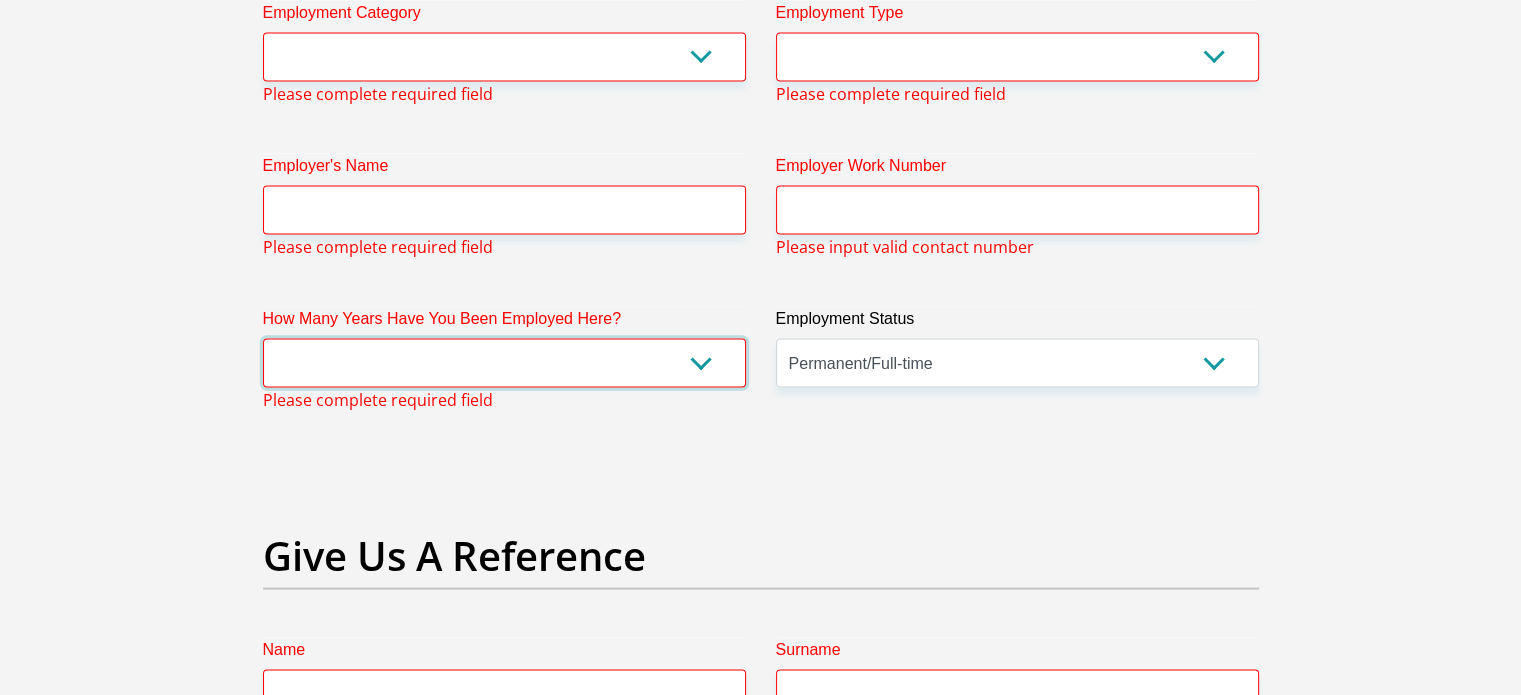 click on "less than 1 year
1-3 years
3-5 years
5+ years" at bounding box center (504, 363) 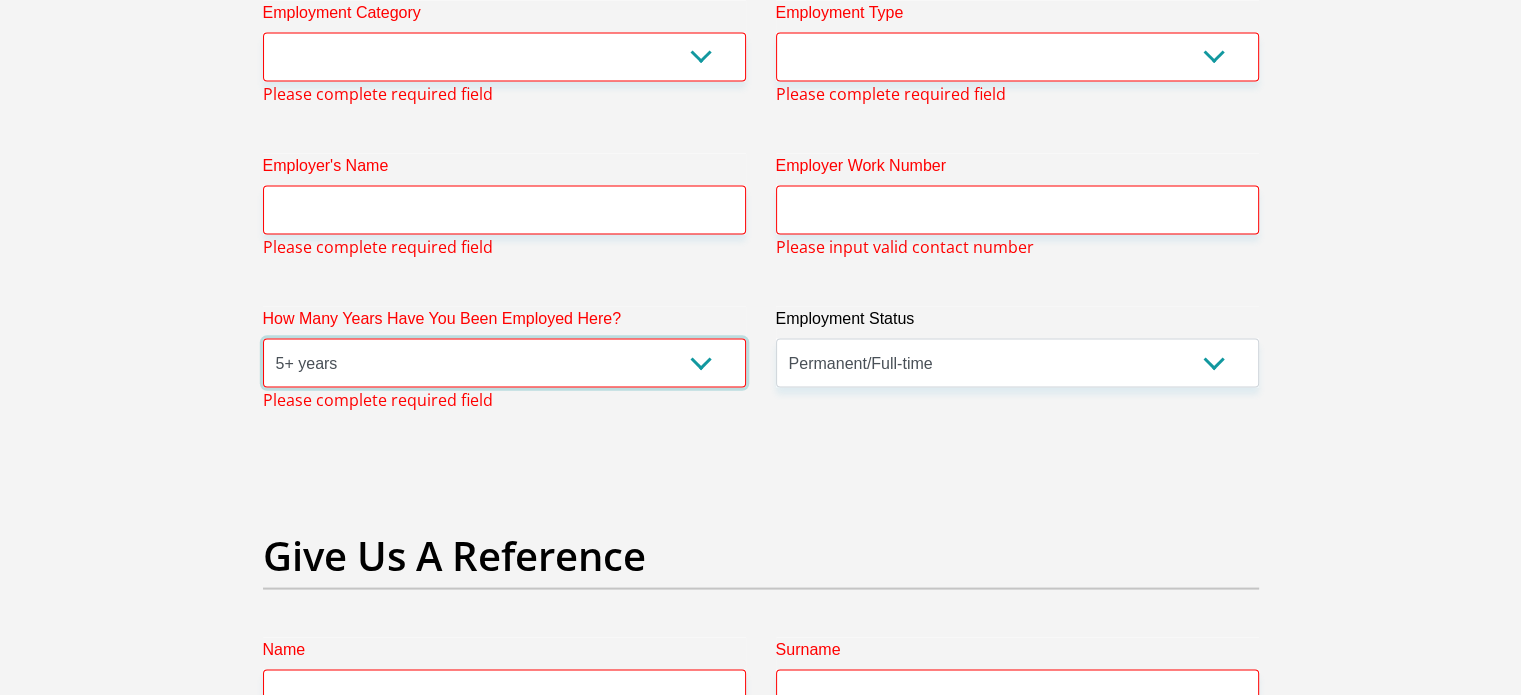 click on "less than 1 year
1-3 years
3-5 years
5+ years" at bounding box center (504, 363) 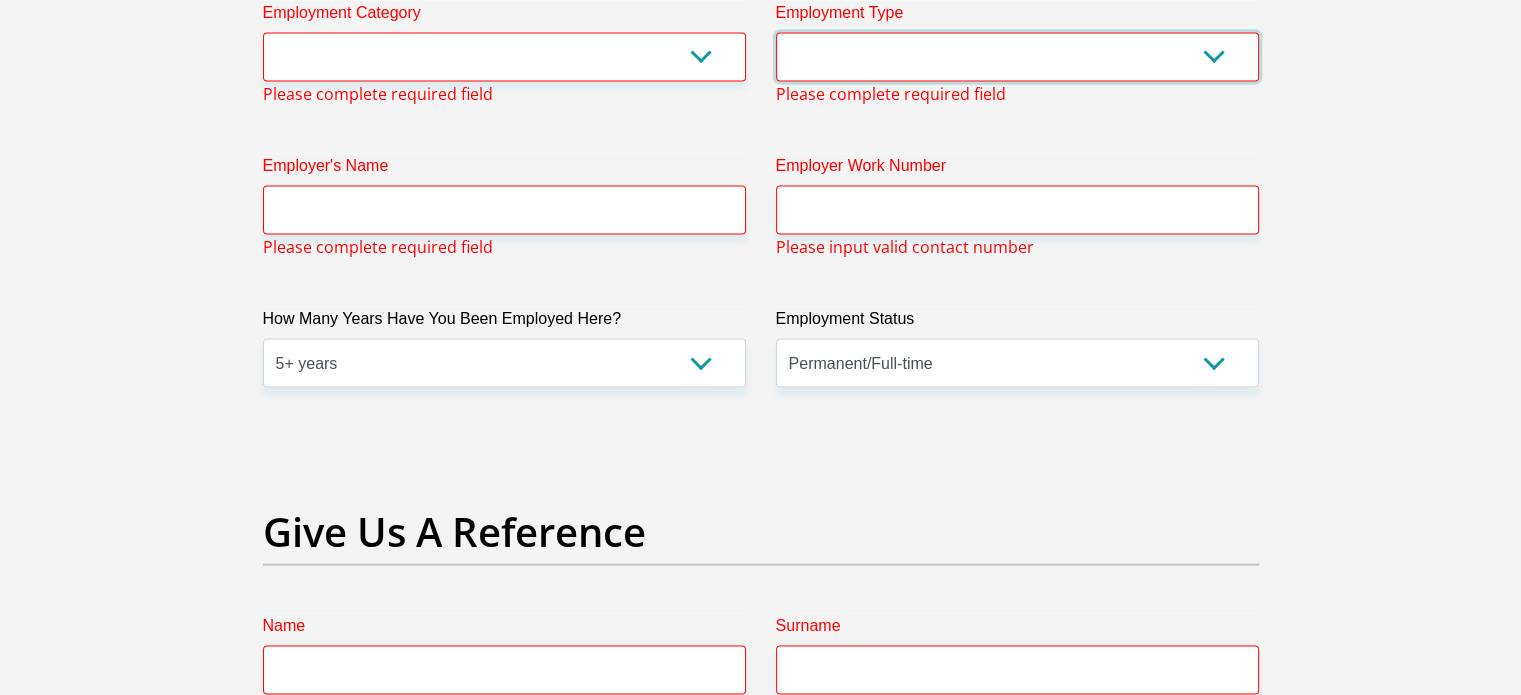 click on "College/Lecturer
Craft Seller
Creative
Driver
Executive
Farmer
Forces - Non Commissioned
Forces - Officer
Hawker
Housewife
Labourer
Licenced Professional
Manager
Miner
Non Licenced Professional
Office Staff/Clerk
Outside Worker
Pensioner
Permanent Teacher
Production/Manufacturing
Sales
Self-Employed
Semi-Professional Worker
Service Industry  Social Worker  Student" at bounding box center [1017, 57] 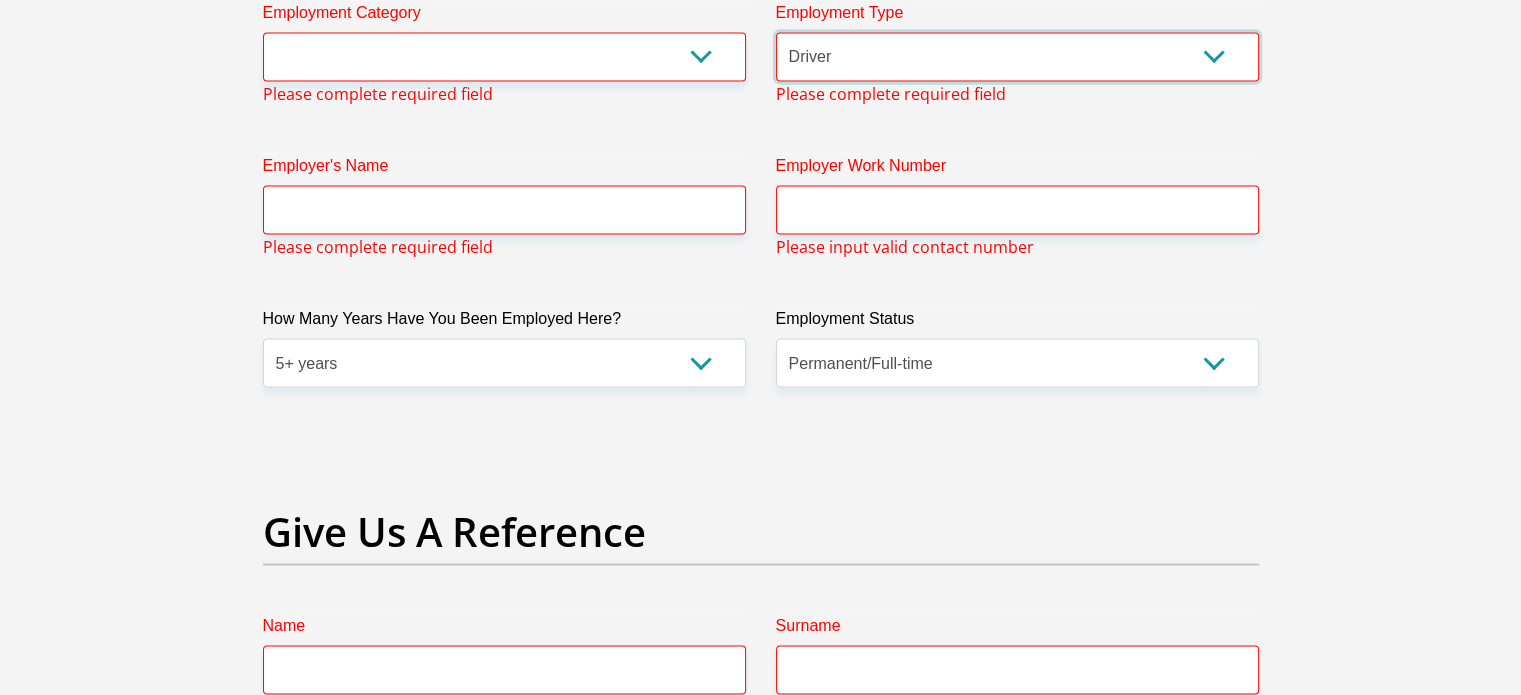 click on "College/Lecturer
Craft Seller
Creative
Driver
Executive
Farmer
Forces - Non Commissioned
Forces - Officer
Hawker
Housewife
Labourer
Licenced Professional
Manager
Miner
Non Licenced Professional
Office Staff/Clerk
Outside Worker
Pensioner
Permanent Teacher
Production/Manufacturing
Sales
Self-Employed
Semi-Professional Worker
Service Industry  Social Worker  Student" at bounding box center (1017, 57) 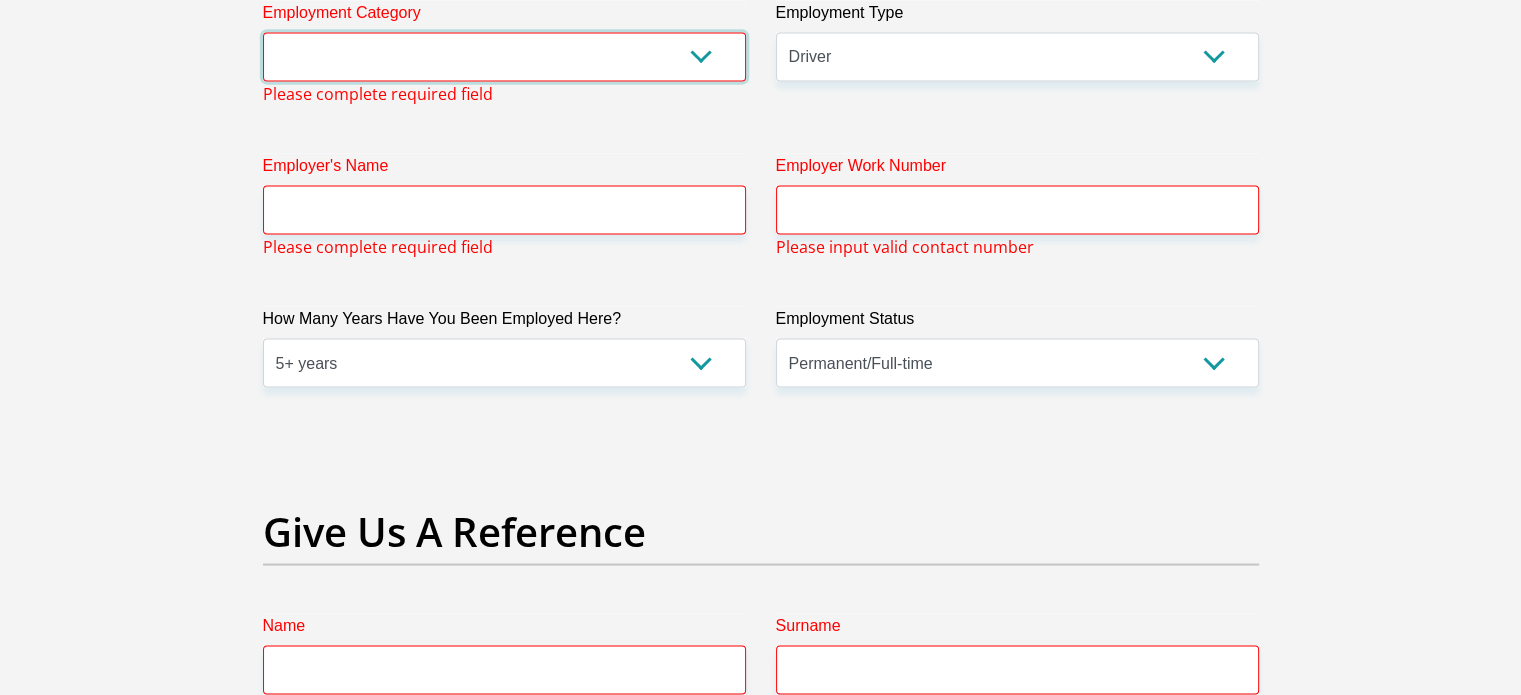 click on "AGRICULTURE
ALCOHOL & TOBACCO
CONSTRUCTION MATERIALS
METALLURGY
EQUIPMENT FOR RENEWABLE ENERGY
SPECIALIZED CONTRACTORS
CAR
GAMING (INCL. INTERNET
OTHER WHOLESALE
UNLICENSED PHARMACEUTICALS
CURRENCY EXCHANGE HOUSES
OTHER FINANCIAL INSTITUTIONS & INSURANCE
REAL ESTATE AGENTS
OIL & GAS
OTHER MATERIALS (E.G. IRON ORE)
PRECIOUS STONES & PRECIOUS METALS
POLITICAL ORGANIZATIONS
RELIGIOUS ORGANIZATIONS(NOT SECTS)
ACTI. HAVING BUSINESS DEAL WITH PUBLIC ADMINISTRATION
LAUNDROMATS" at bounding box center [504, 57] 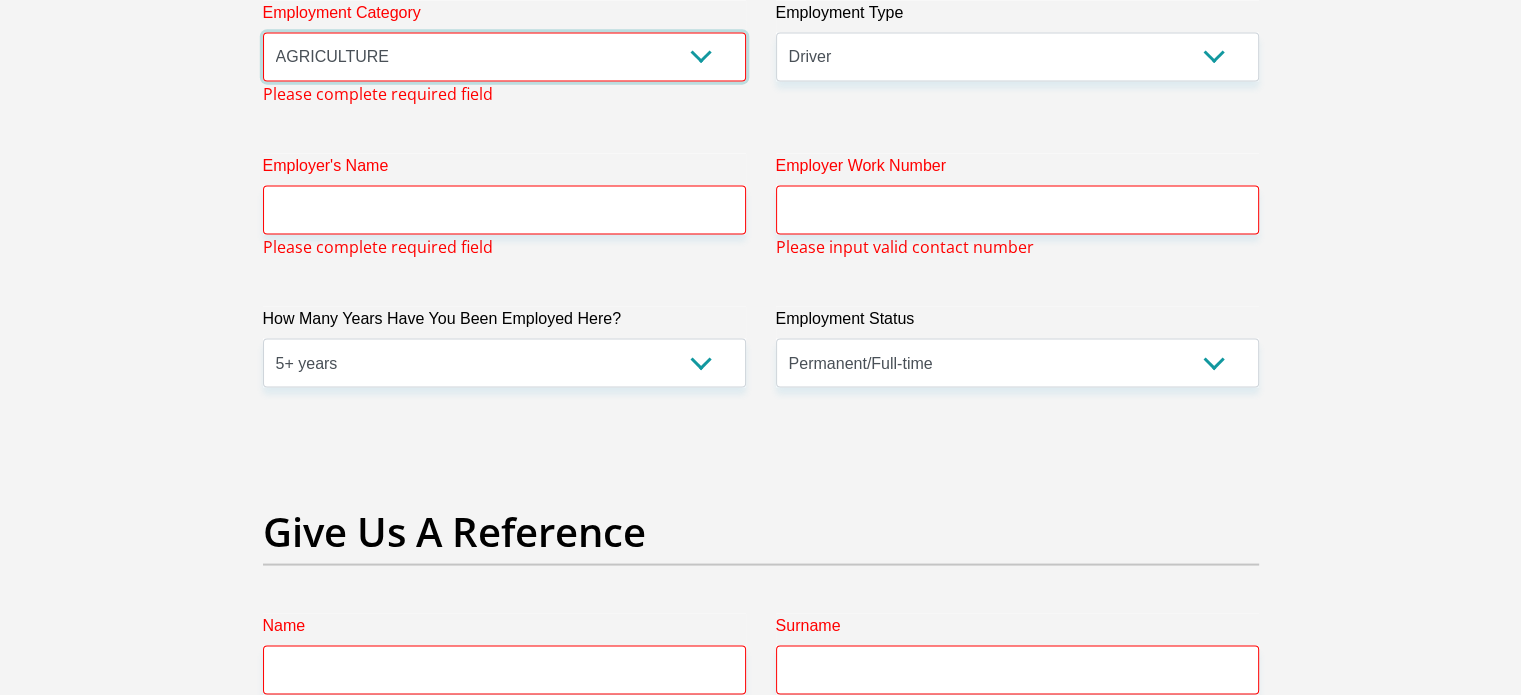 click on "AGRICULTURE
ALCOHOL & TOBACCO
CONSTRUCTION MATERIALS
METALLURGY
EQUIPMENT FOR RENEWABLE ENERGY
SPECIALIZED CONTRACTORS
CAR
GAMING (INCL. INTERNET
OTHER WHOLESALE
UNLICENSED PHARMACEUTICALS
CURRENCY EXCHANGE HOUSES
OTHER FINANCIAL INSTITUTIONS & INSURANCE
REAL ESTATE AGENTS
OIL & GAS
OTHER MATERIALS (E.G. IRON ORE)
PRECIOUS STONES & PRECIOUS METALS
POLITICAL ORGANIZATIONS
RELIGIOUS ORGANIZATIONS(NOT SECTS)
ACTI. HAVING BUSINESS DEAL WITH PUBLIC ADMINISTRATION
LAUNDROMATS" at bounding box center [504, 57] 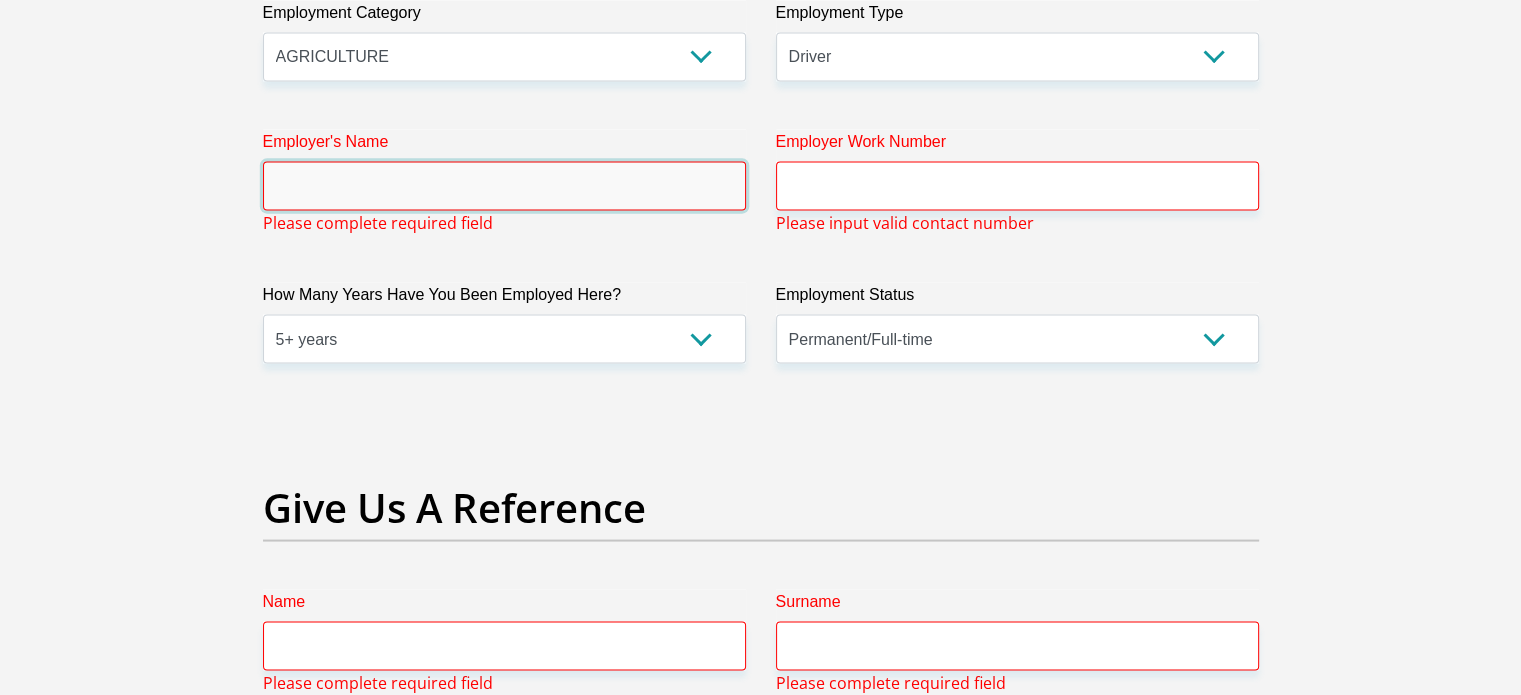 click on "Employer's Name" at bounding box center [504, 186] 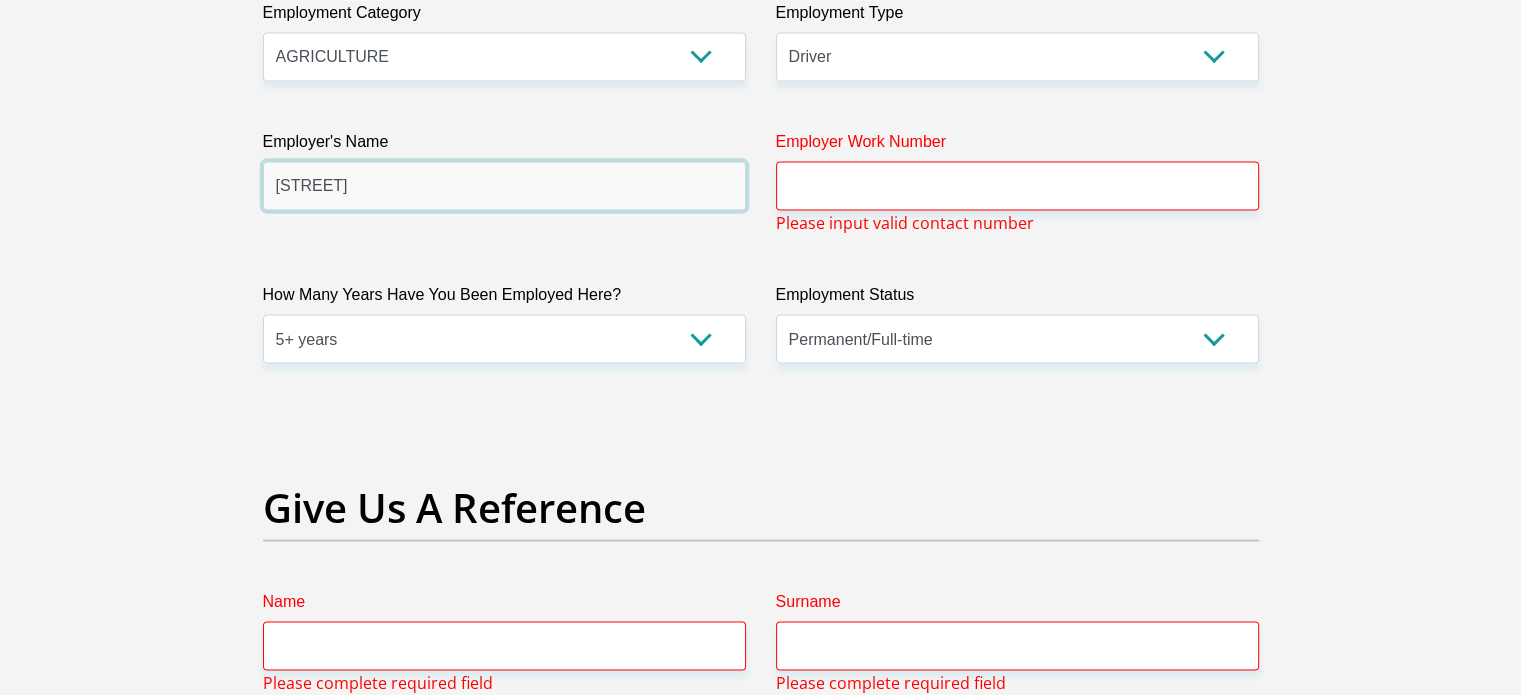 click on "[STREET]" at bounding box center [504, 186] 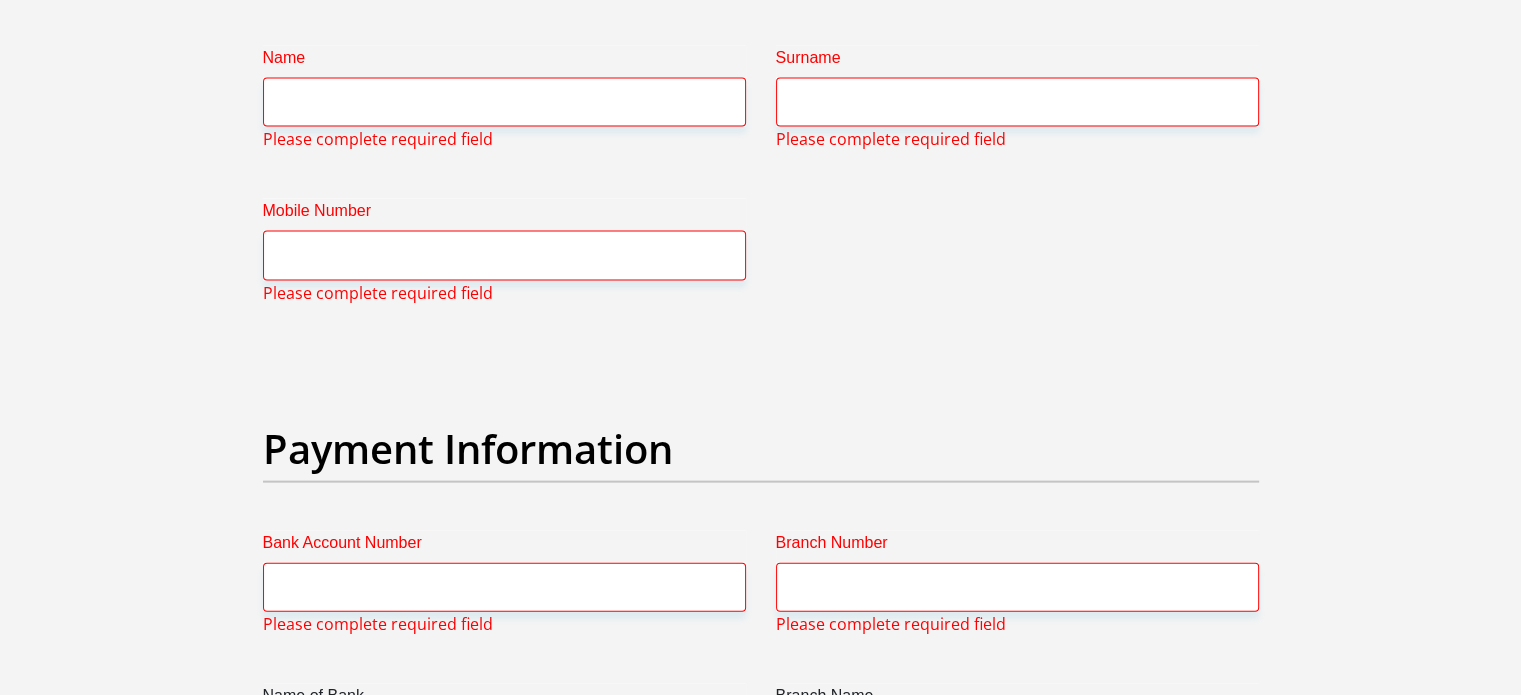 scroll, scrollTop: 4392, scrollLeft: 0, axis: vertical 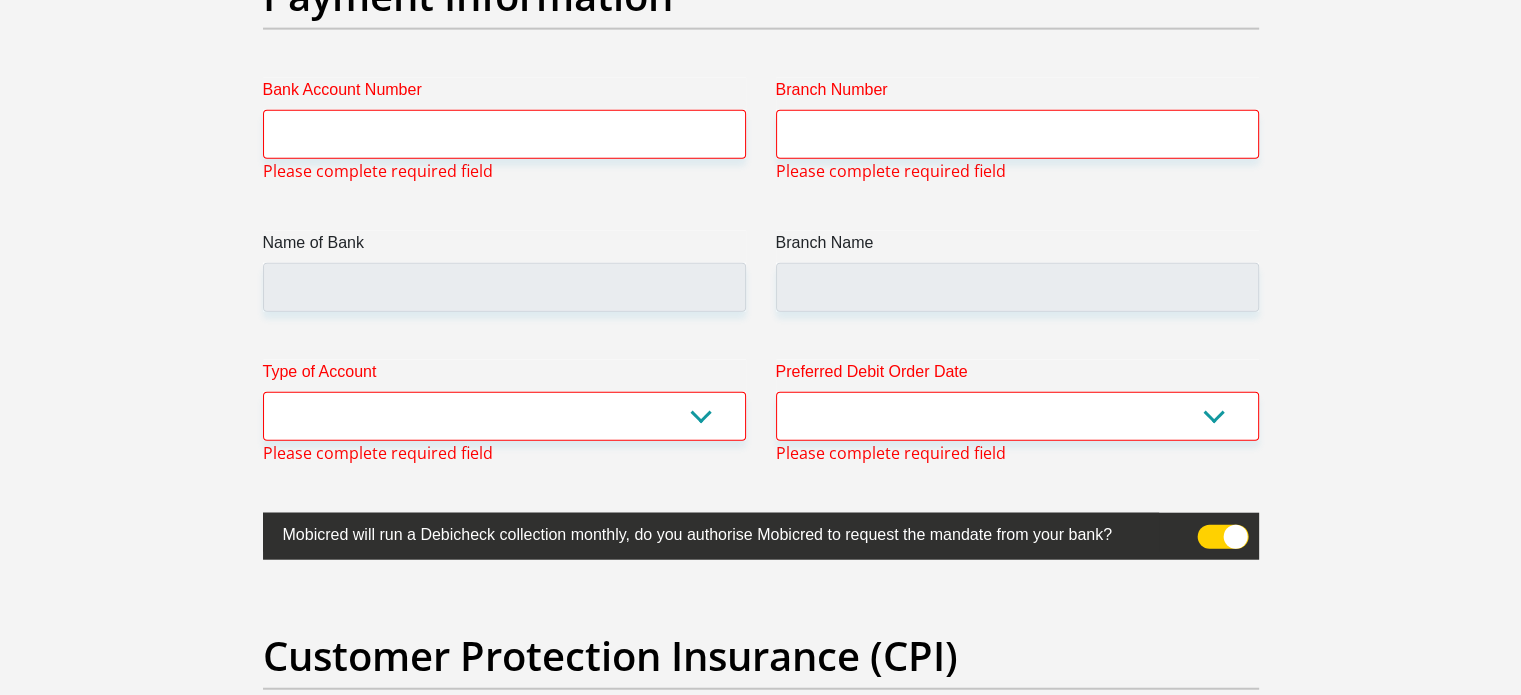 type on "[STREET]" 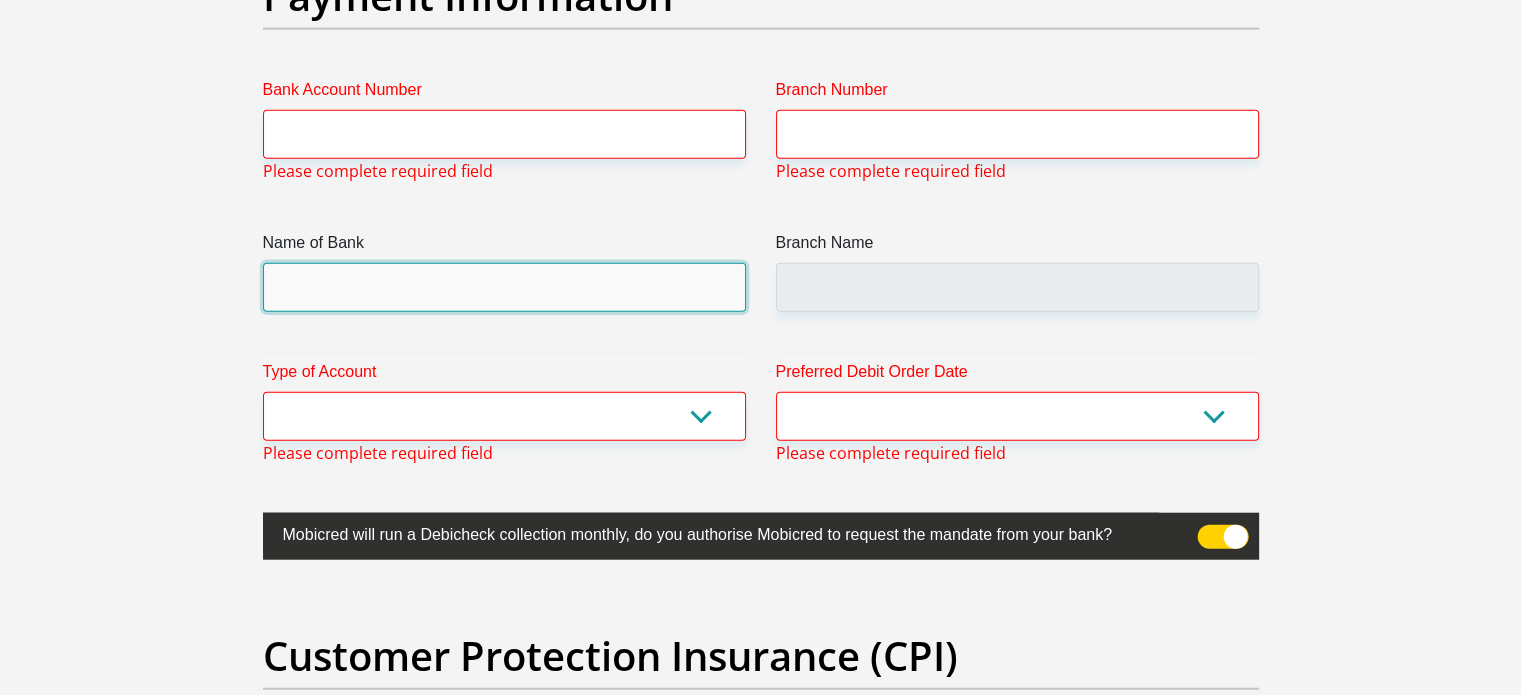 click on "Name of Bank" at bounding box center [504, 287] 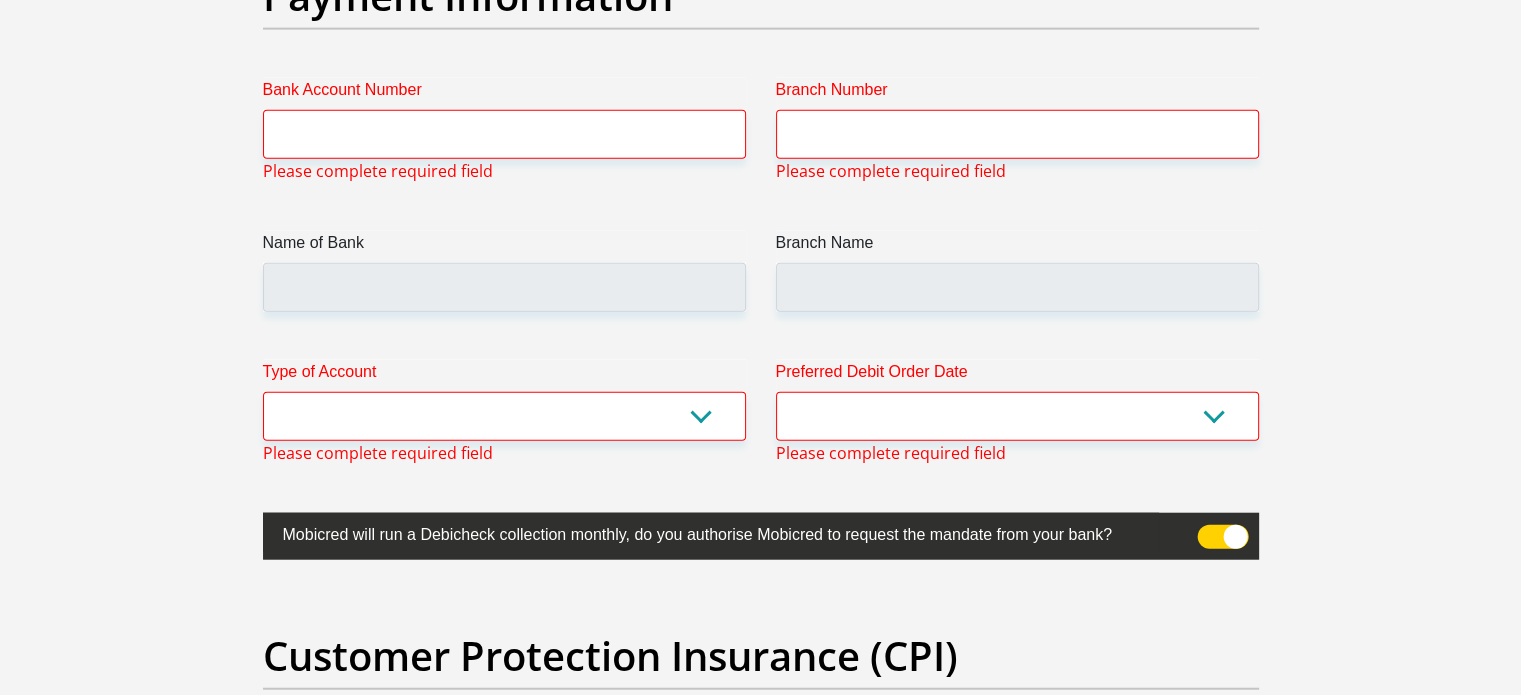drag, startPoint x: 398, startPoint y: 248, endPoint x: 347, endPoint y: 287, distance: 64.202805 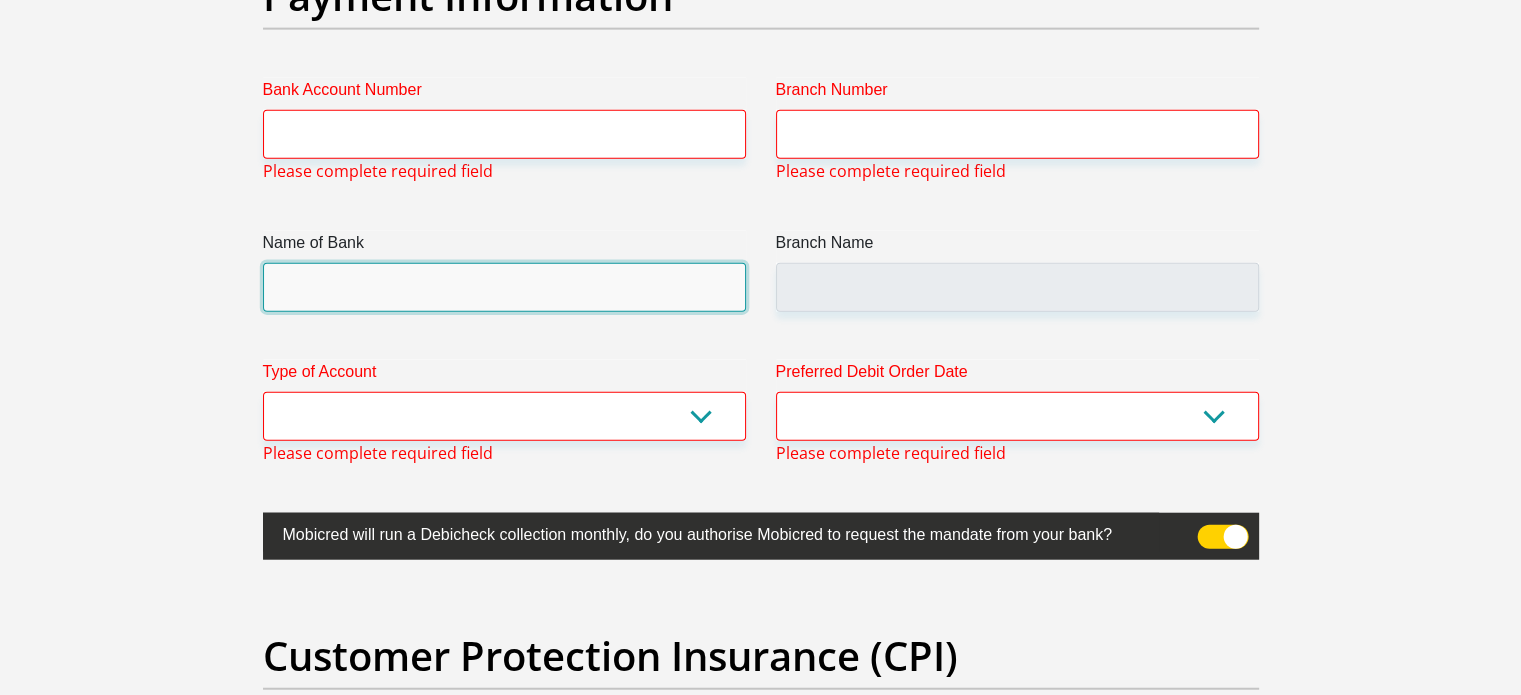 click on "Name of Bank" at bounding box center (504, 287) 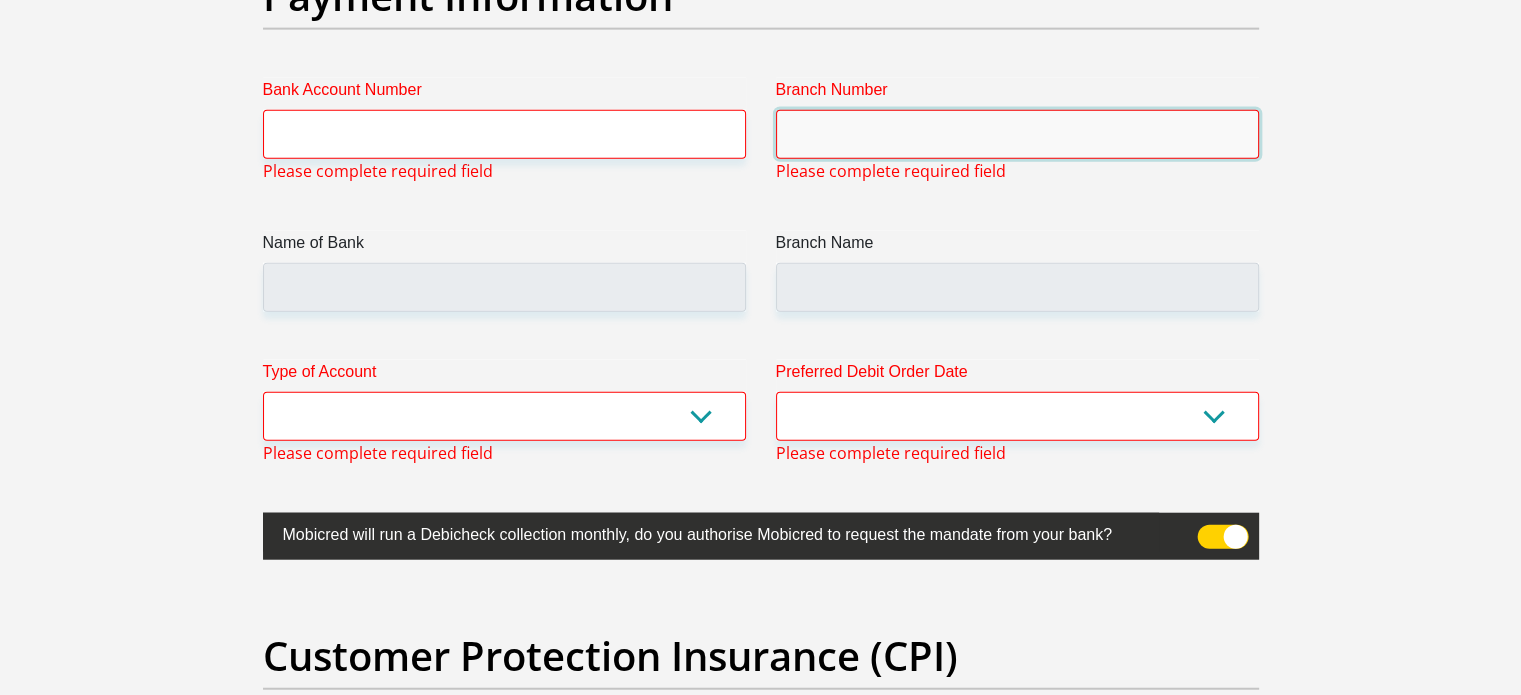 click on "Branch Number" at bounding box center [1017, 134] 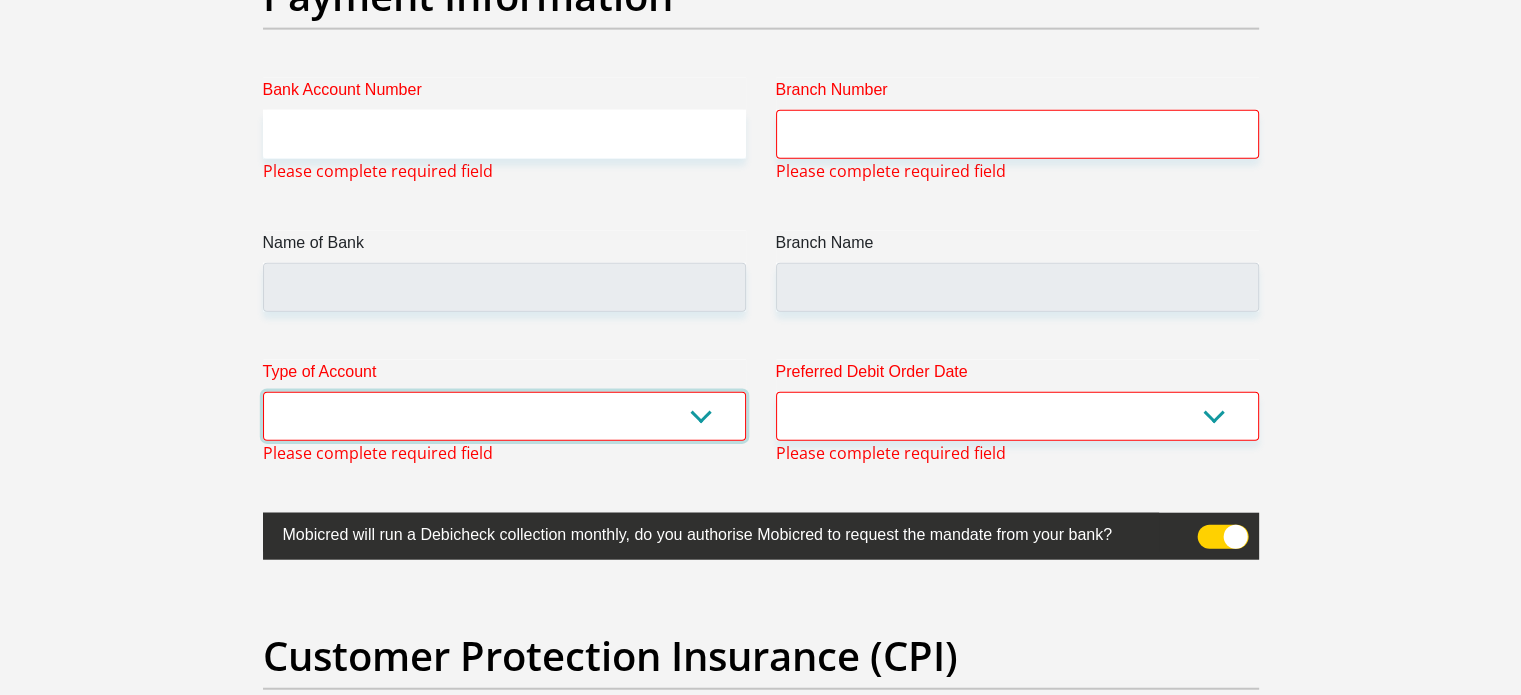 click on "Cheque
Savings" at bounding box center (504, 416) 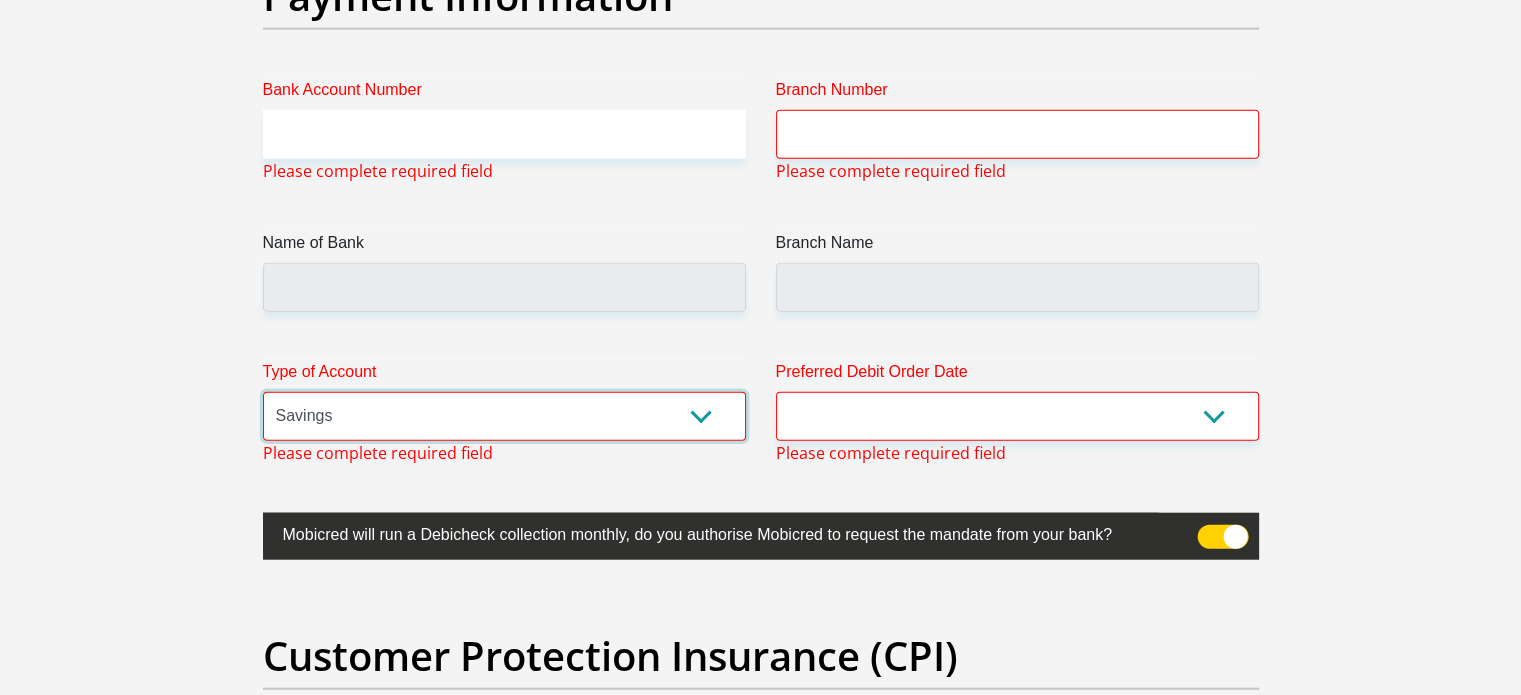 click on "Cheque
Savings" at bounding box center (504, 416) 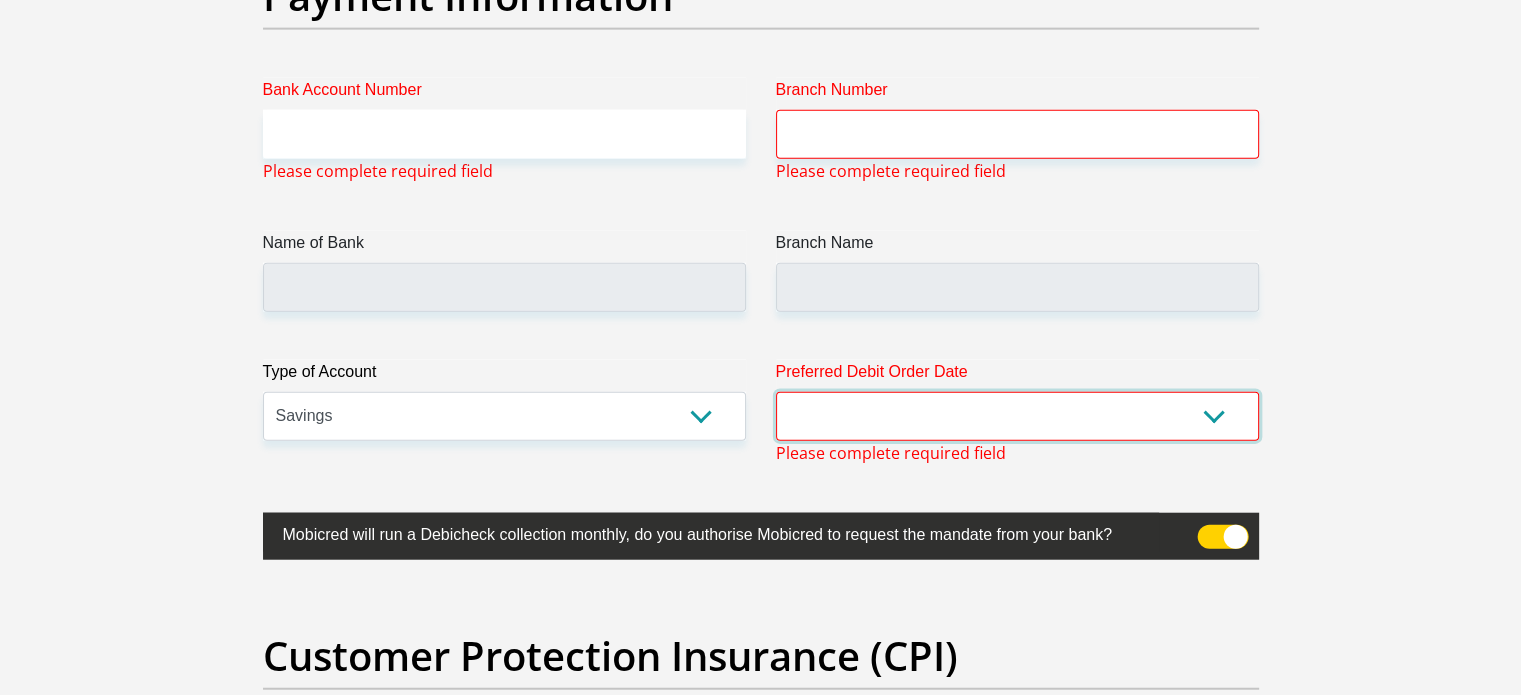 click on "1st
2nd
3rd
4th
5th
7th
18th
19th
20th
21st
22nd
23rd
24th
25th
26th
27th
28th
29th
30th" at bounding box center [1017, 416] 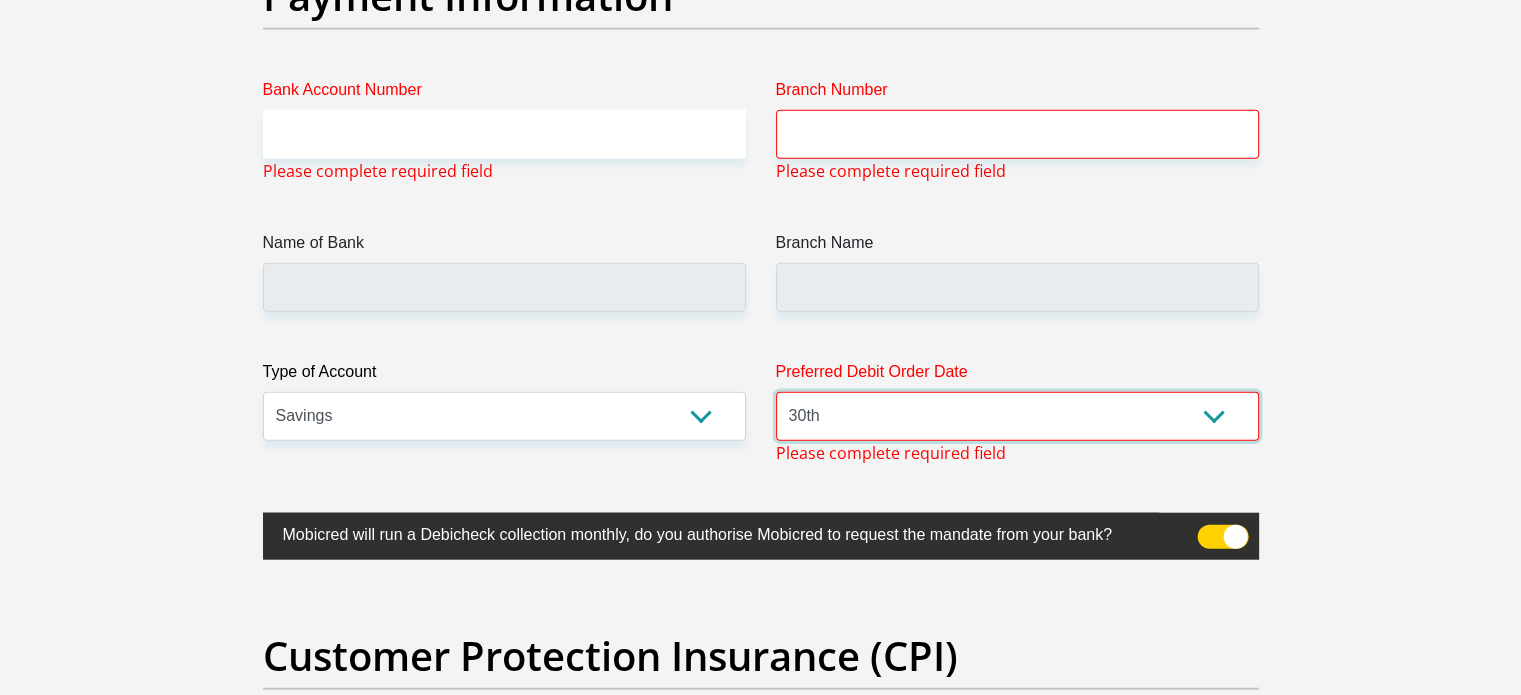 click on "1st
2nd
3rd
4th
5th
7th
18th
19th
20th
21st
22nd
23rd
24th
25th
26th
27th
28th
29th
30th" at bounding box center [1017, 416] 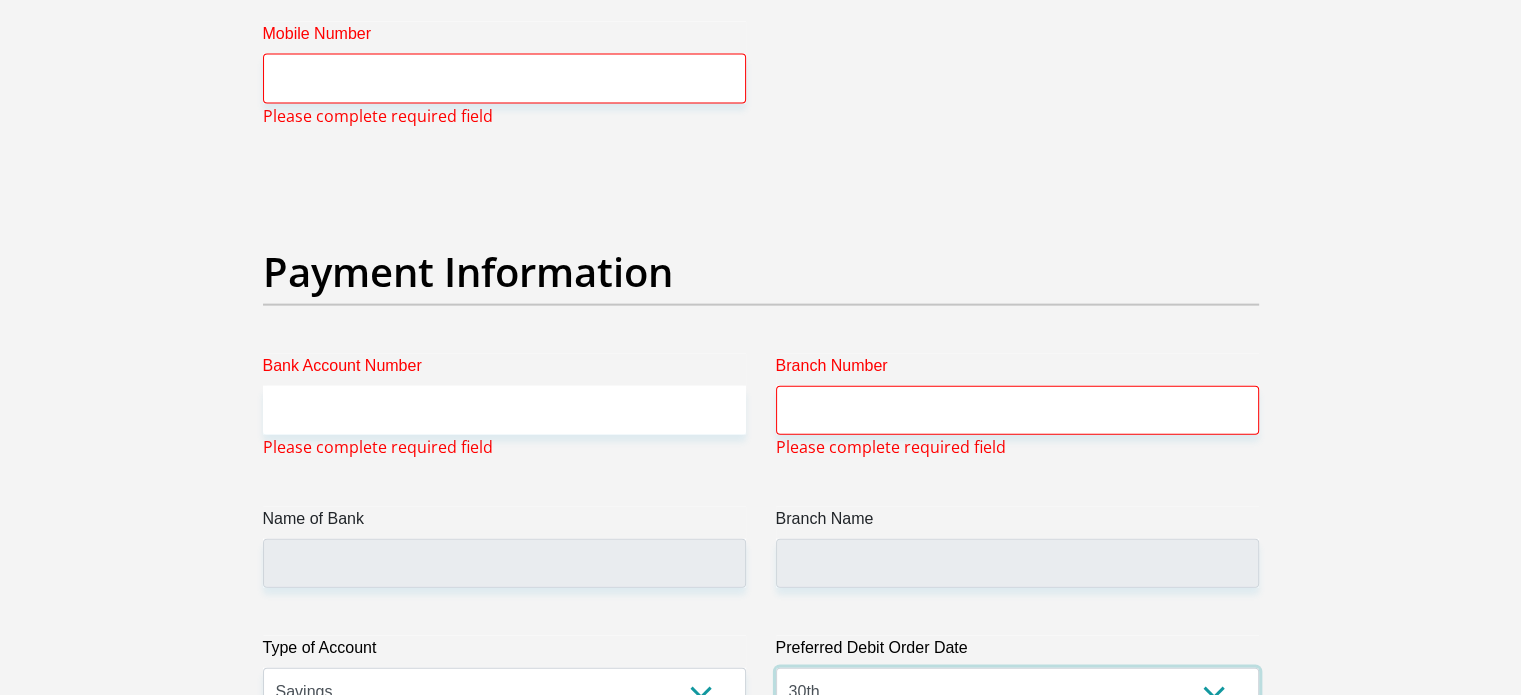 scroll, scrollTop: 4137, scrollLeft: 0, axis: vertical 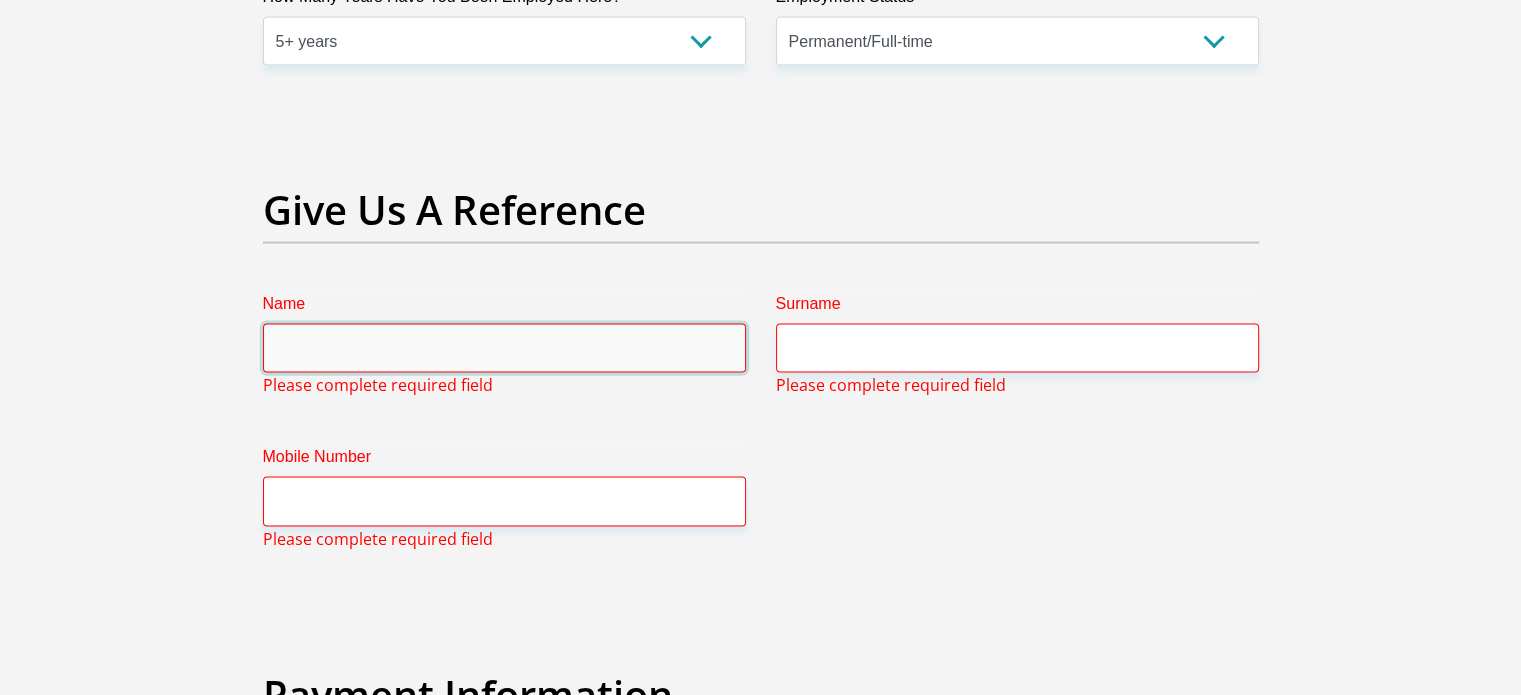 click on "Name" at bounding box center (504, 348) 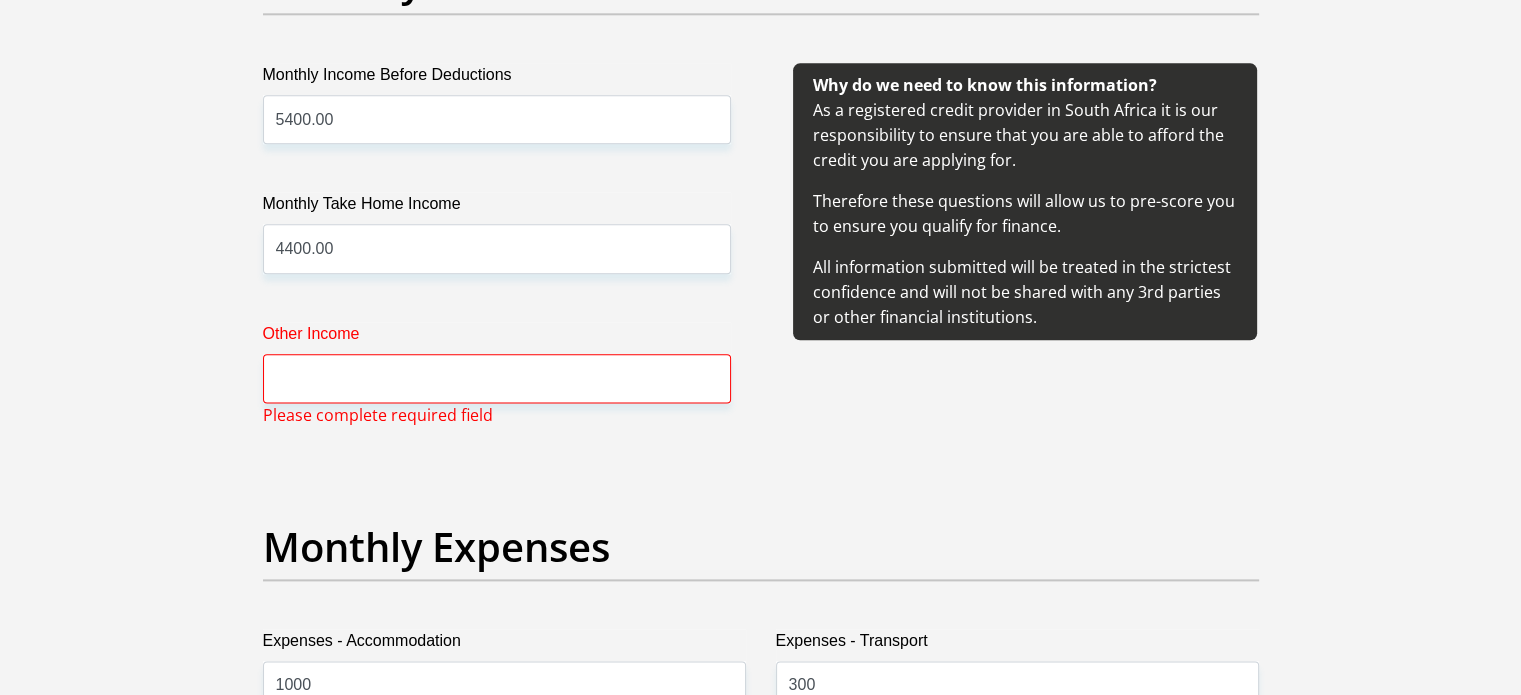 scroll, scrollTop: 2459, scrollLeft: 0, axis: vertical 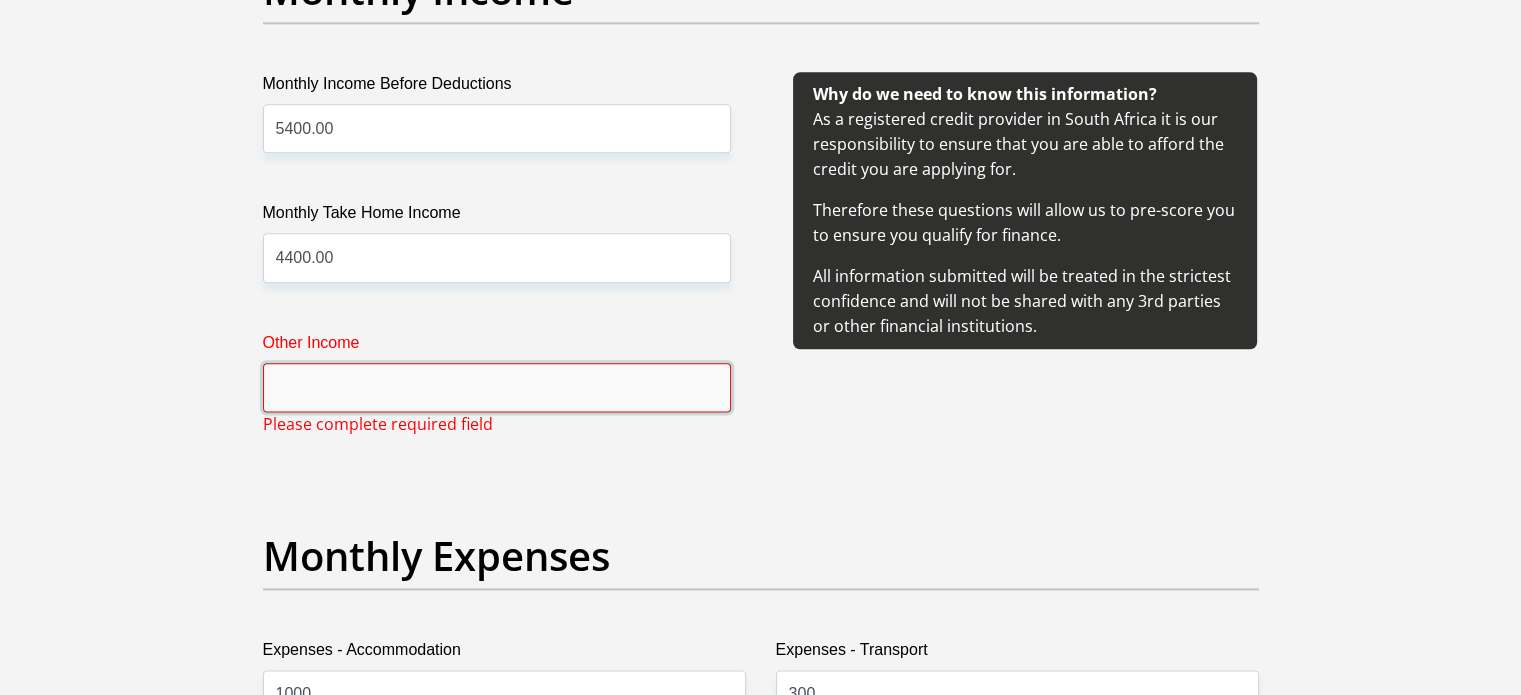 click on "Other Income" at bounding box center [497, 387] 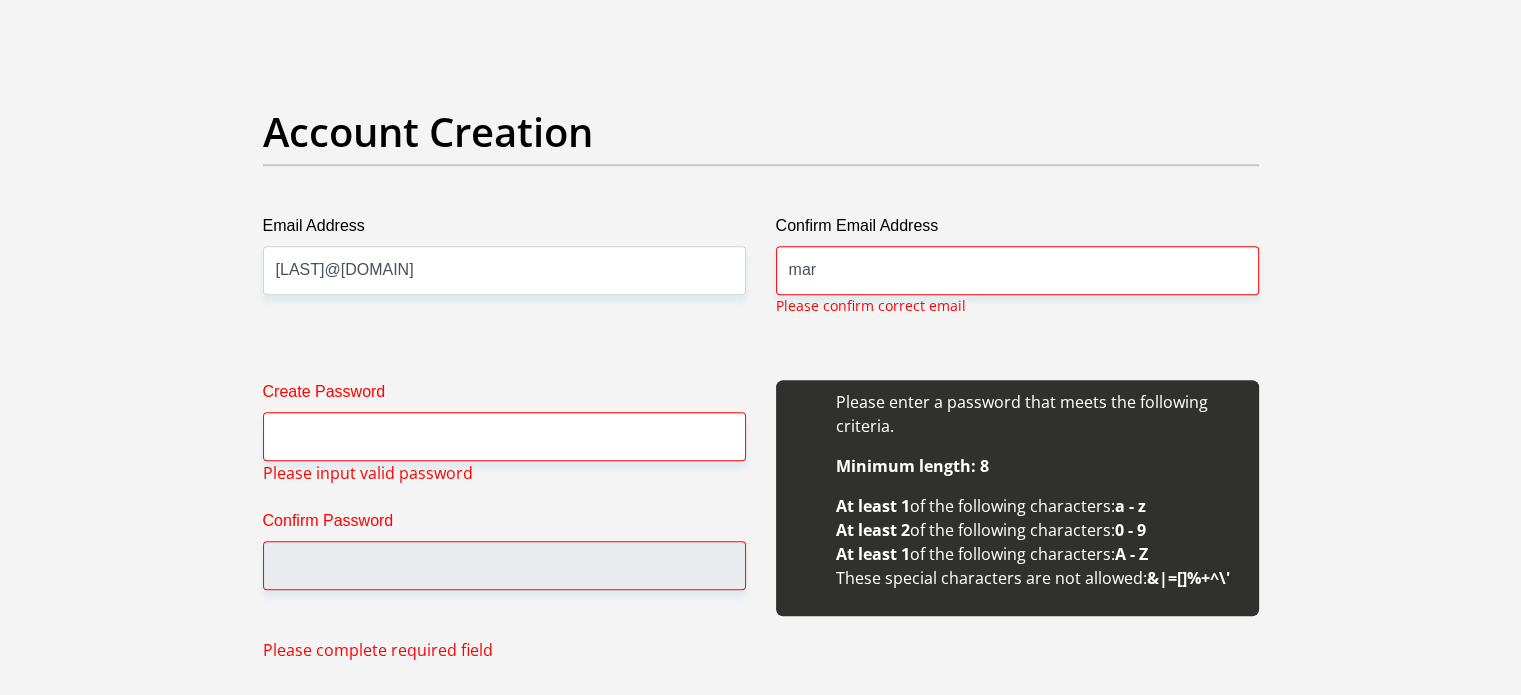 scroll, scrollTop: 1625, scrollLeft: 0, axis: vertical 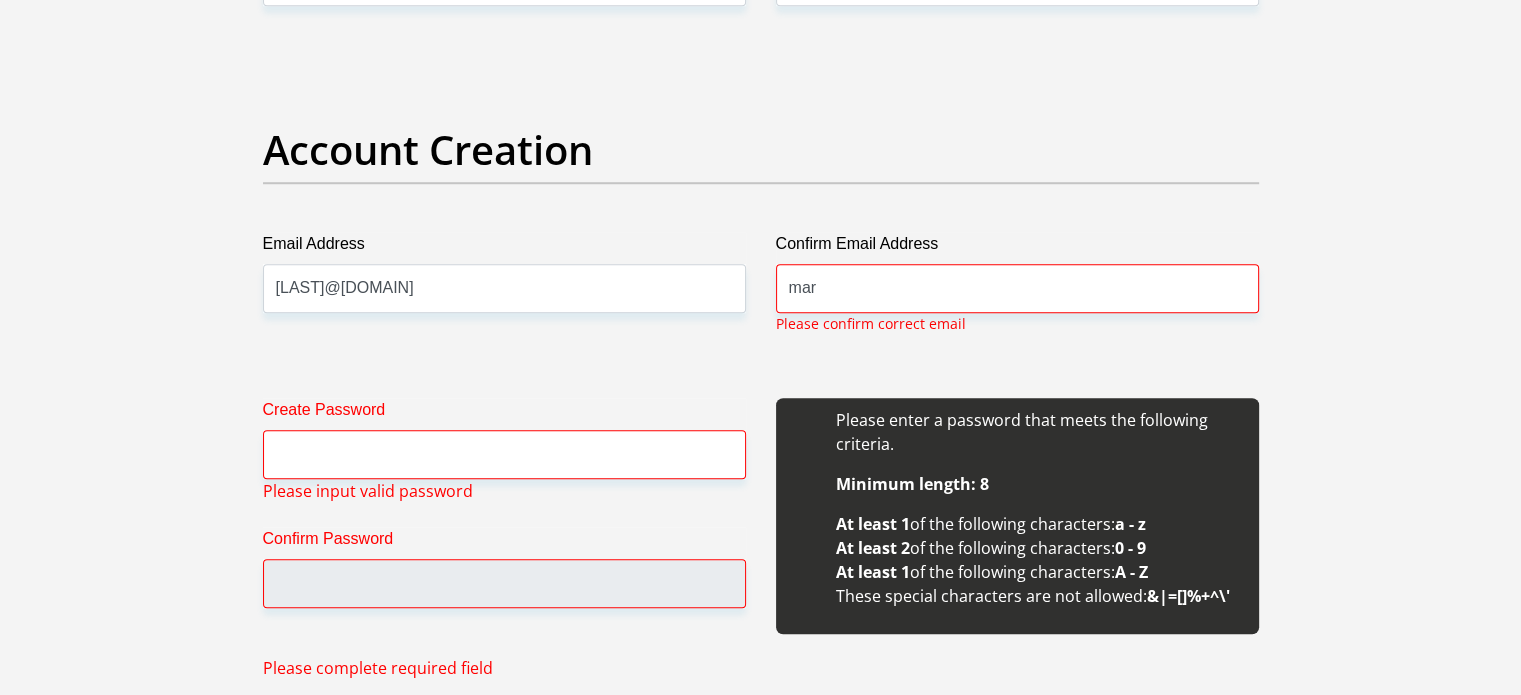 type on "0" 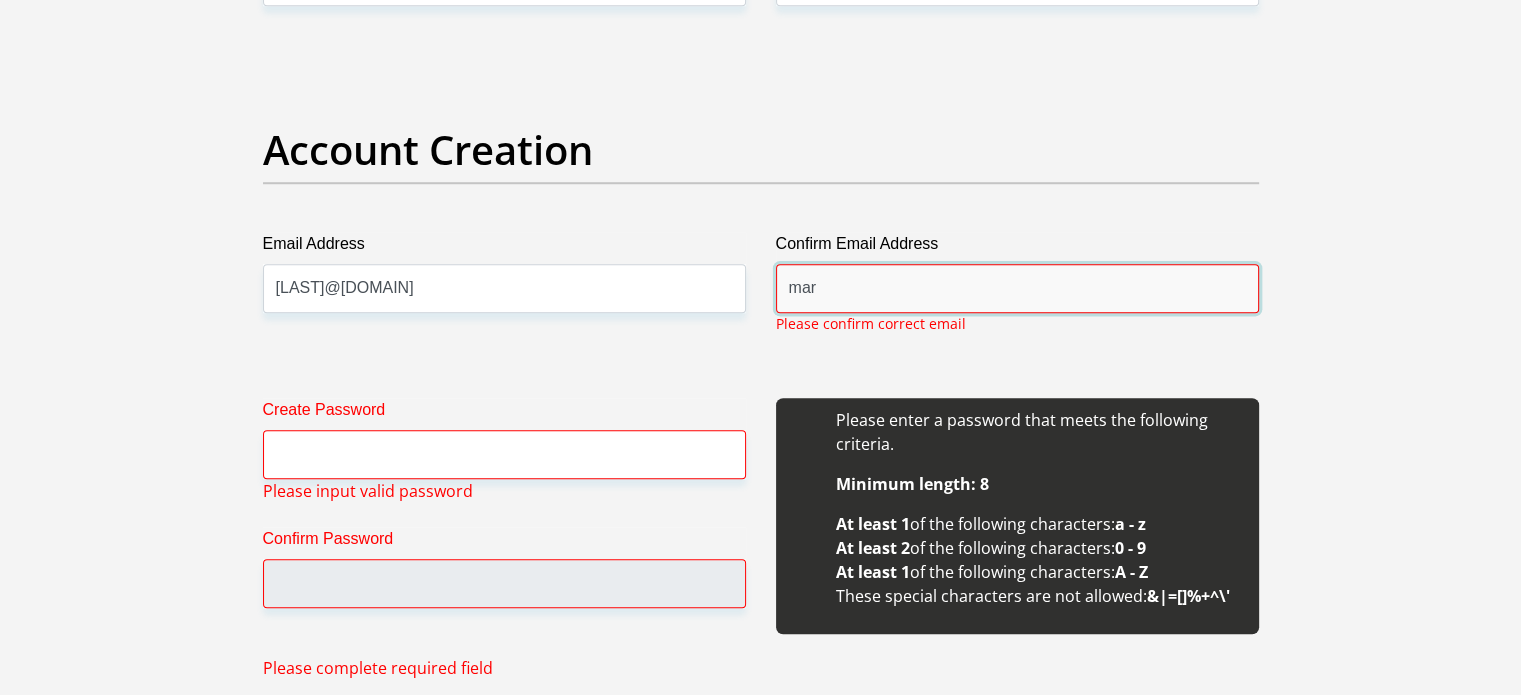 click on "mar" at bounding box center [1017, 288] 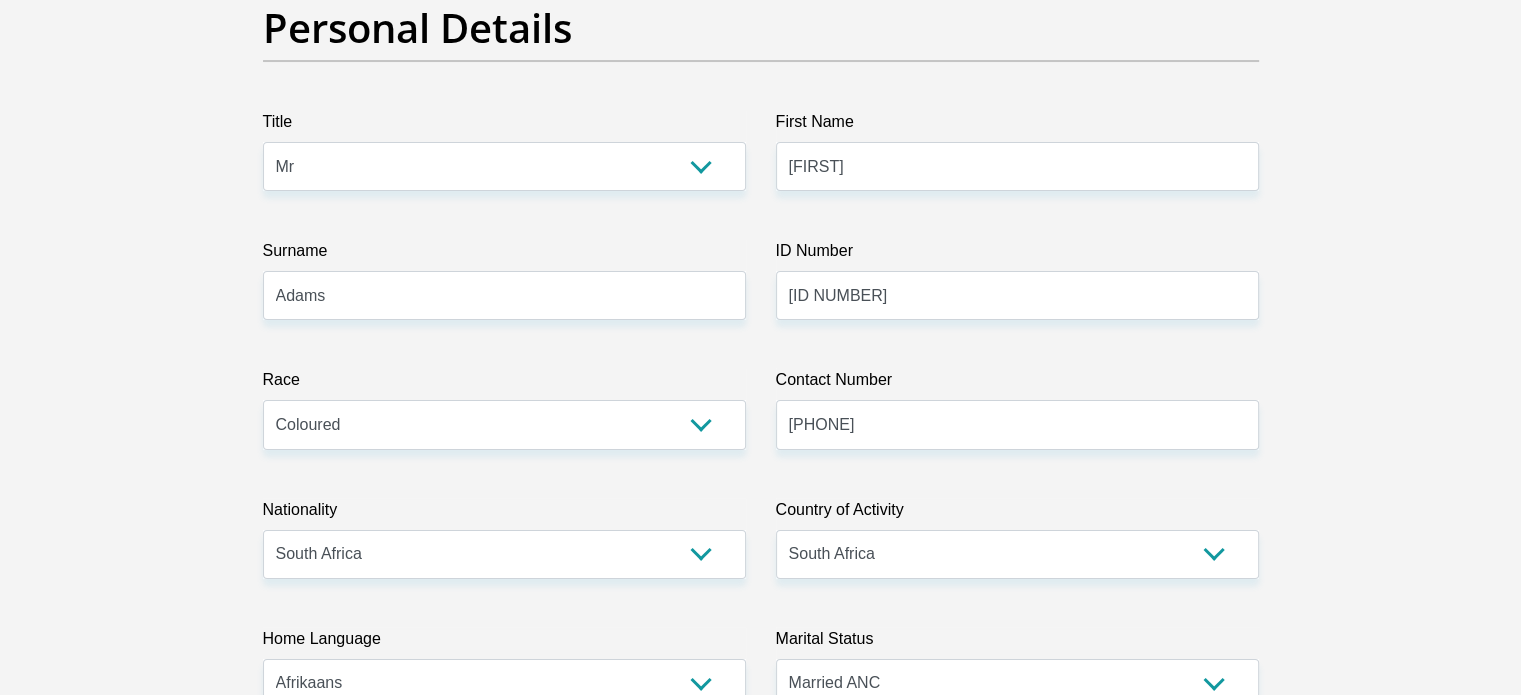 scroll, scrollTop: 213, scrollLeft: 0, axis: vertical 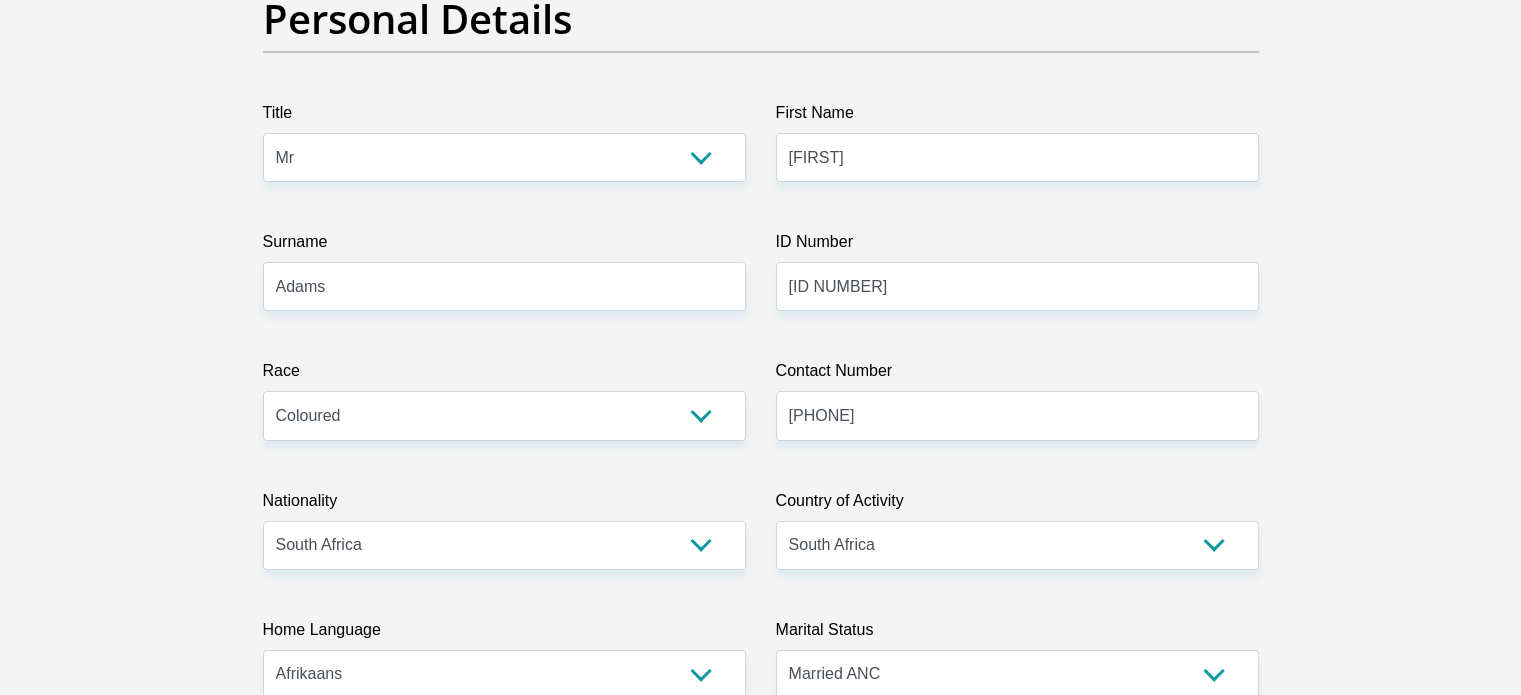 type on "[LAST]" 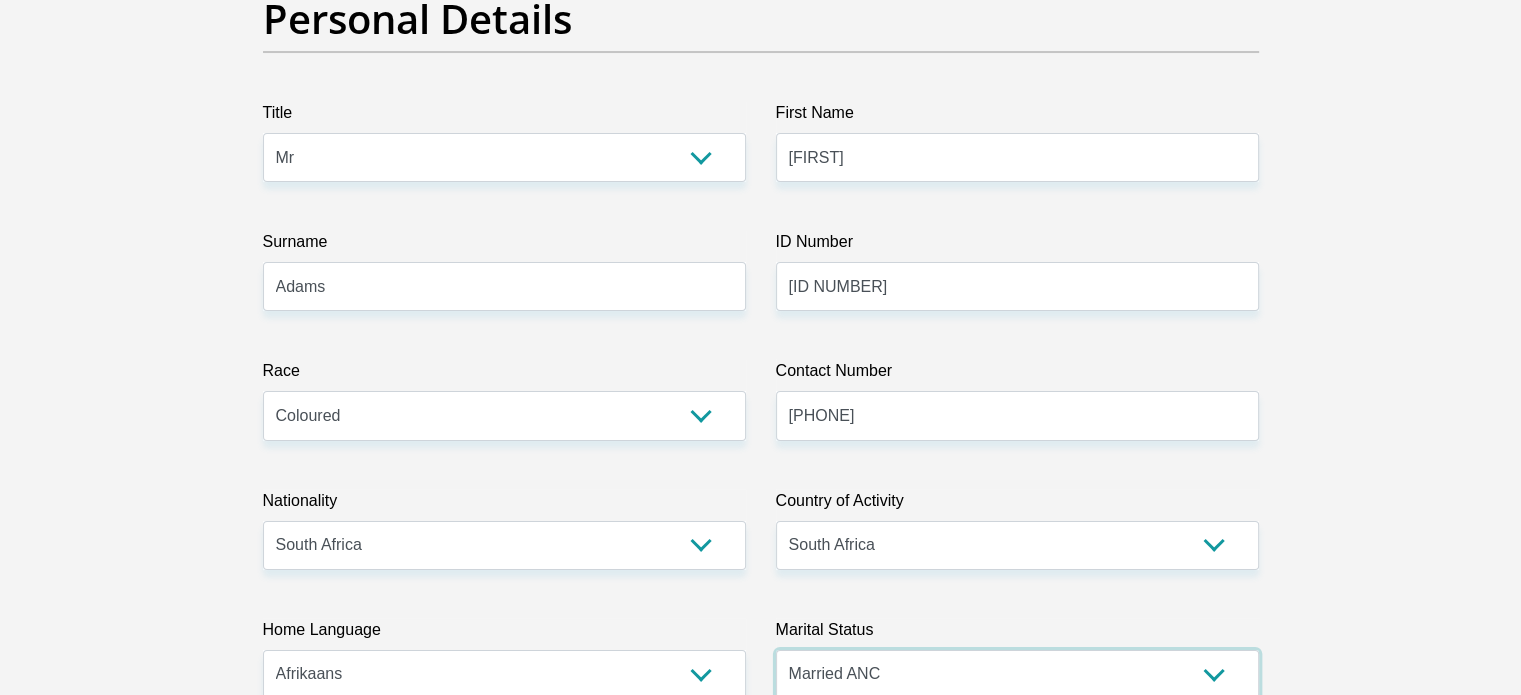 scroll, scrollTop: 216, scrollLeft: 0, axis: vertical 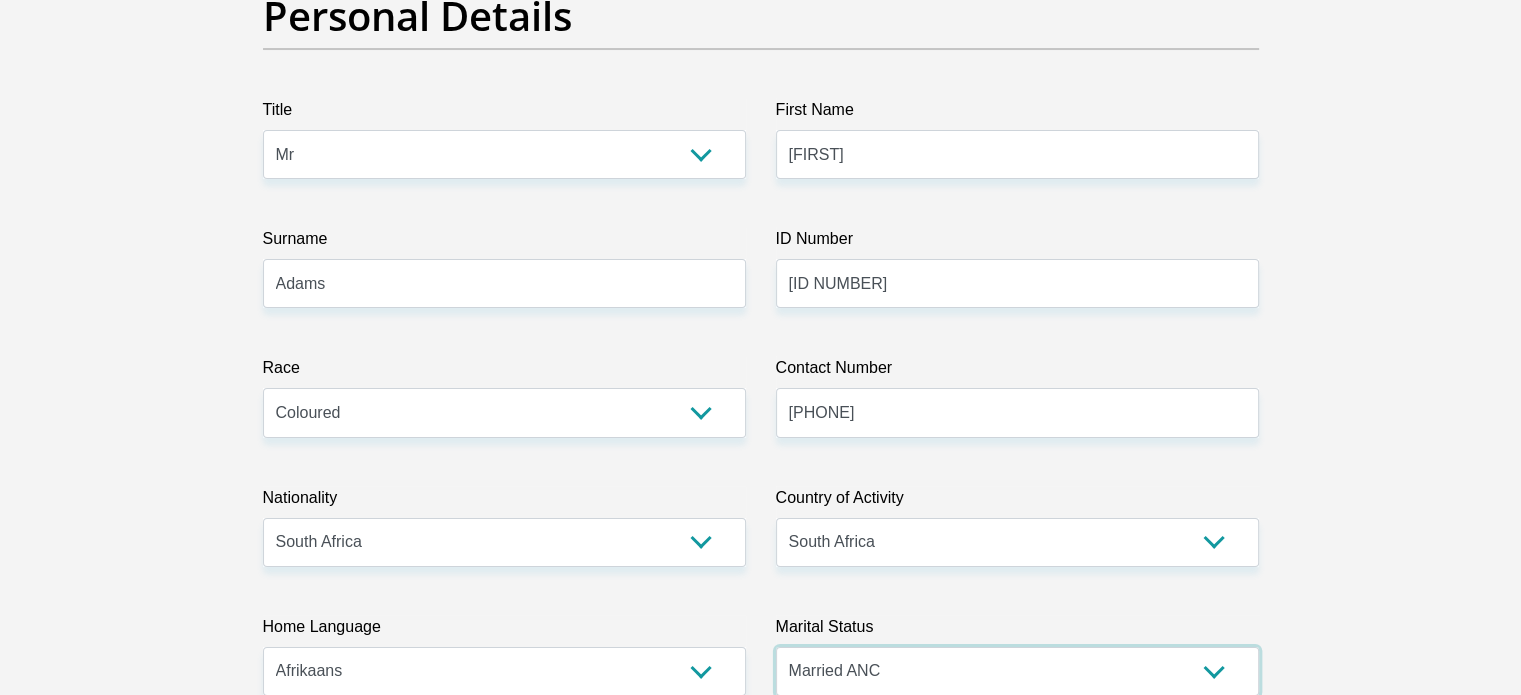 click on "Married ANC
Single
Divorced
Widowed
Married COP or Customary Law" at bounding box center [1017, 671] 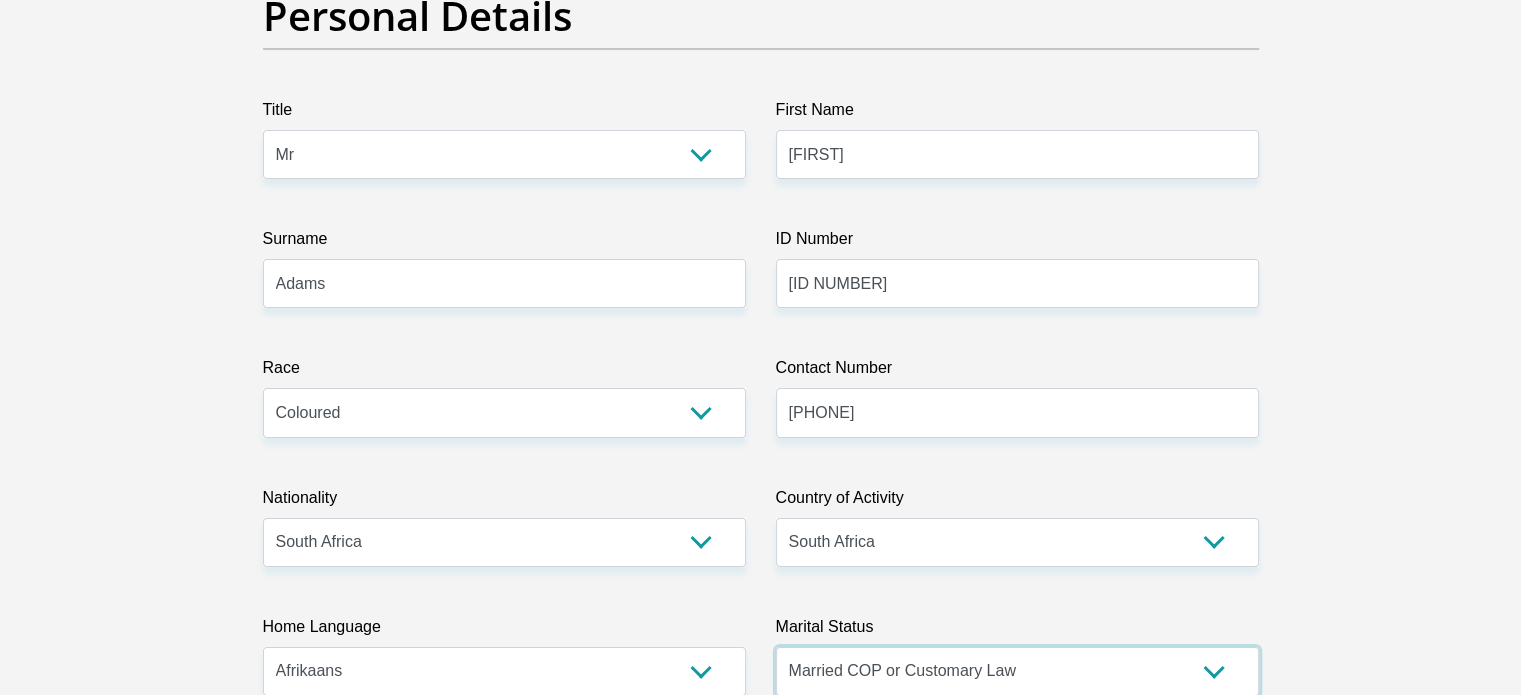 click on "Married ANC
Single
Divorced
Widowed
Married COP or Customary Law" at bounding box center (1017, 671) 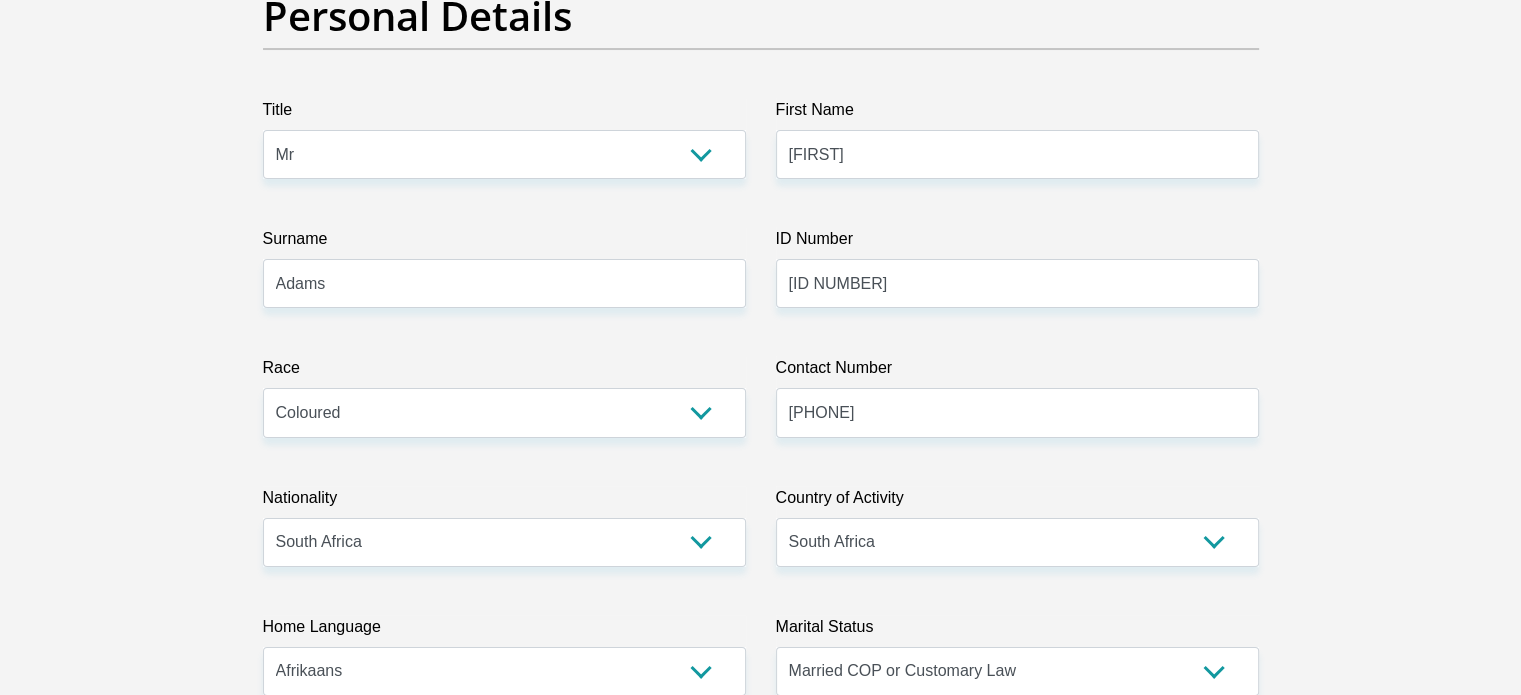 scroll, scrollTop: 617, scrollLeft: 0, axis: vertical 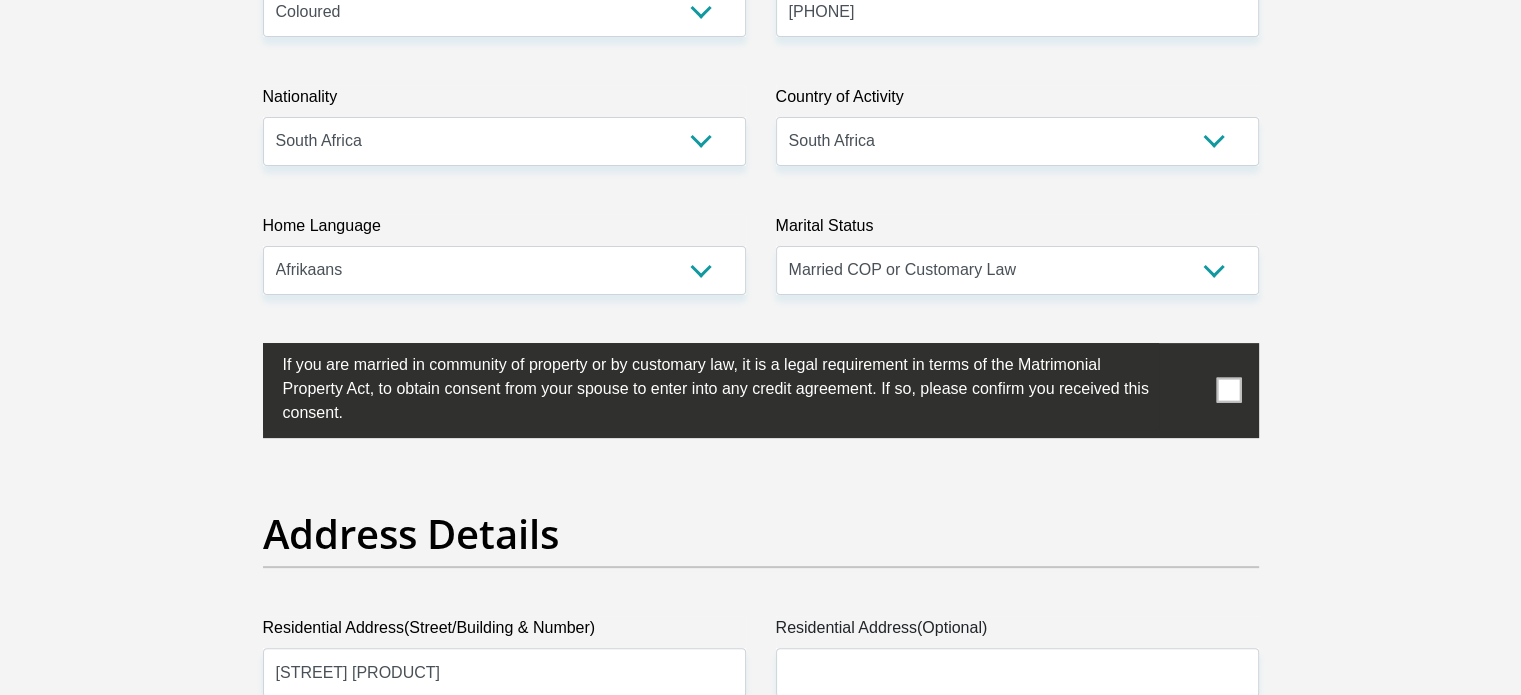 click at bounding box center (1228, 390) 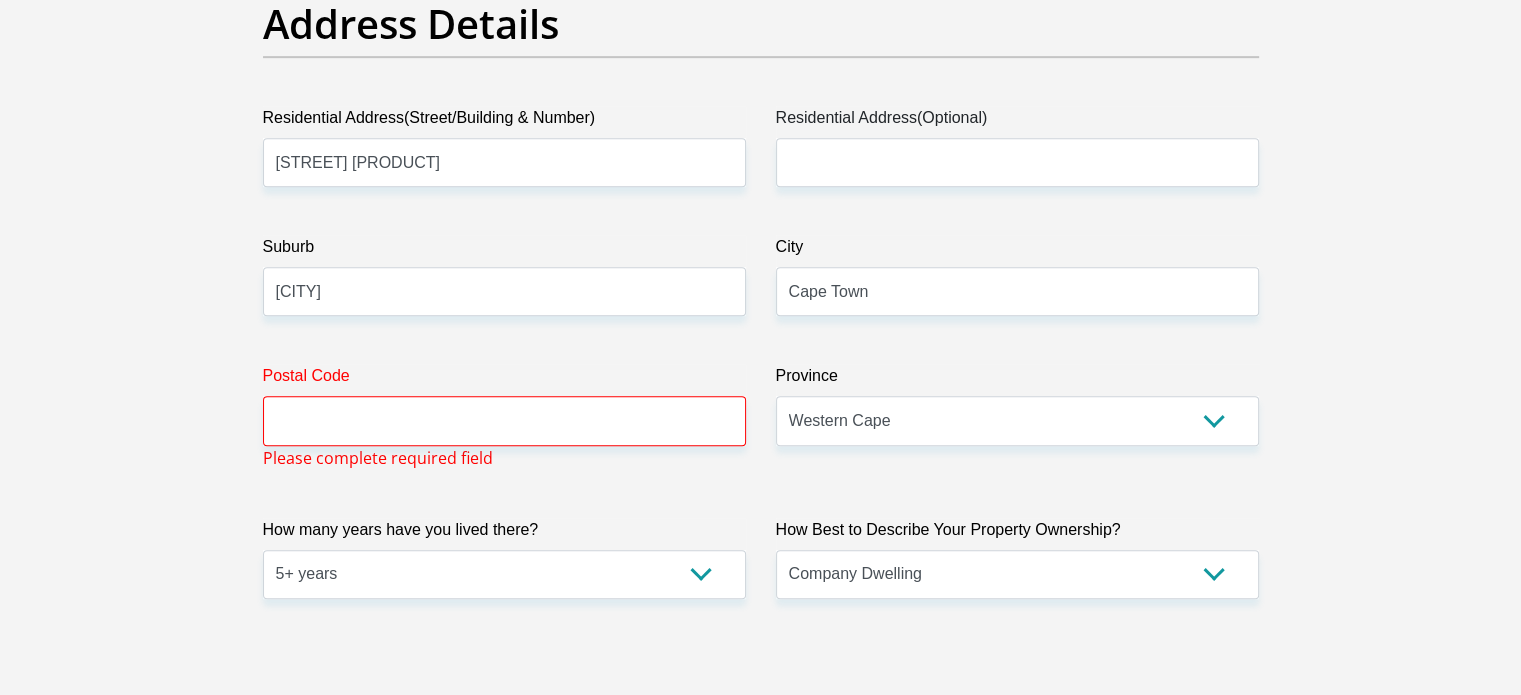 scroll, scrollTop: 1136, scrollLeft: 0, axis: vertical 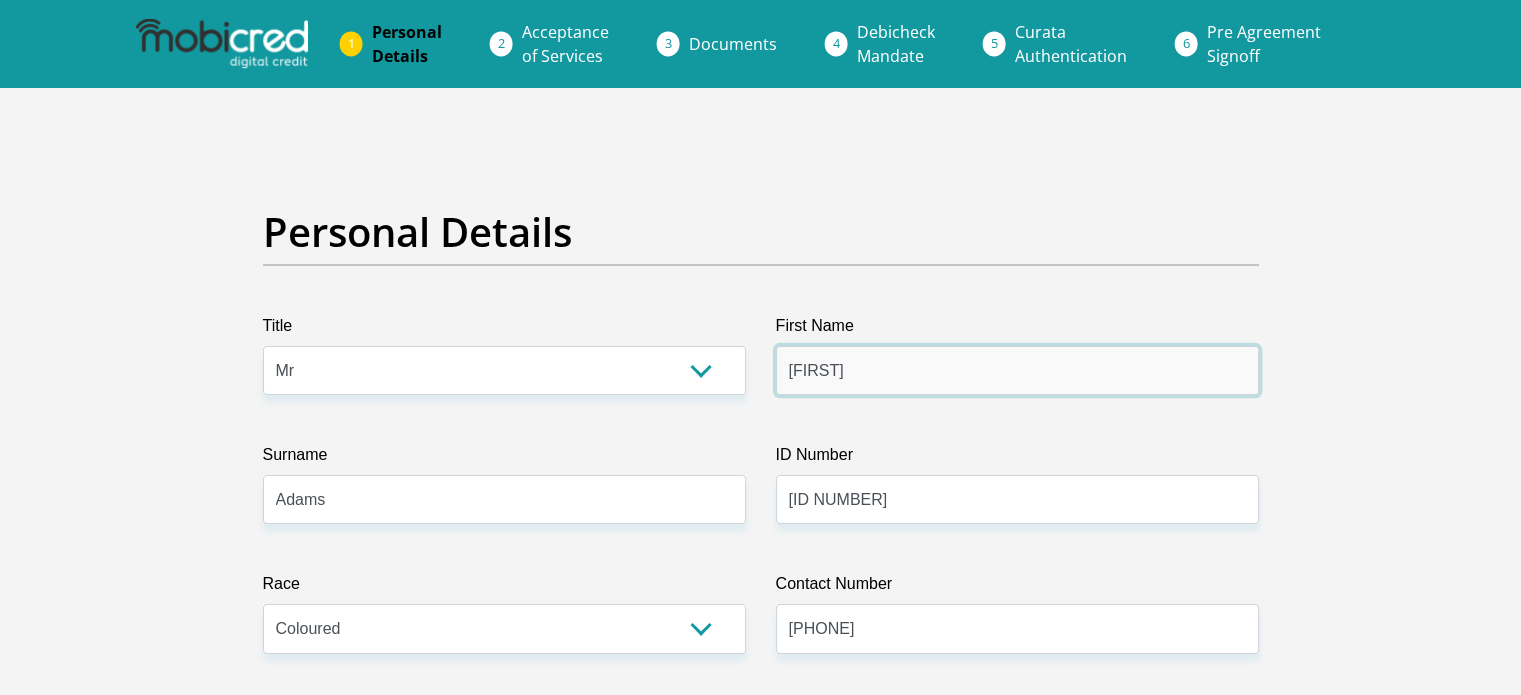 click on "[FIRST]" at bounding box center [1017, 370] 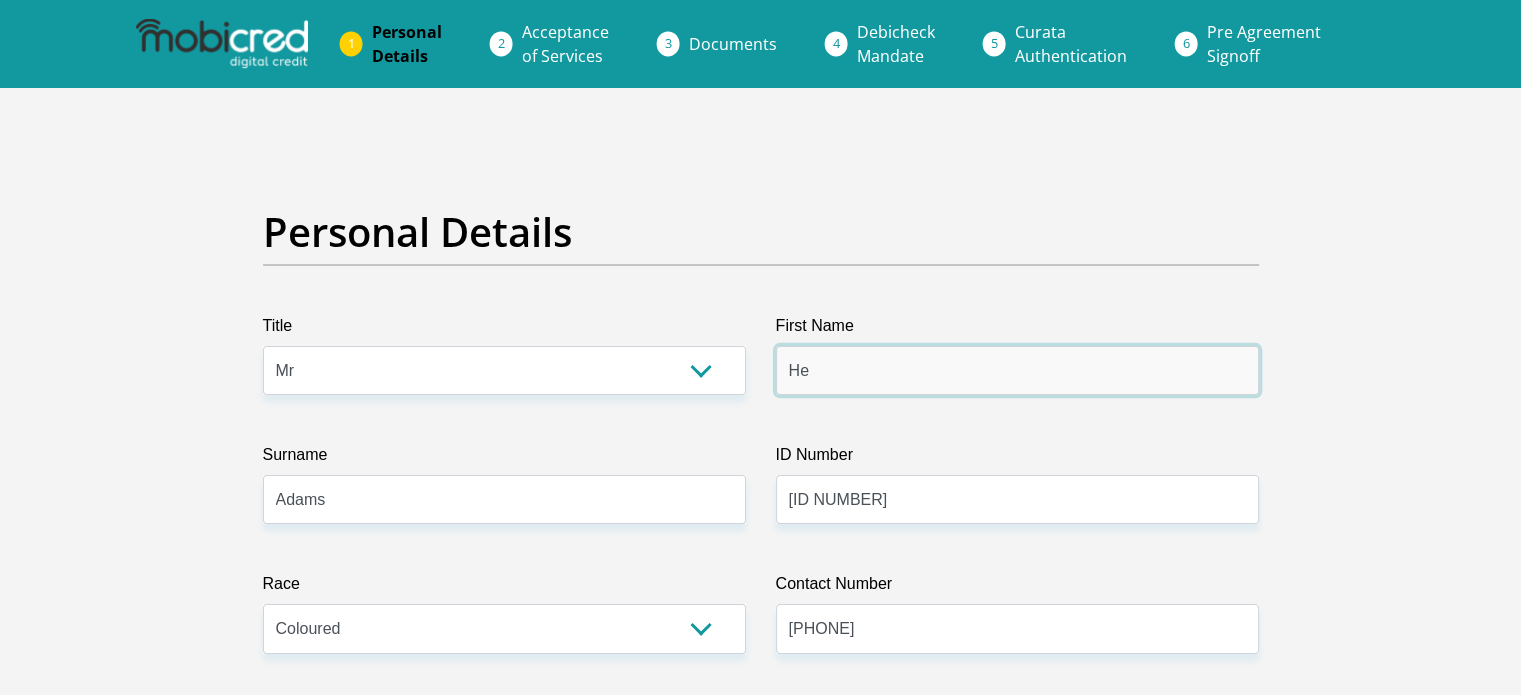 type on "H" 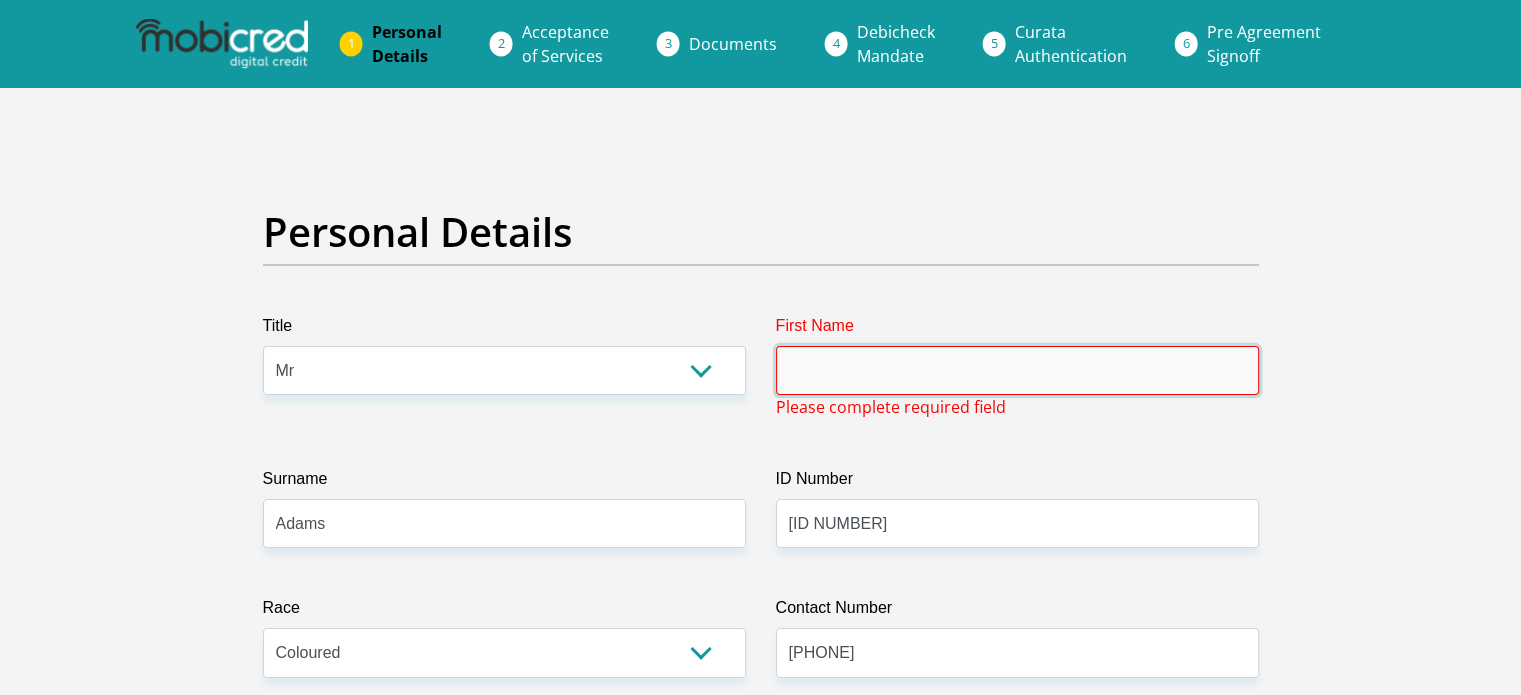 type 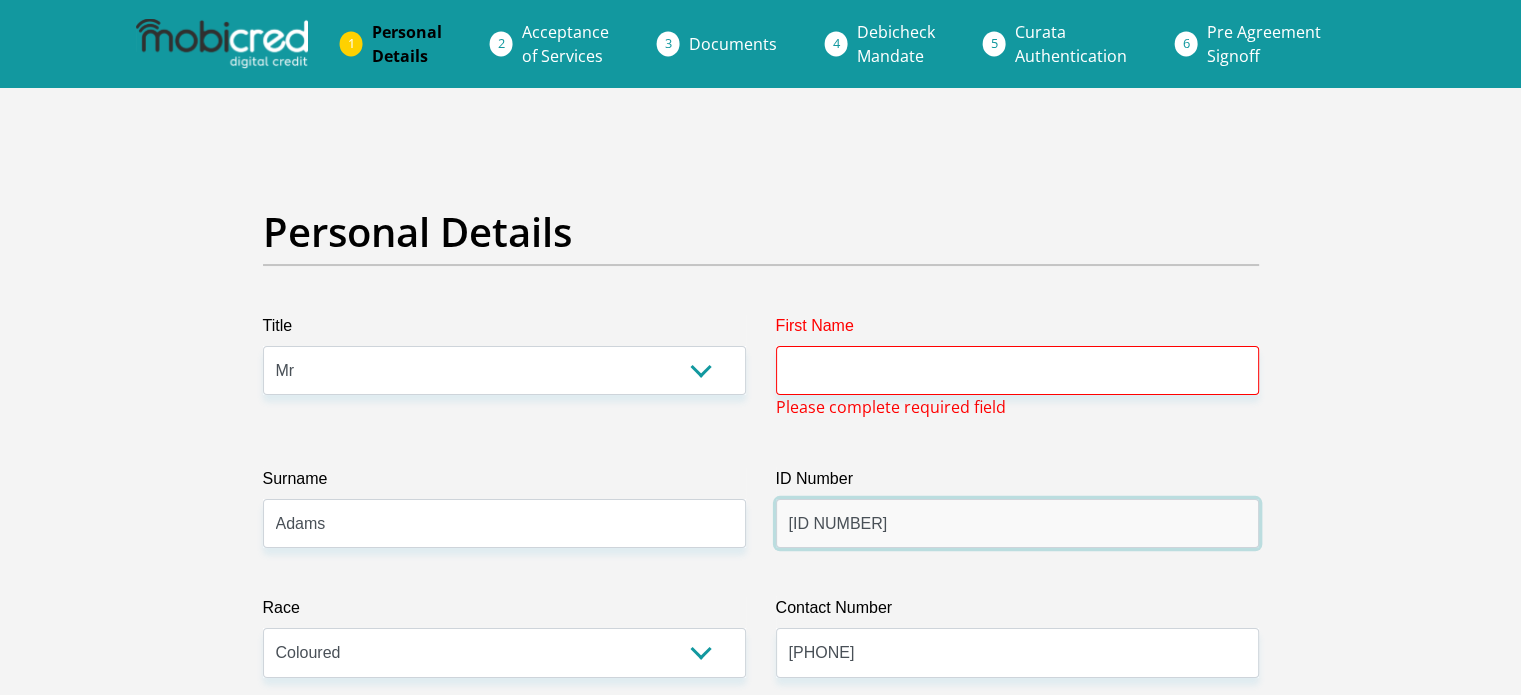 click on "[ID NUMBER]" at bounding box center [1017, 523] 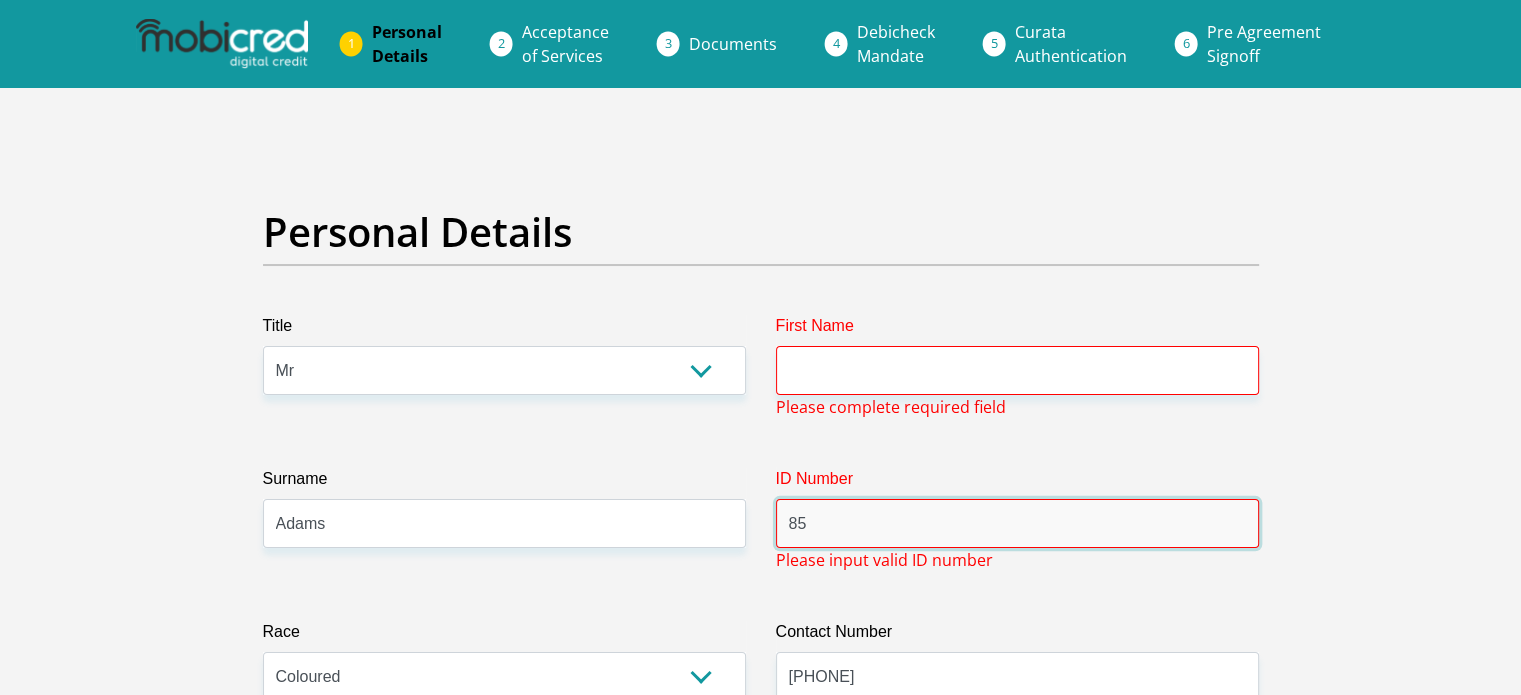 type on "8" 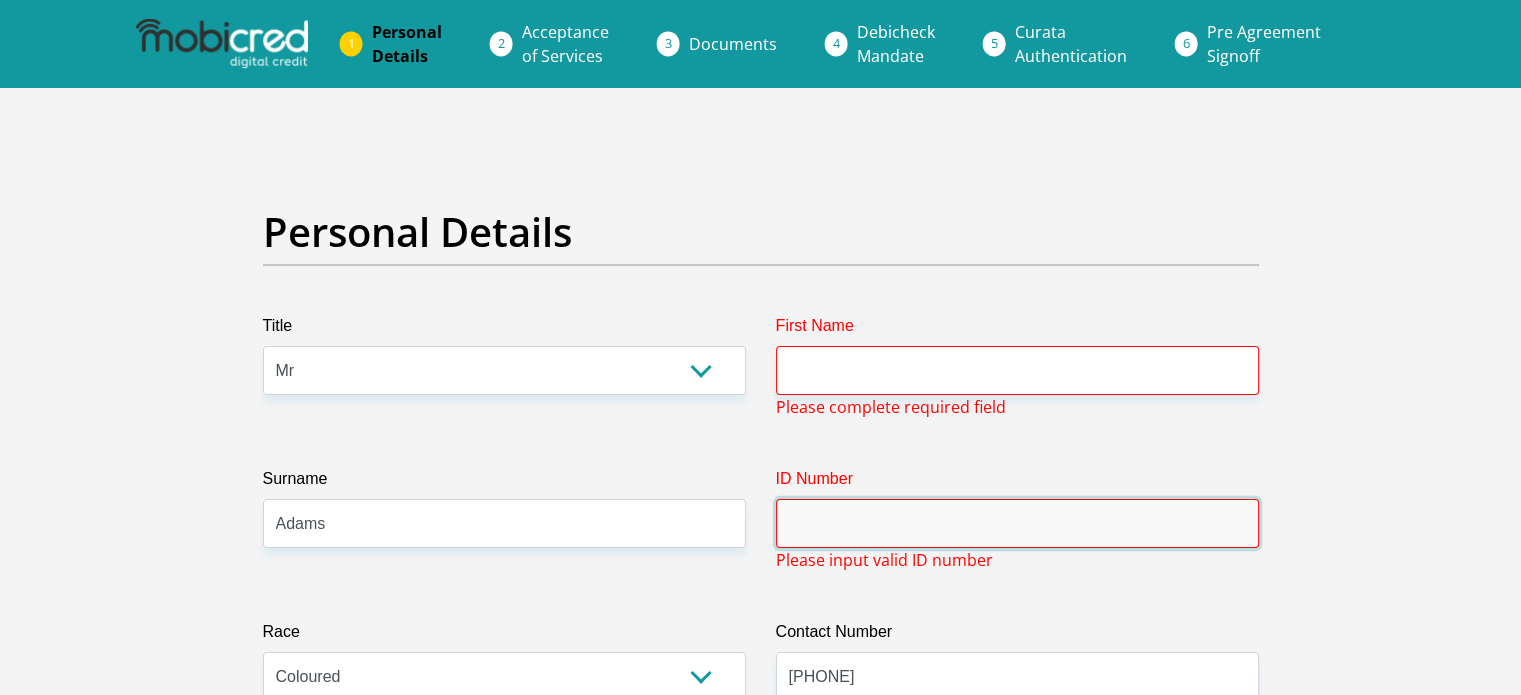 type 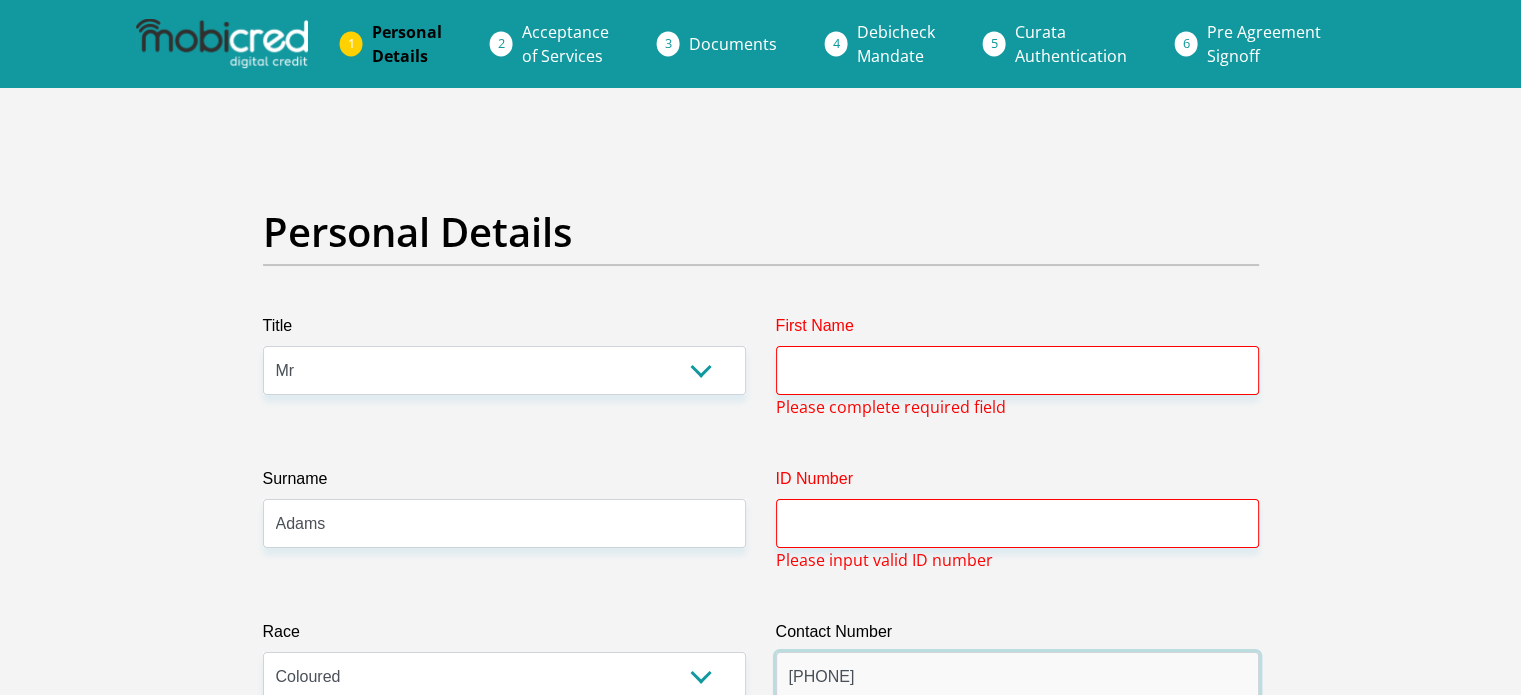 click on "[PHONE]" at bounding box center (1017, 676) 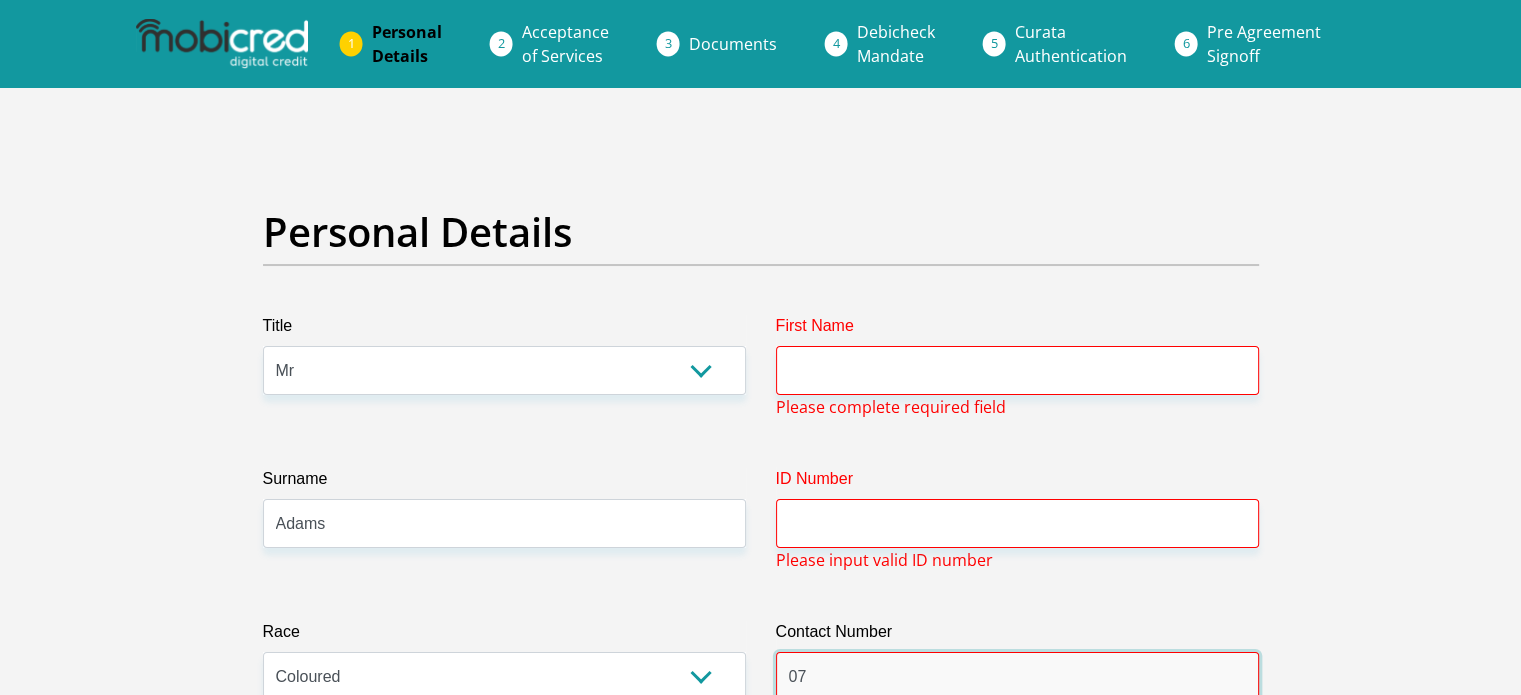 type on "0" 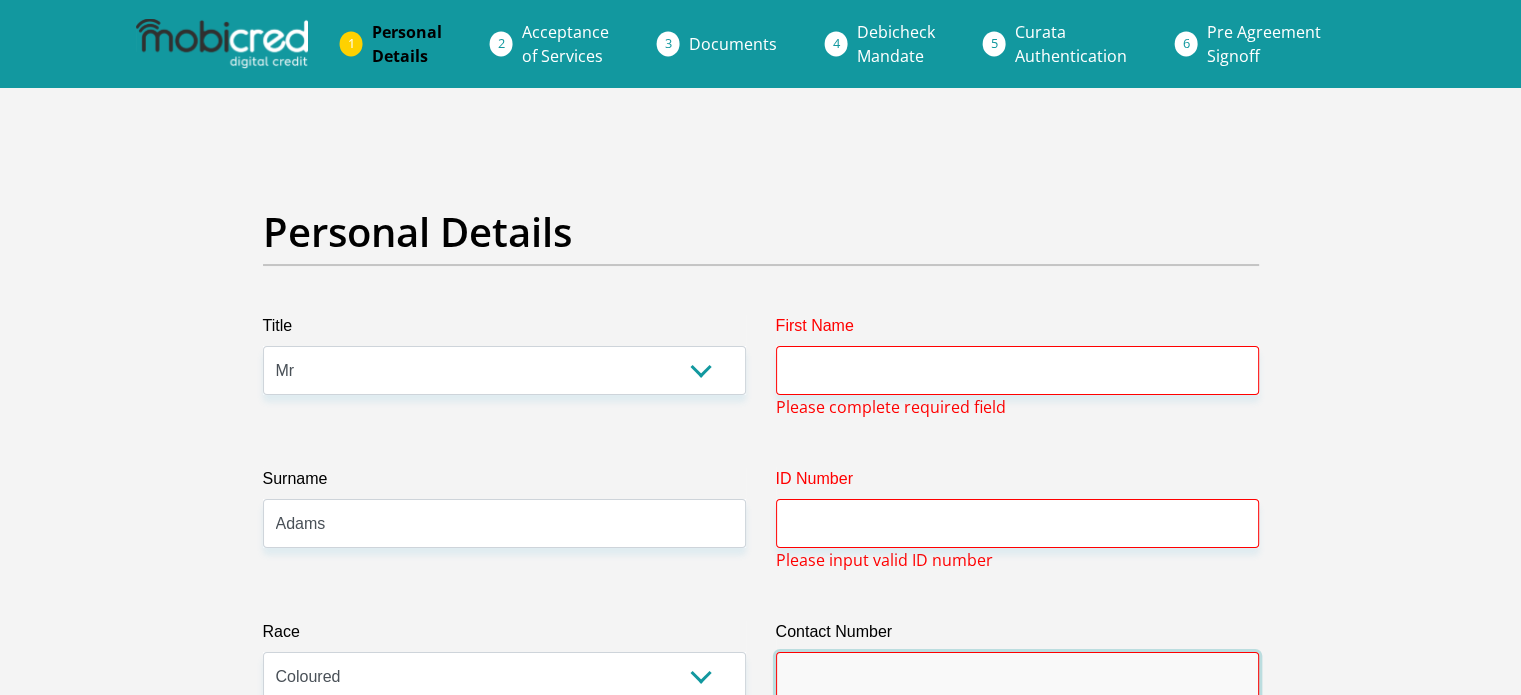 type 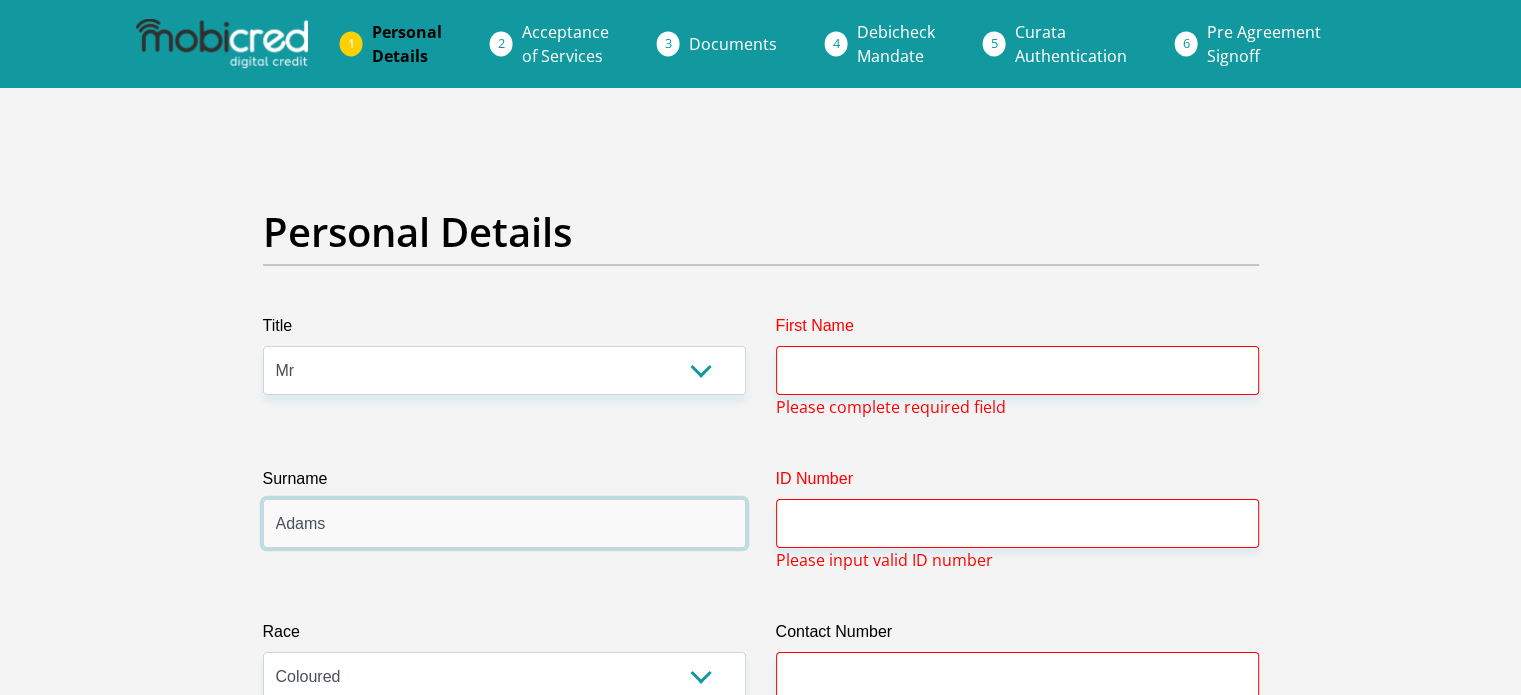 click on "Adams" at bounding box center (504, 523) 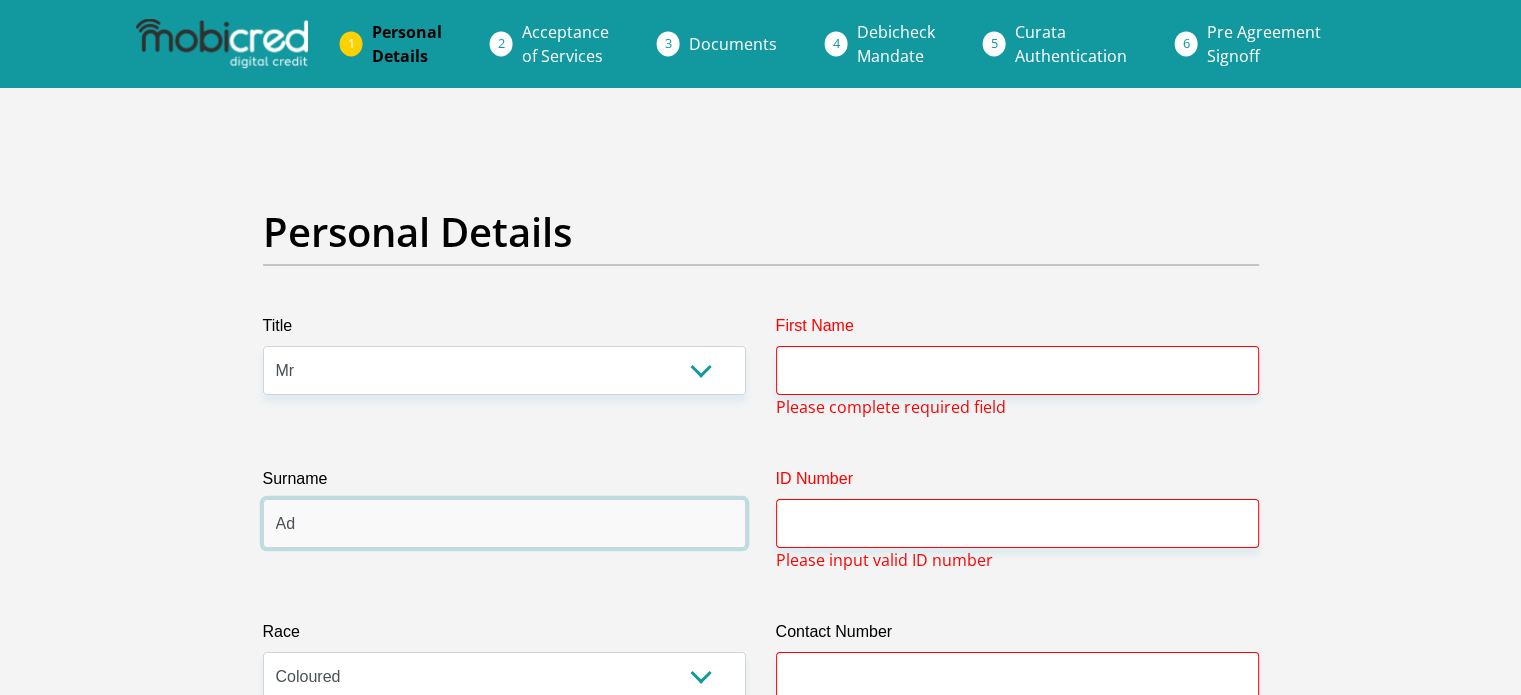type on "A" 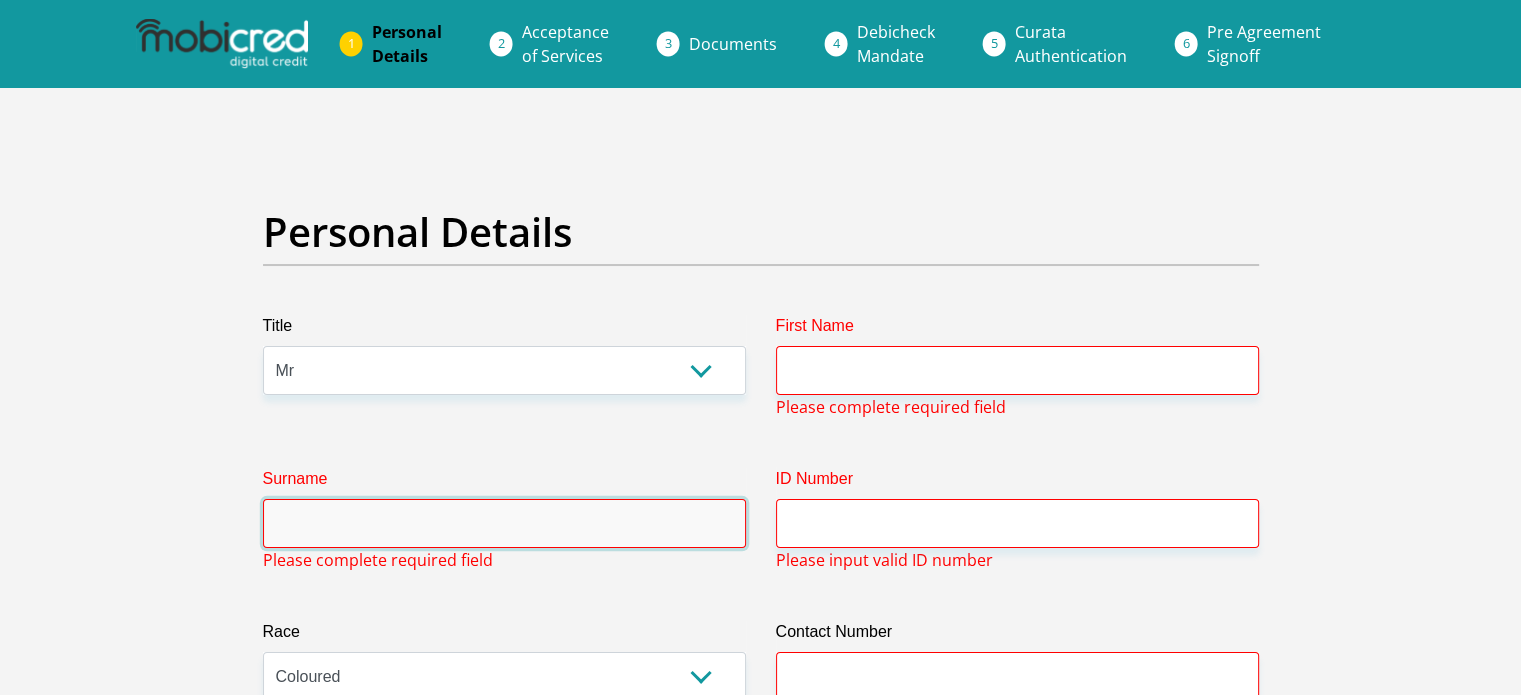 type 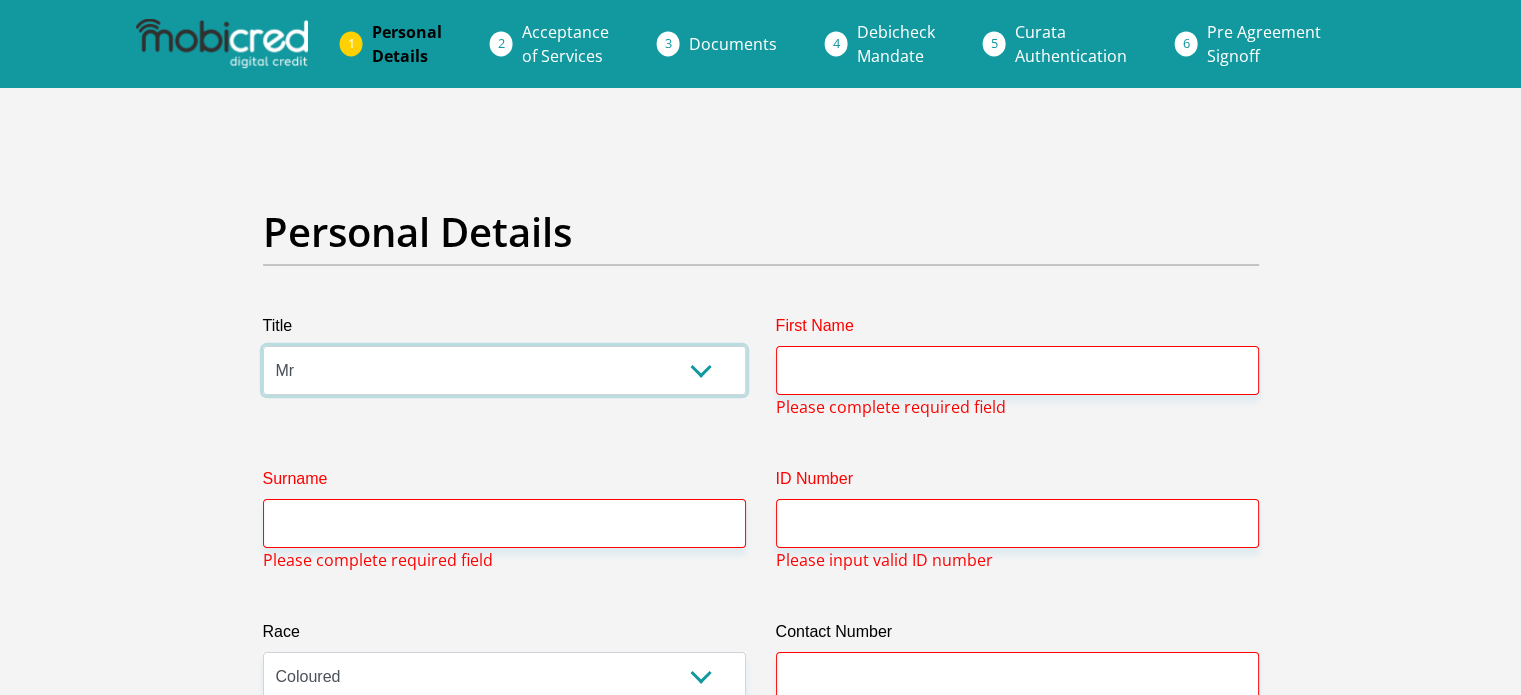 click on "Mr
Ms
Mrs
Dr
Other" at bounding box center [504, 370] 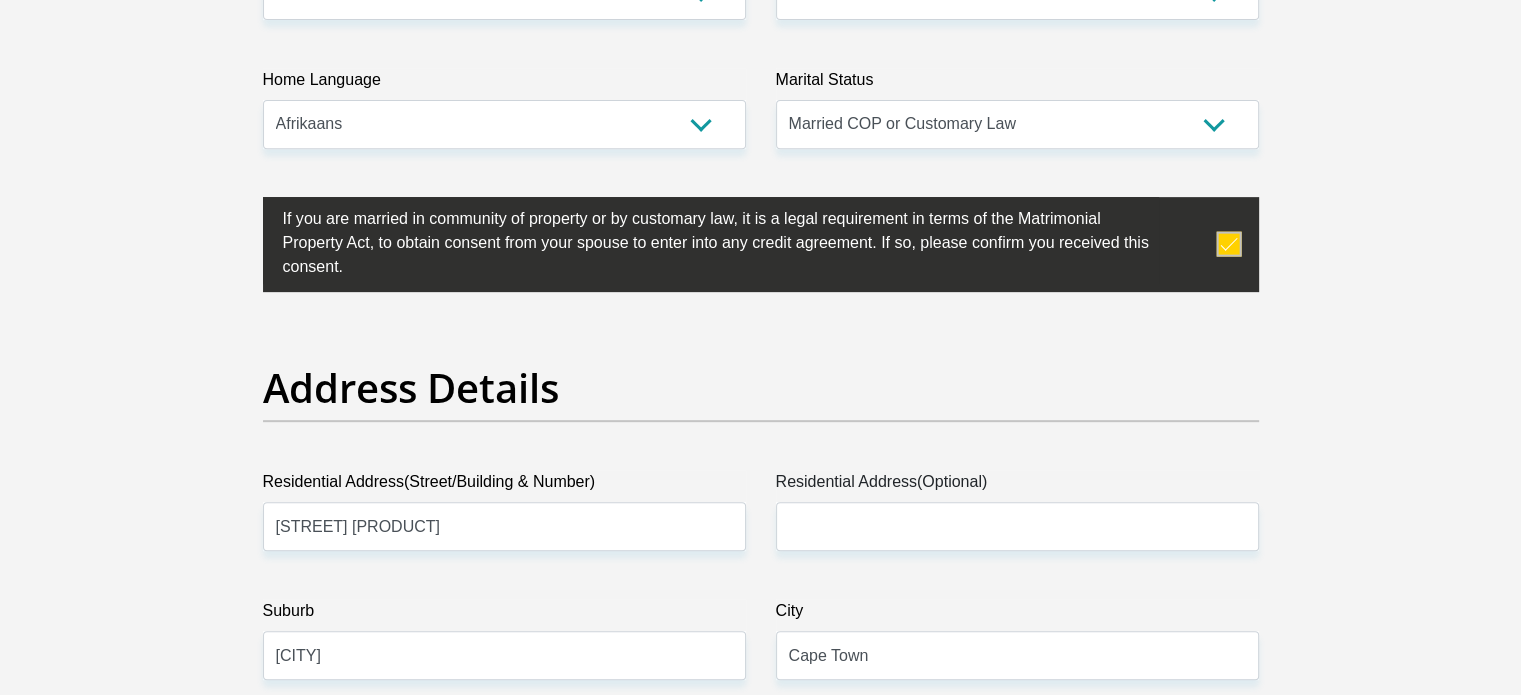 scroll, scrollTop: 724, scrollLeft: 0, axis: vertical 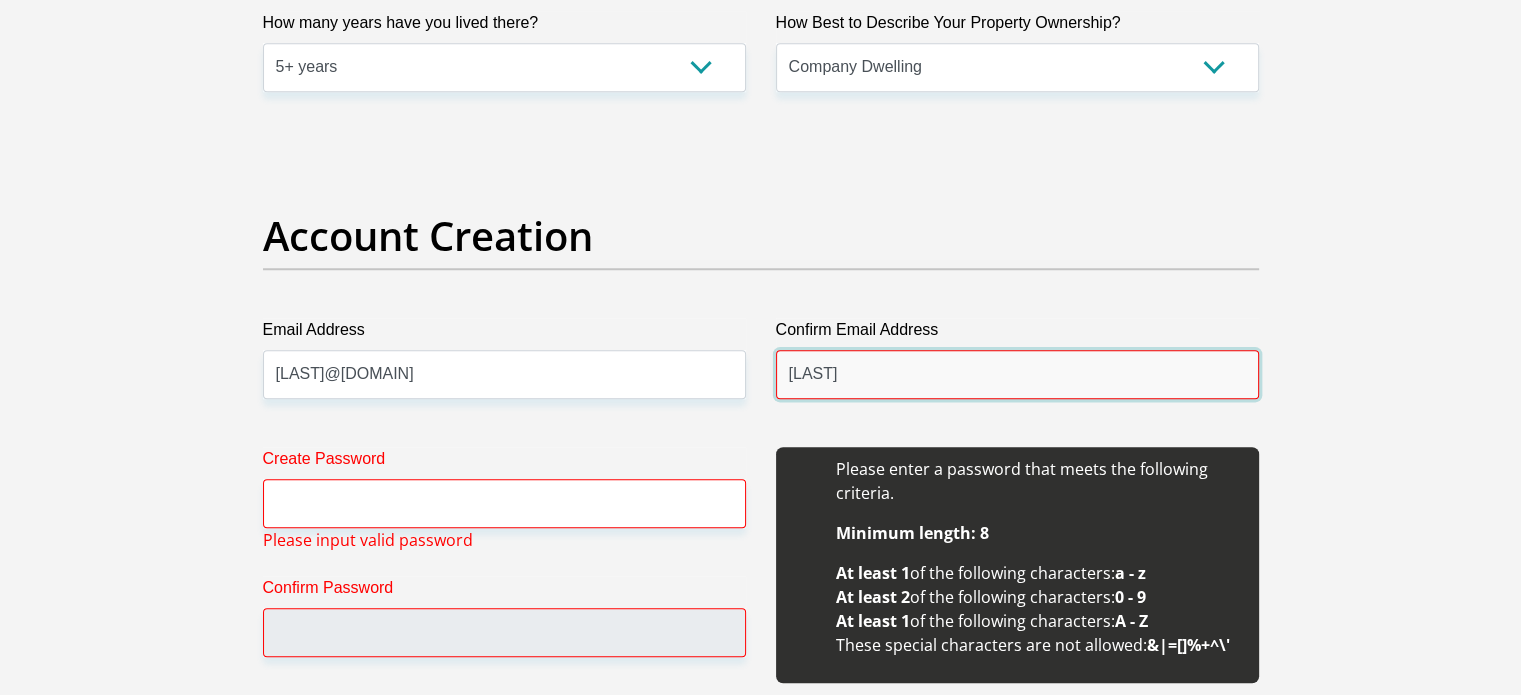 click on "[LAST]" at bounding box center (1017, 374) 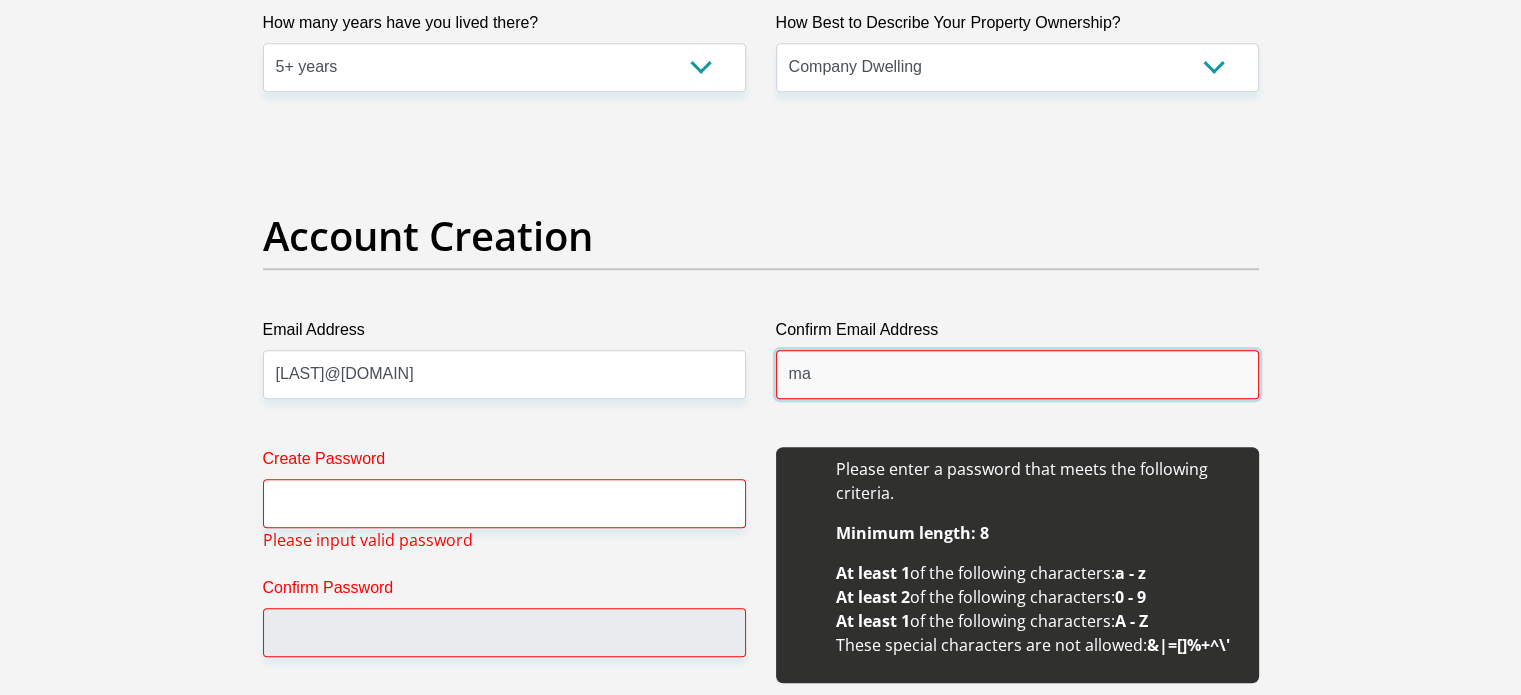 type on "m" 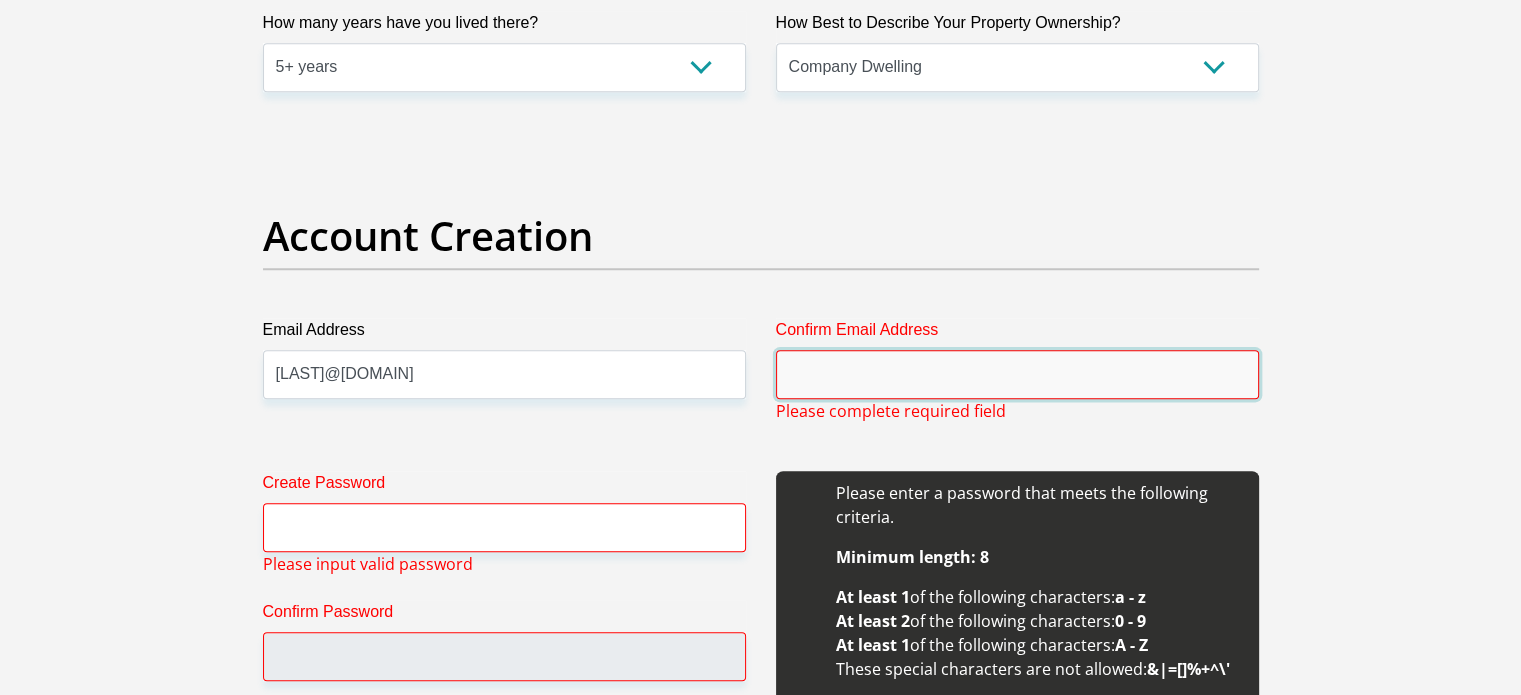 type 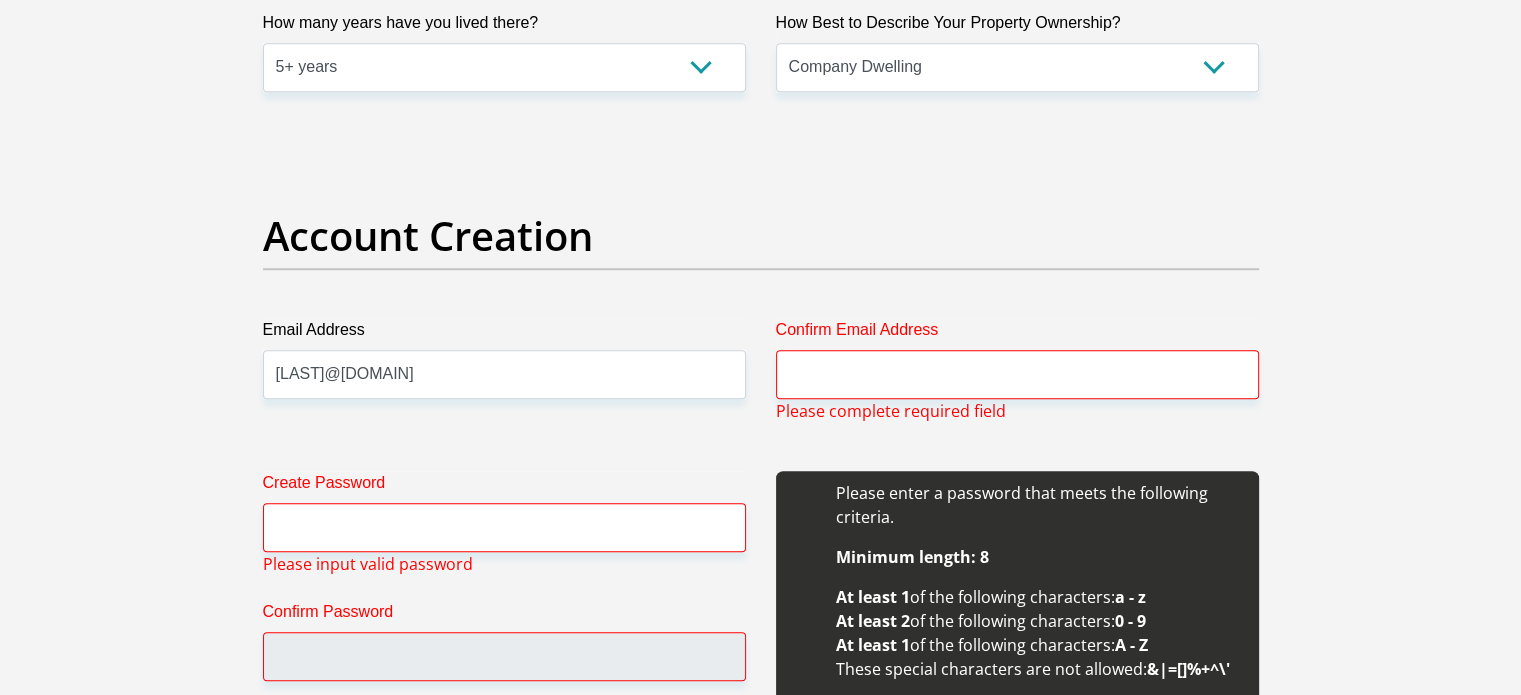 drag, startPoint x: 535, startPoint y: 418, endPoint x: 550, endPoint y: 381, distance: 39.92493 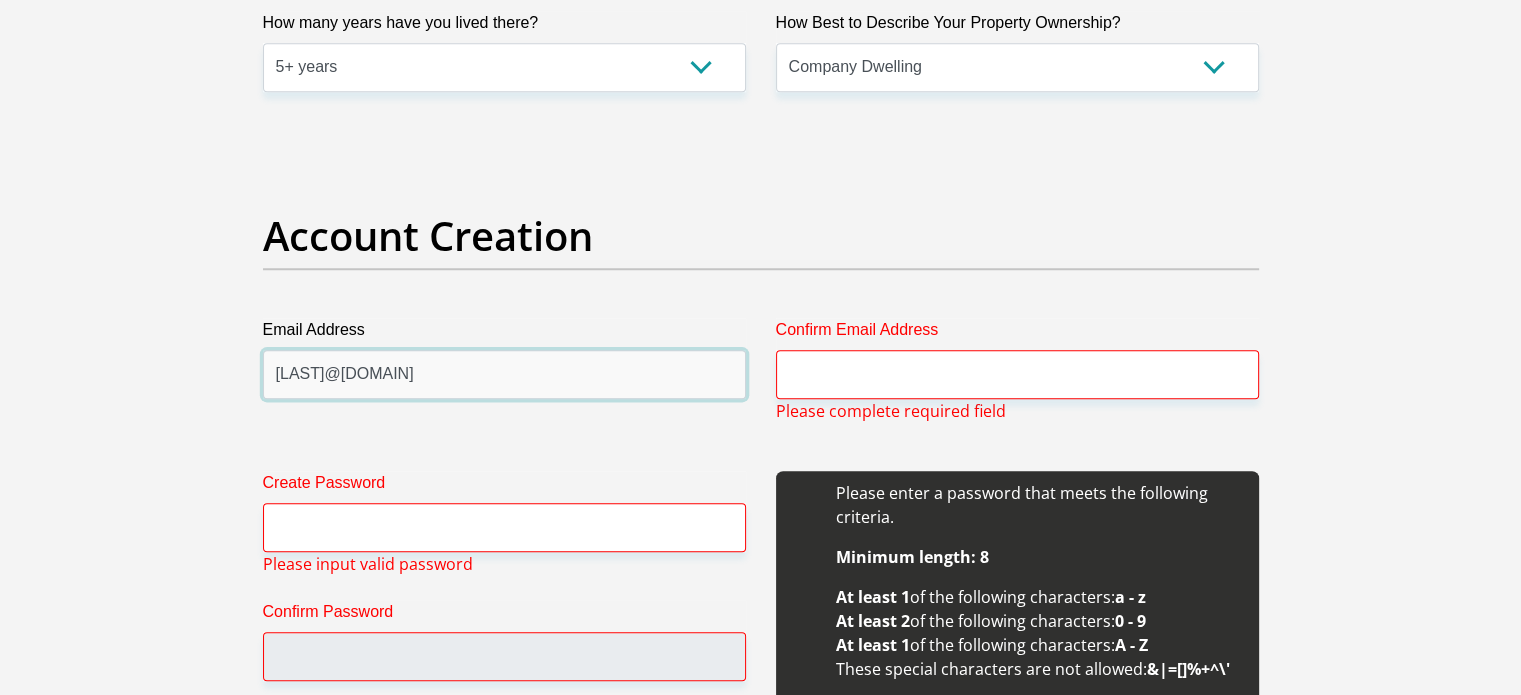 click on "[LAST]@[DOMAIN]" at bounding box center [504, 374] 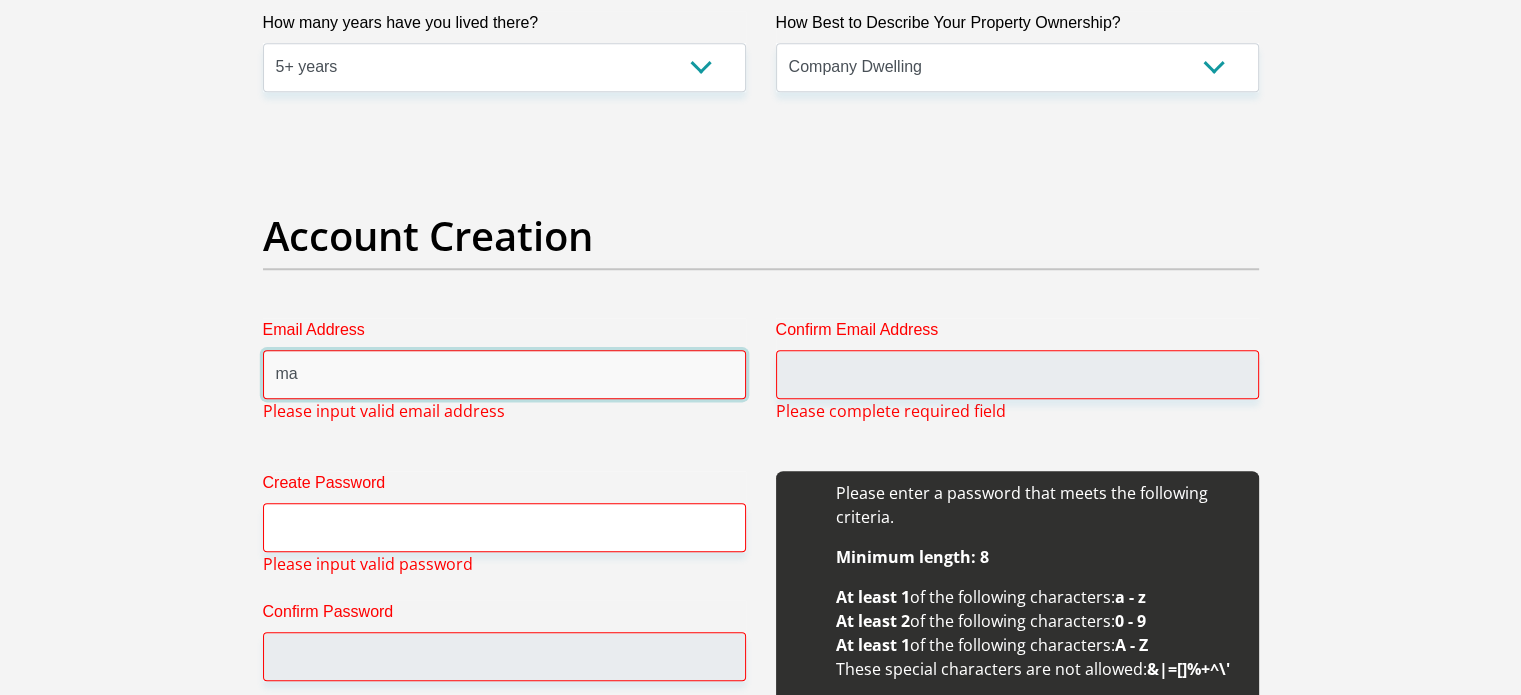 type on "m" 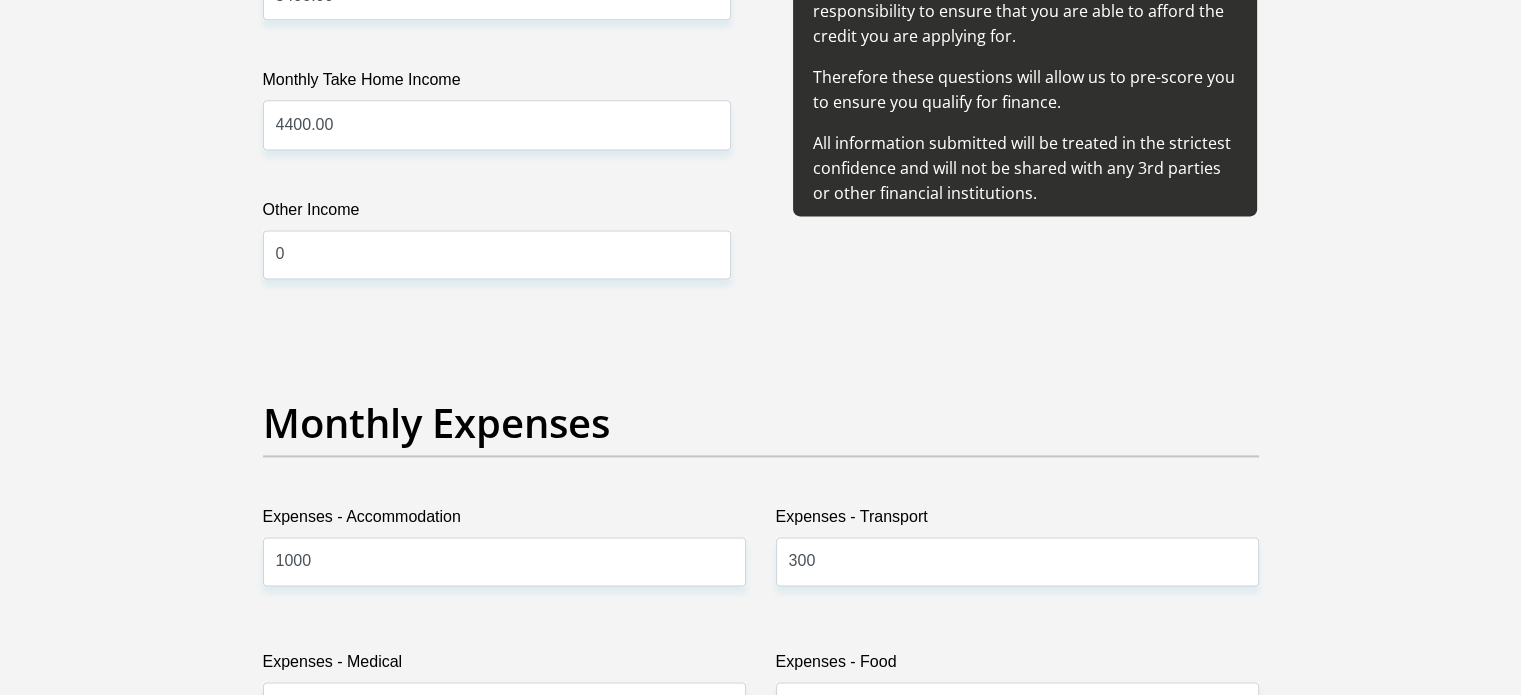 scroll, scrollTop: 2755, scrollLeft: 0, axis: vertical 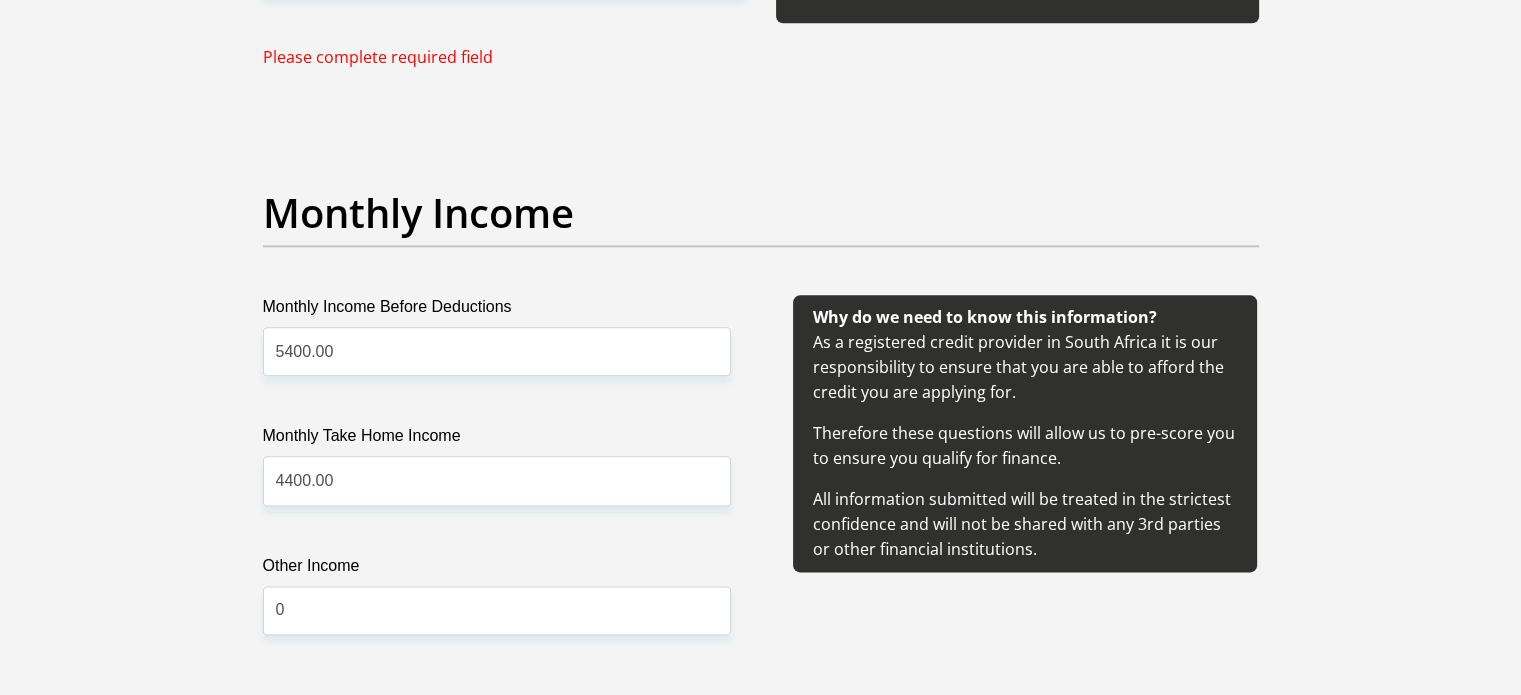 type 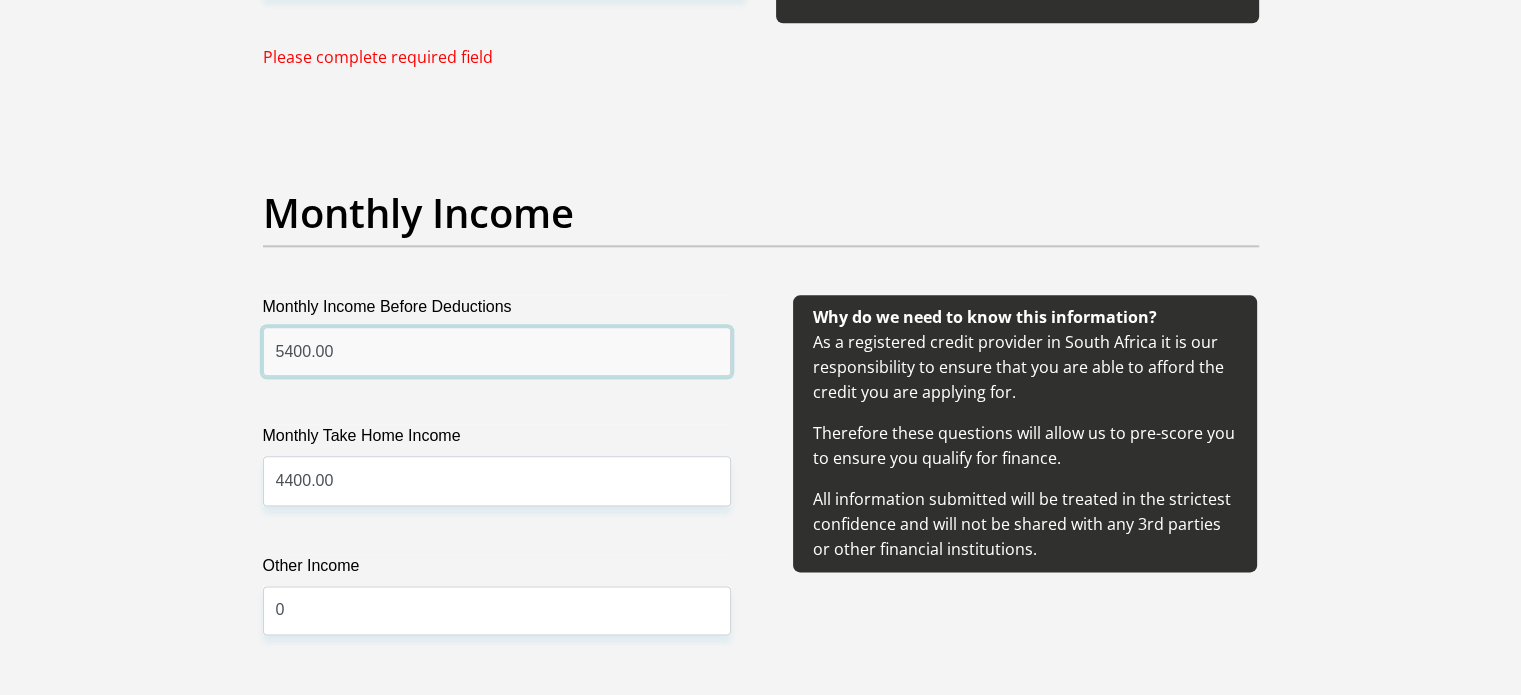 click on "5400.00" at bounding box center [497, 351] 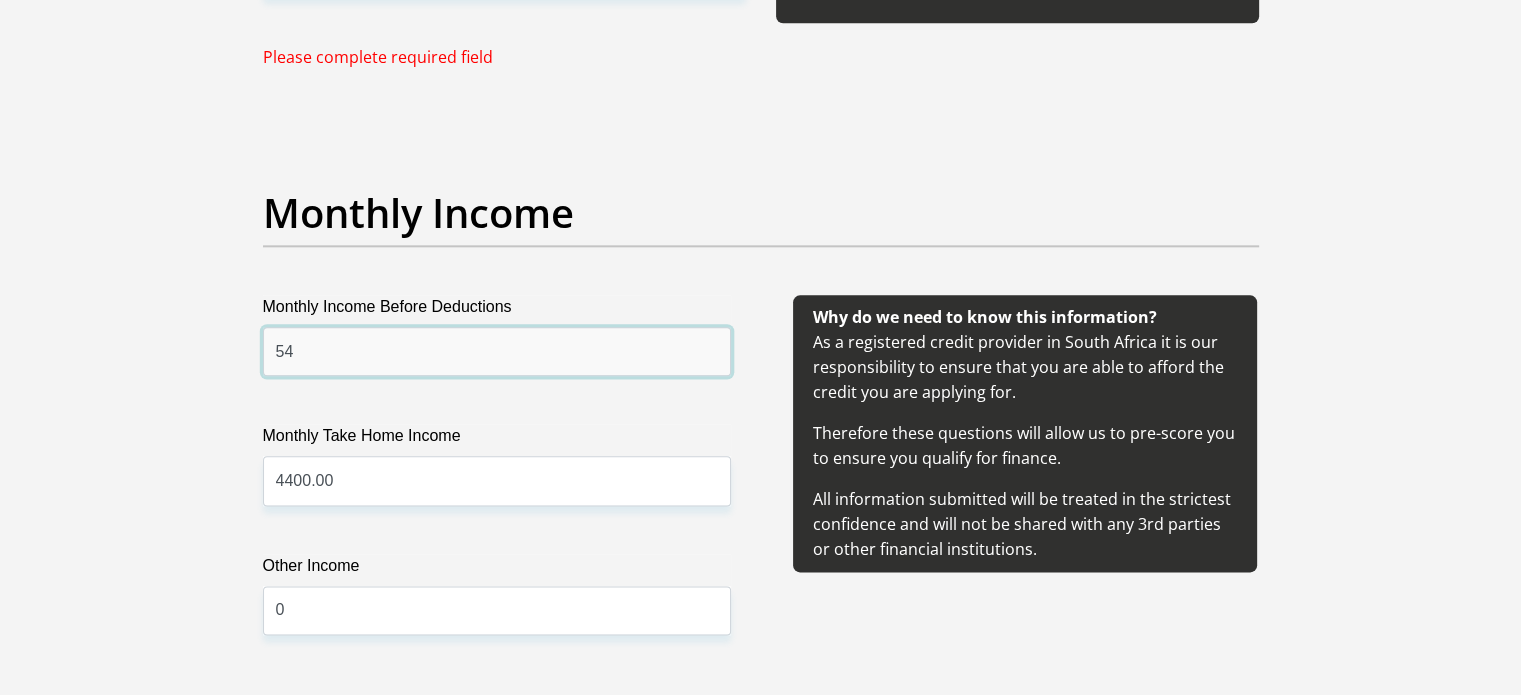 type on "5" 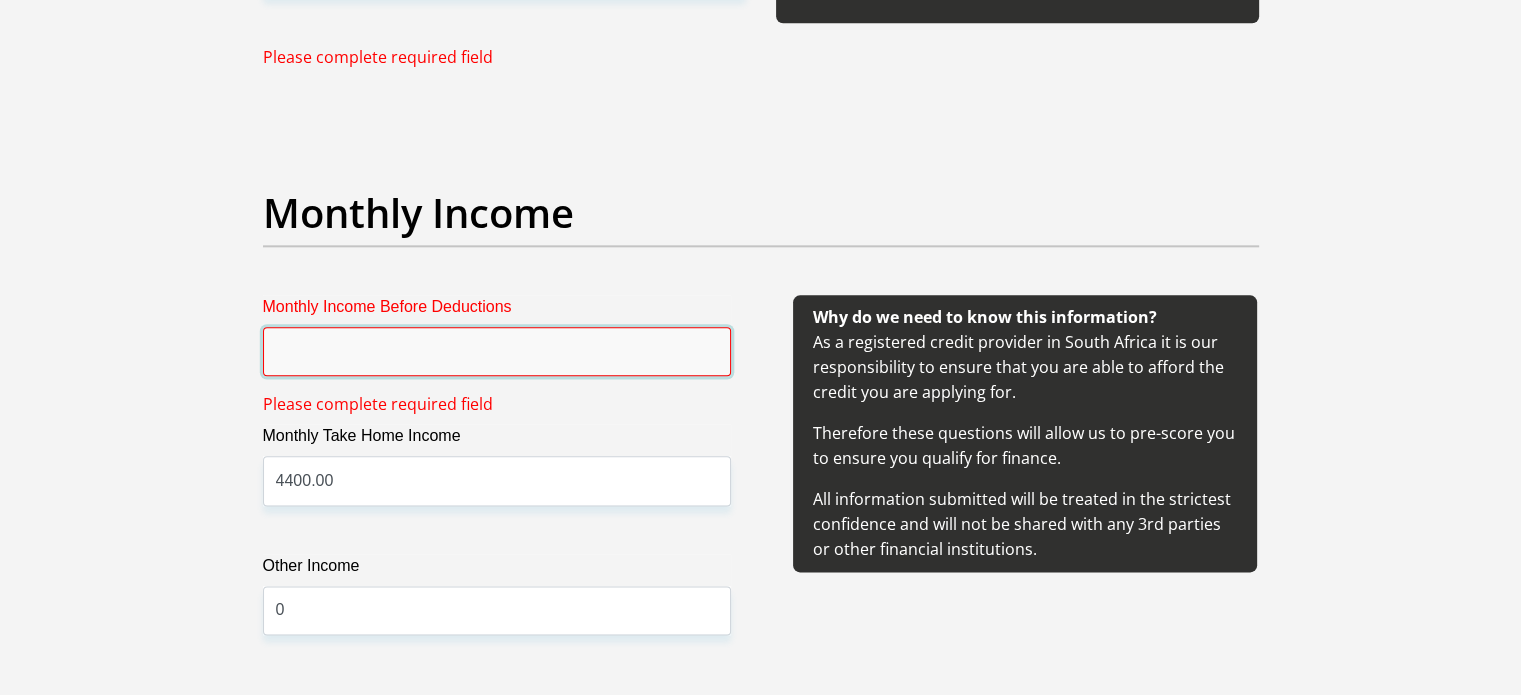 type 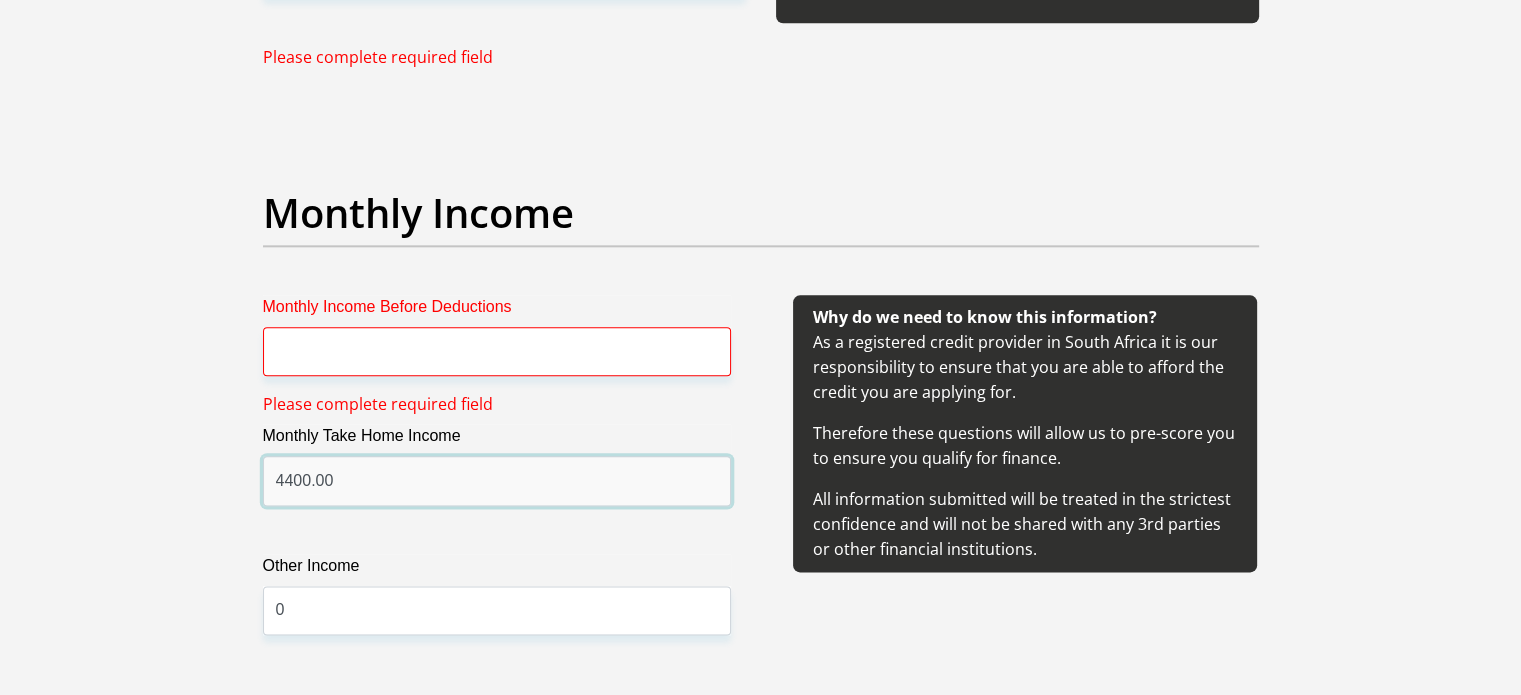 click on "4400.00" at bounding box center [497, 480] 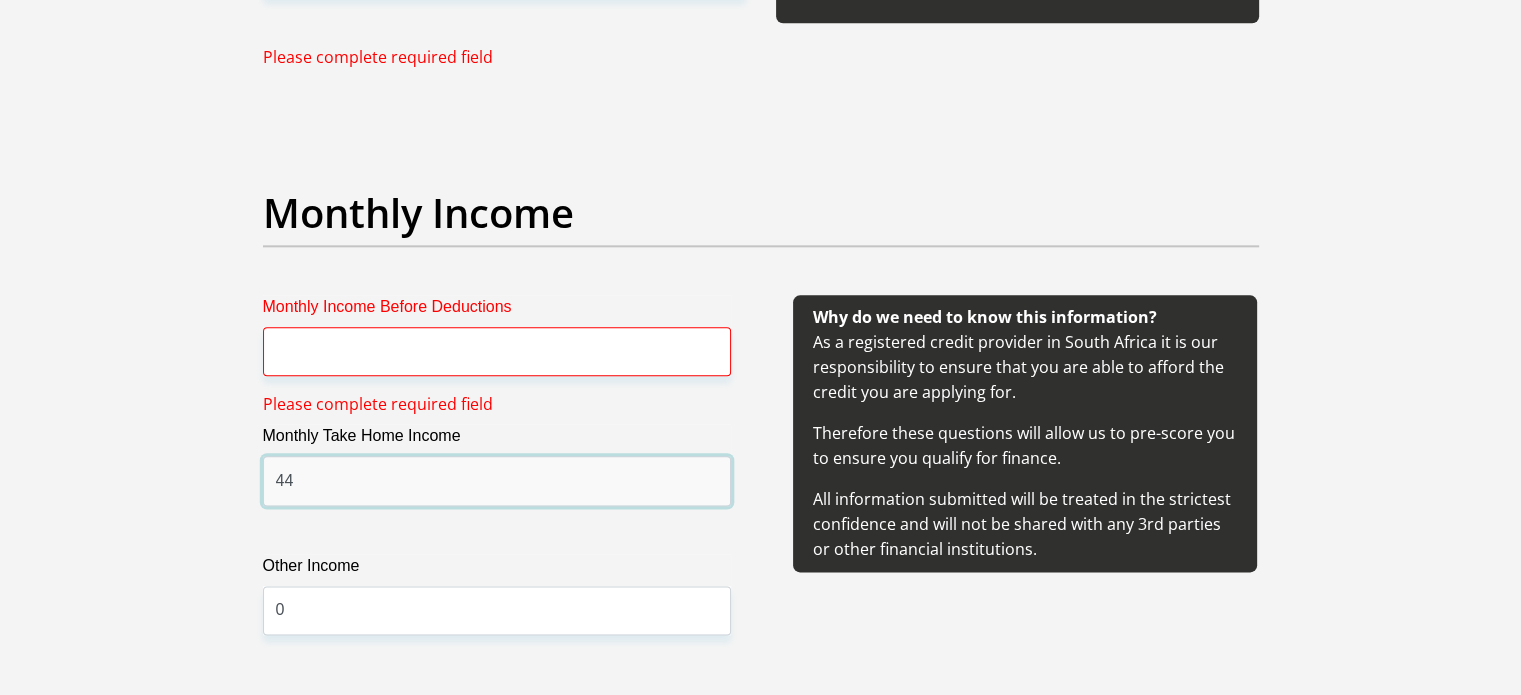 type on "4" 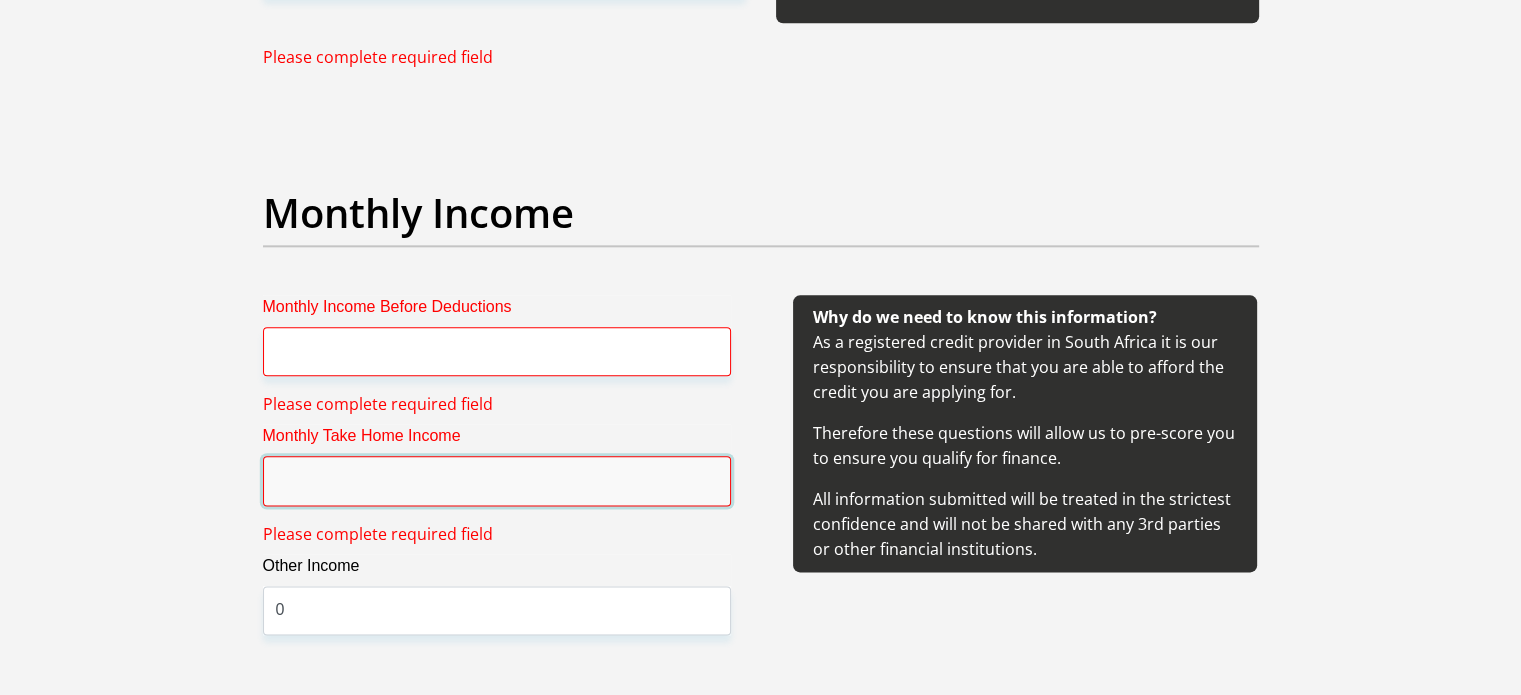 type 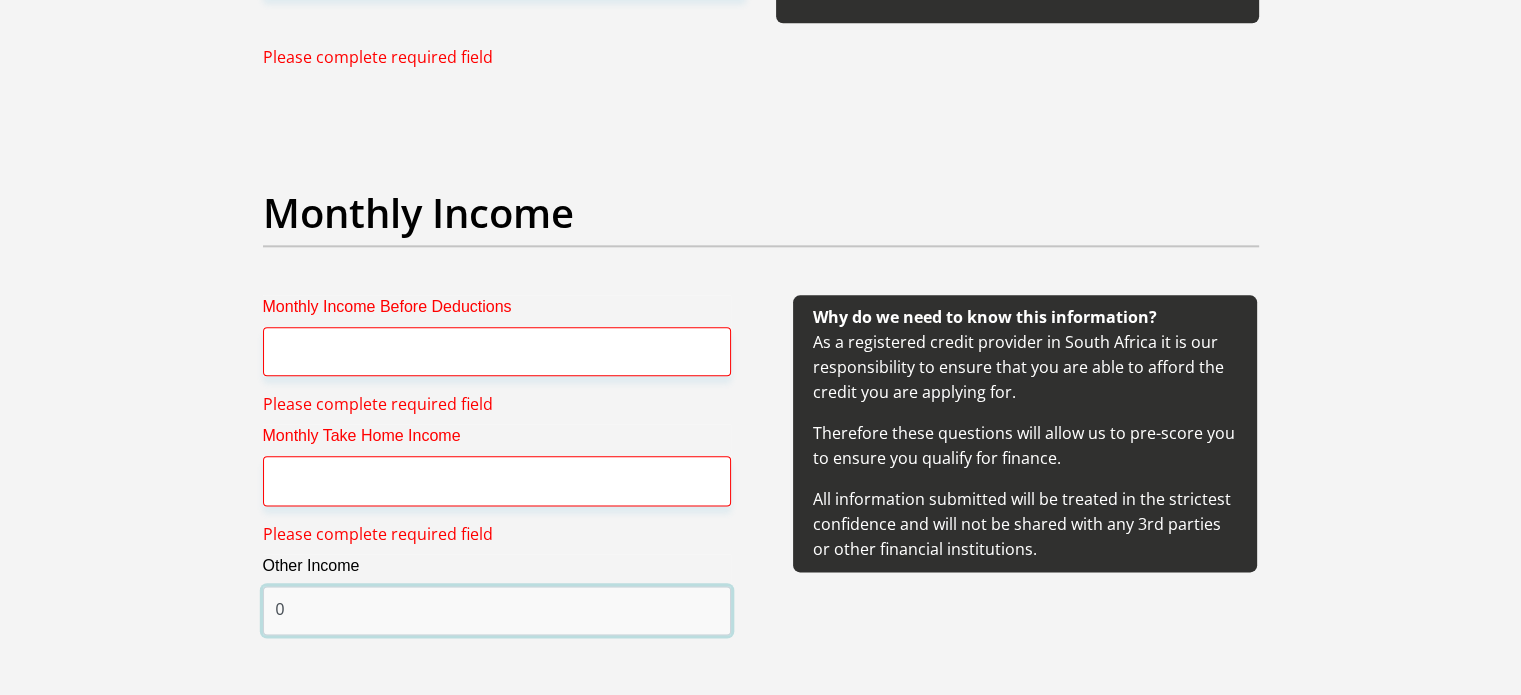 click on "0" at bounding box center (497, 610) 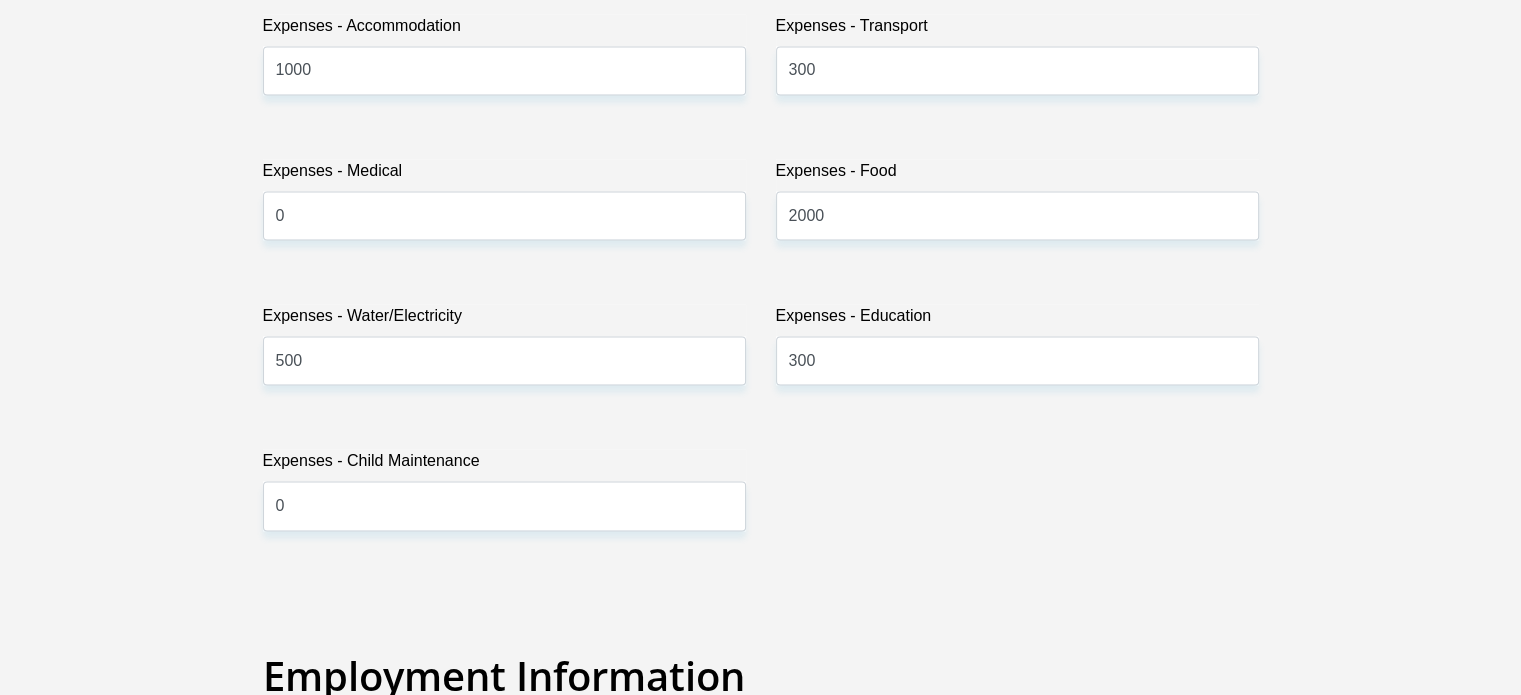 scroll, scrollTop: 3283, scrollLeft: 0, axis: vertical 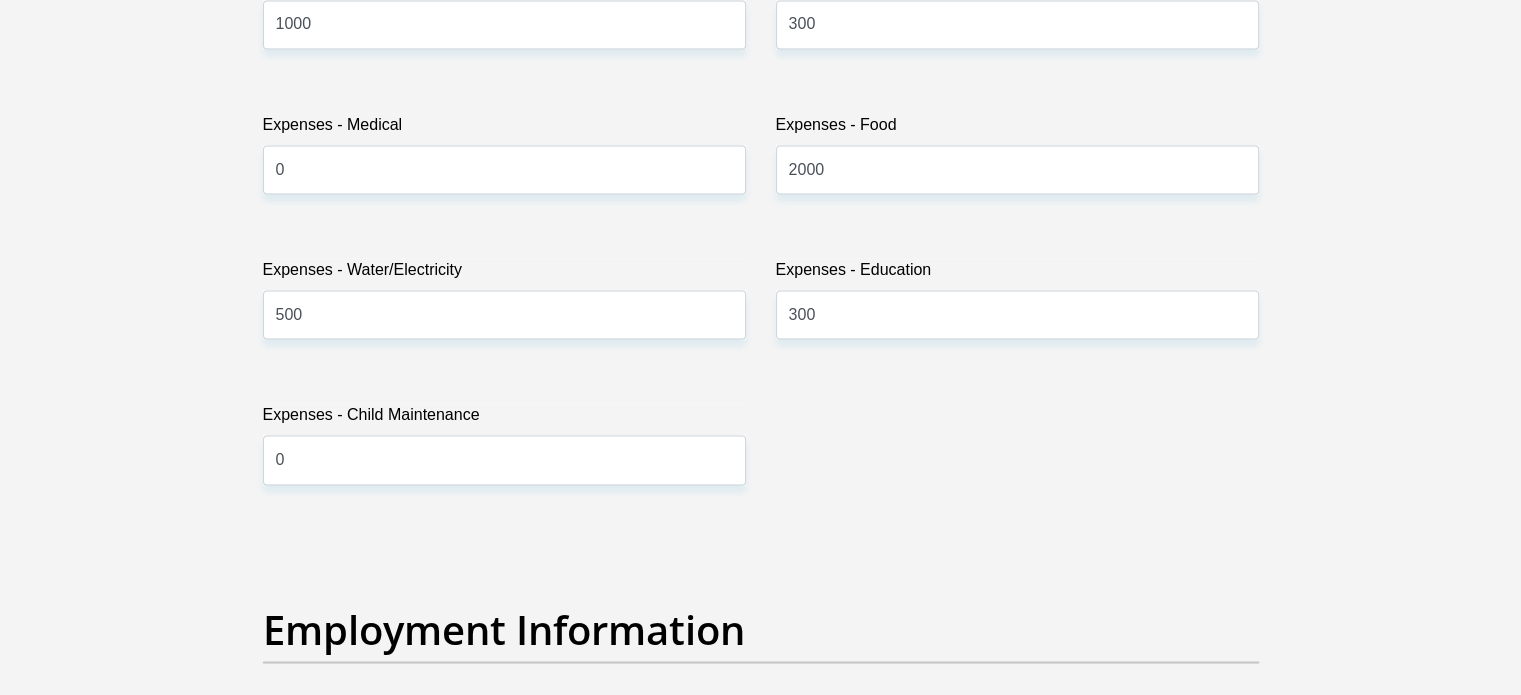 type 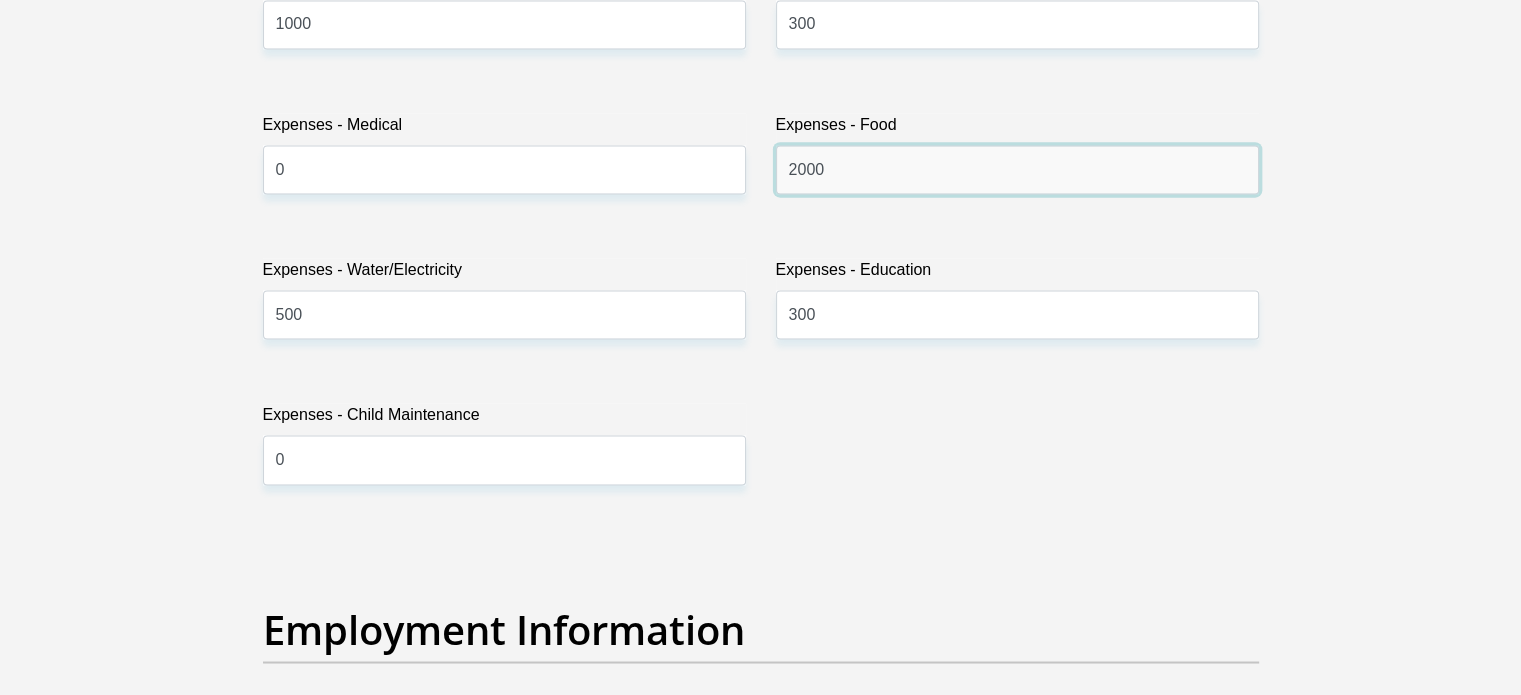 click on "2000" at bounding box center (1017, 169) 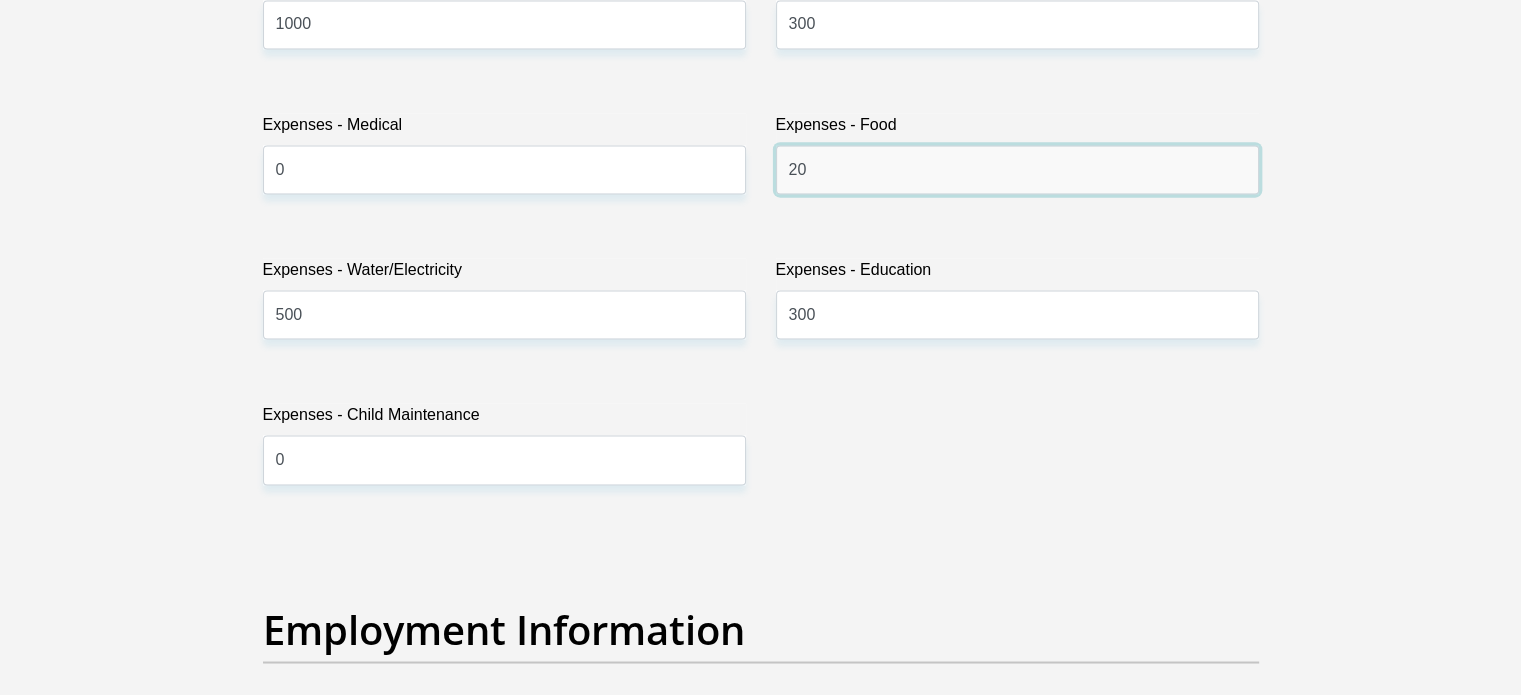 type on "2" 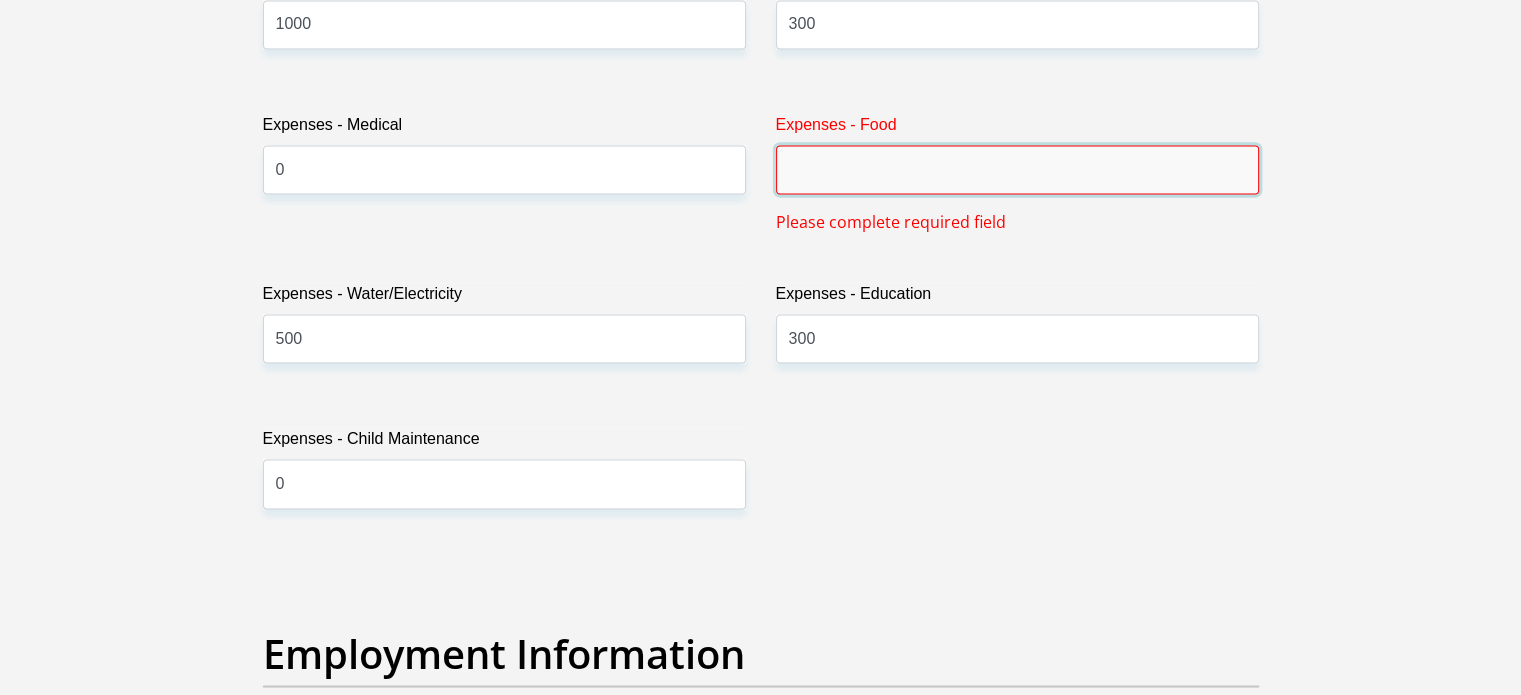 type 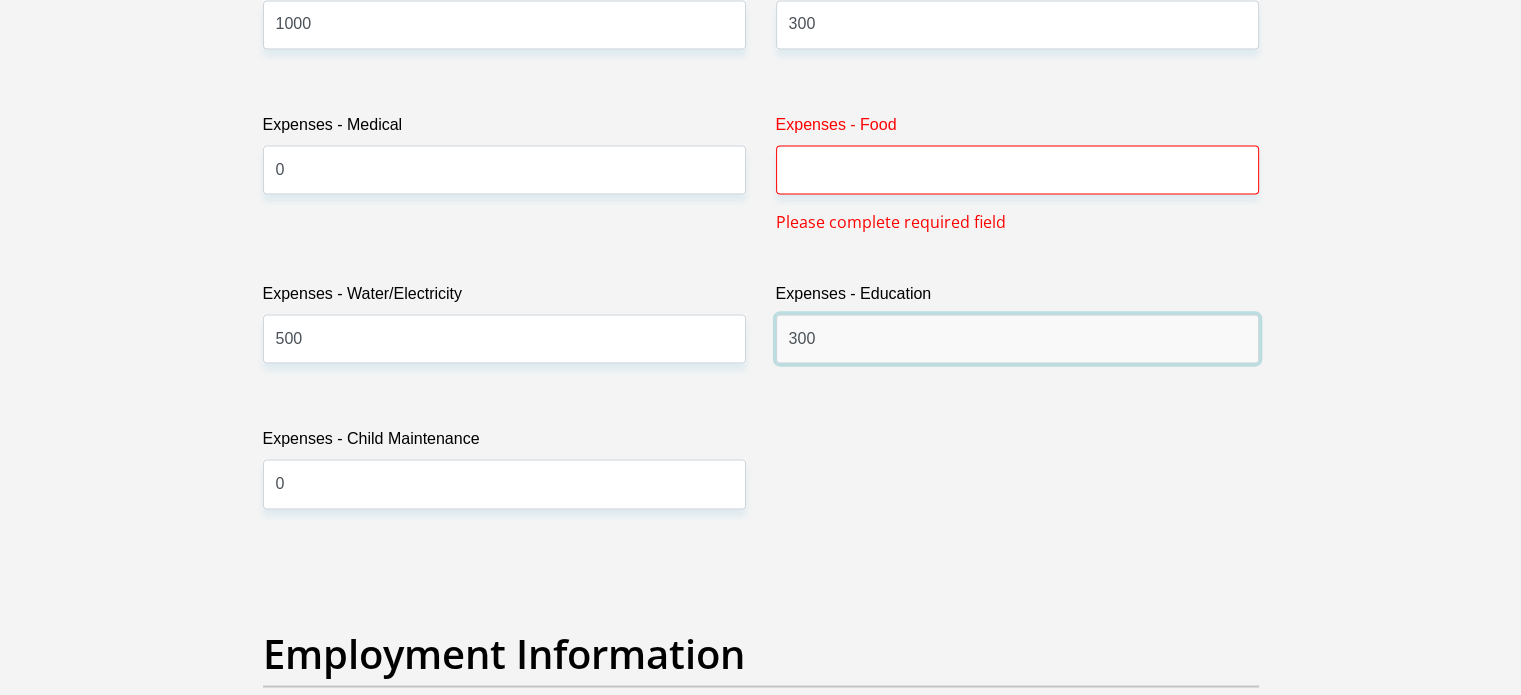 click on "300" at bounding box center [1017, 338] 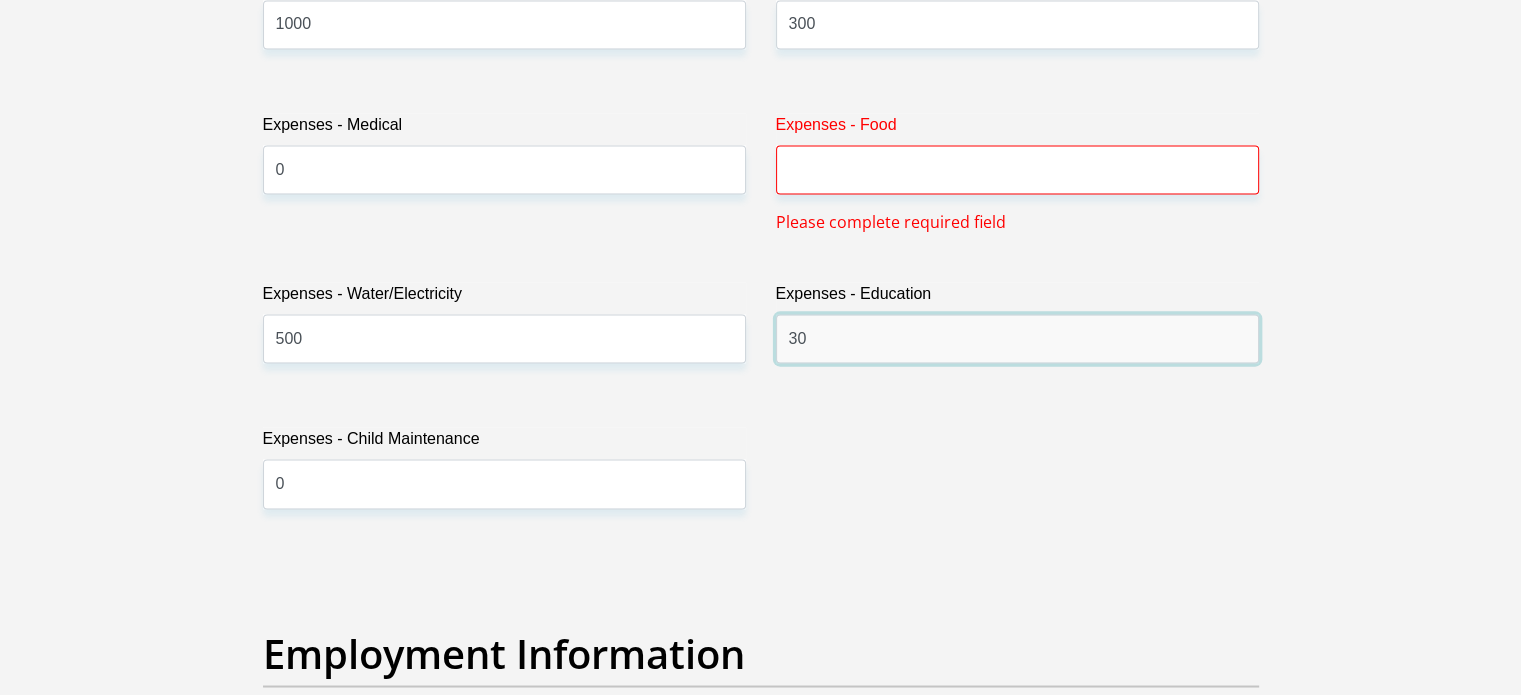 type on "3" 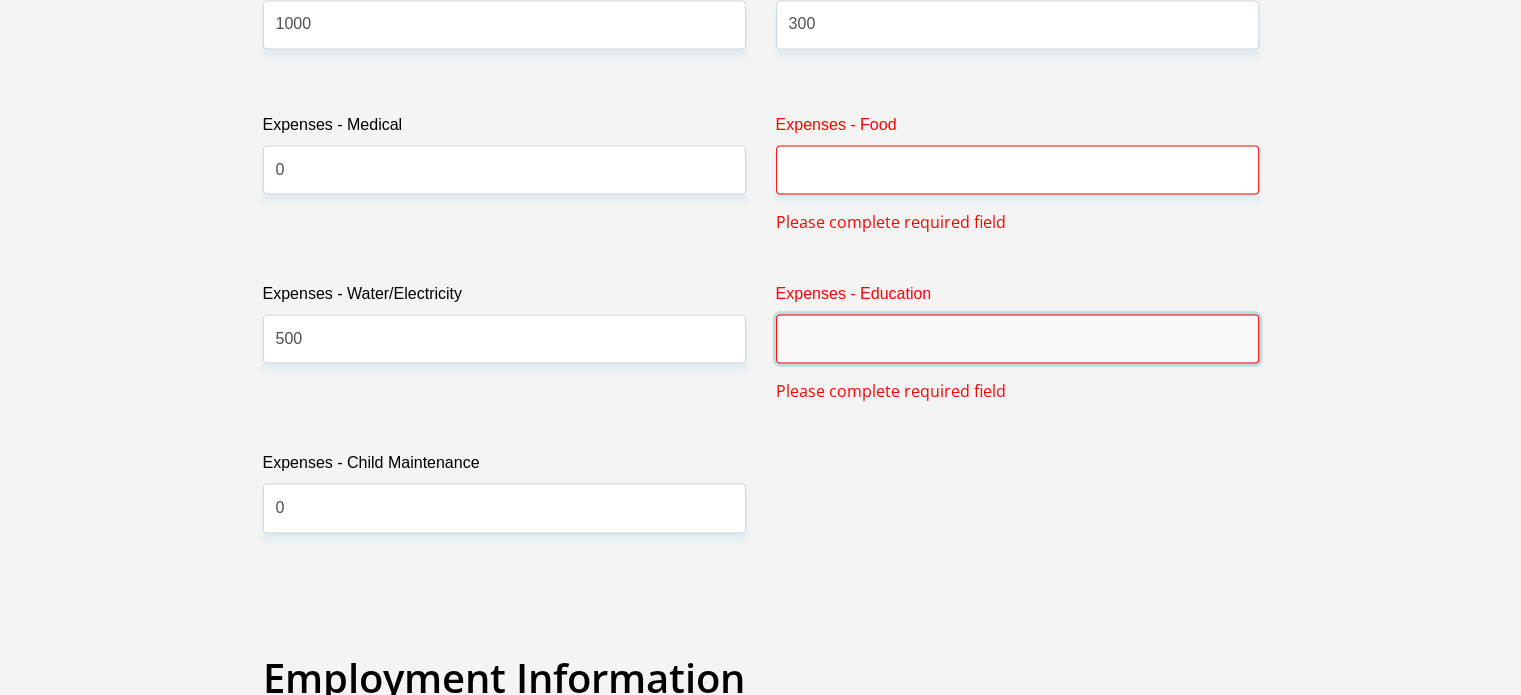 type 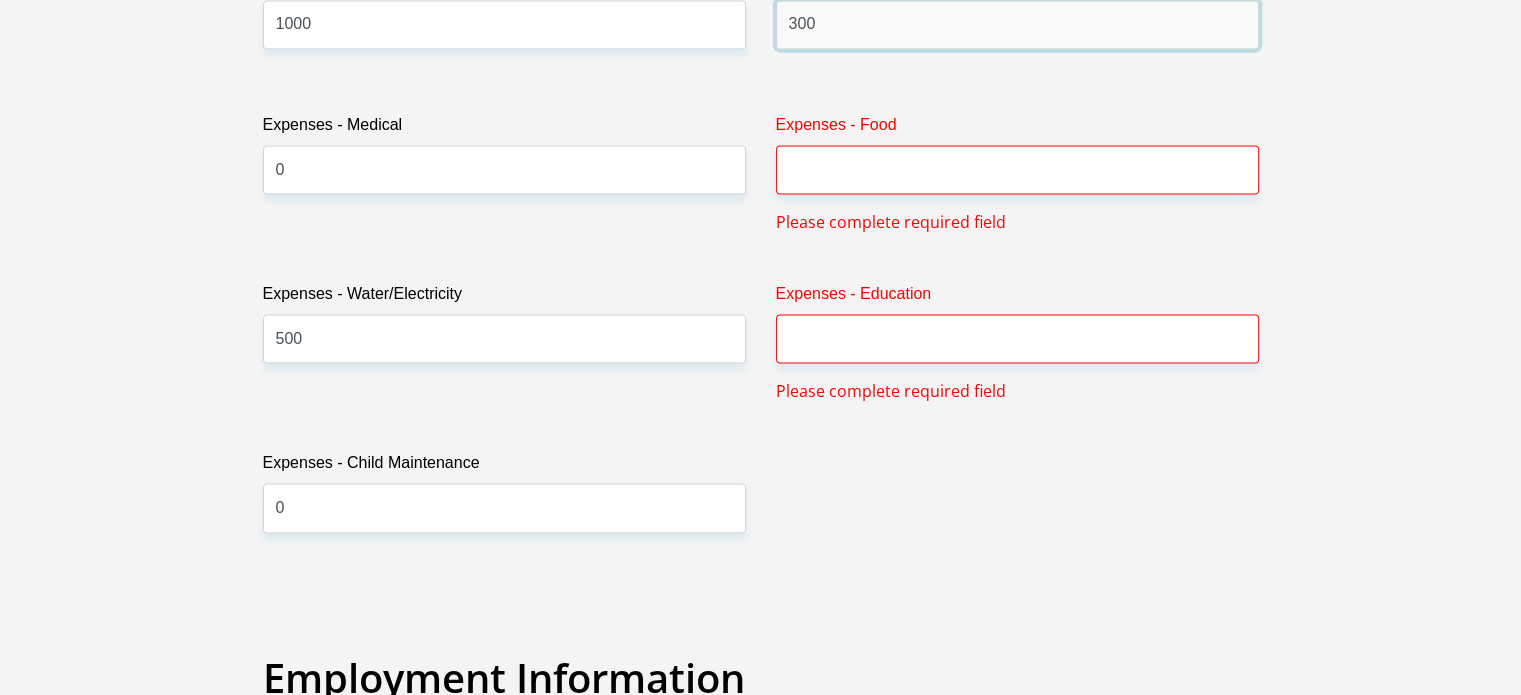 click on "300" at bounding box center [1017, 24] 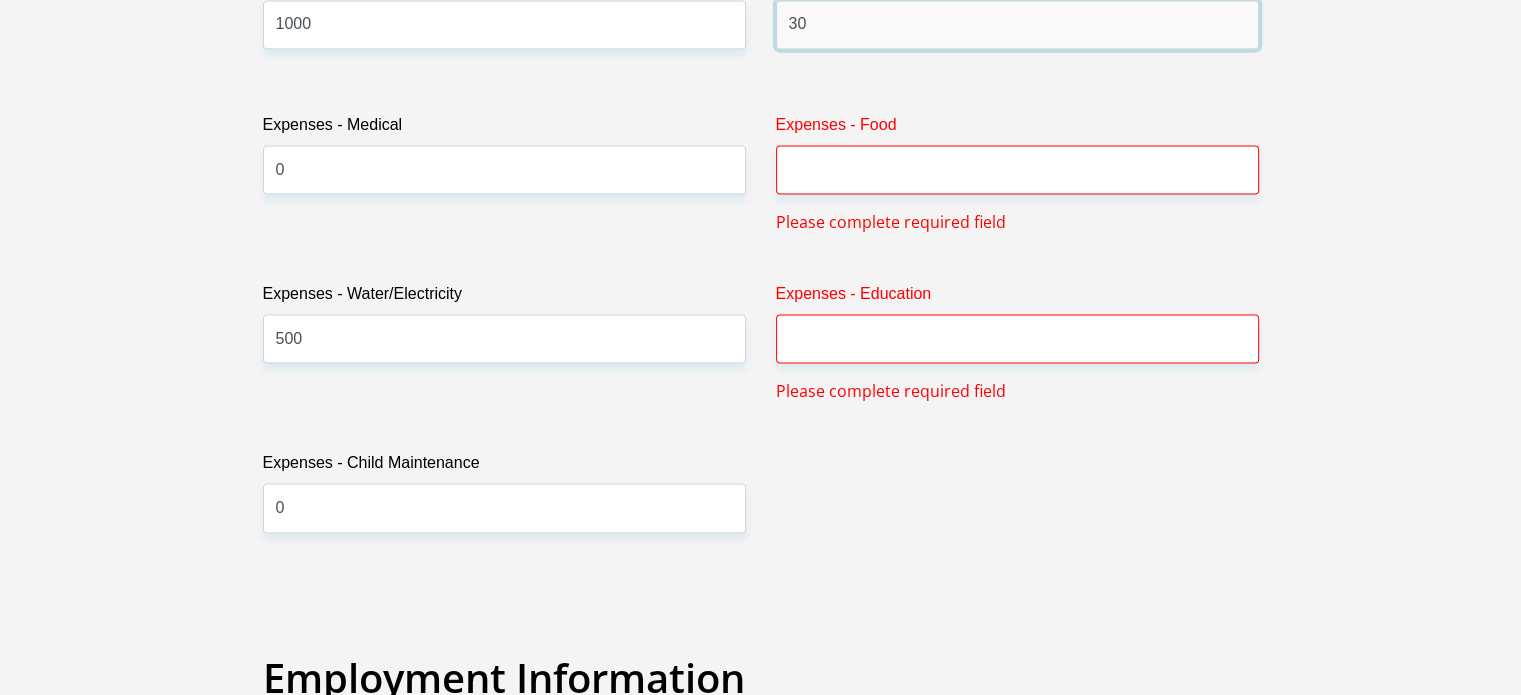 type on "3" 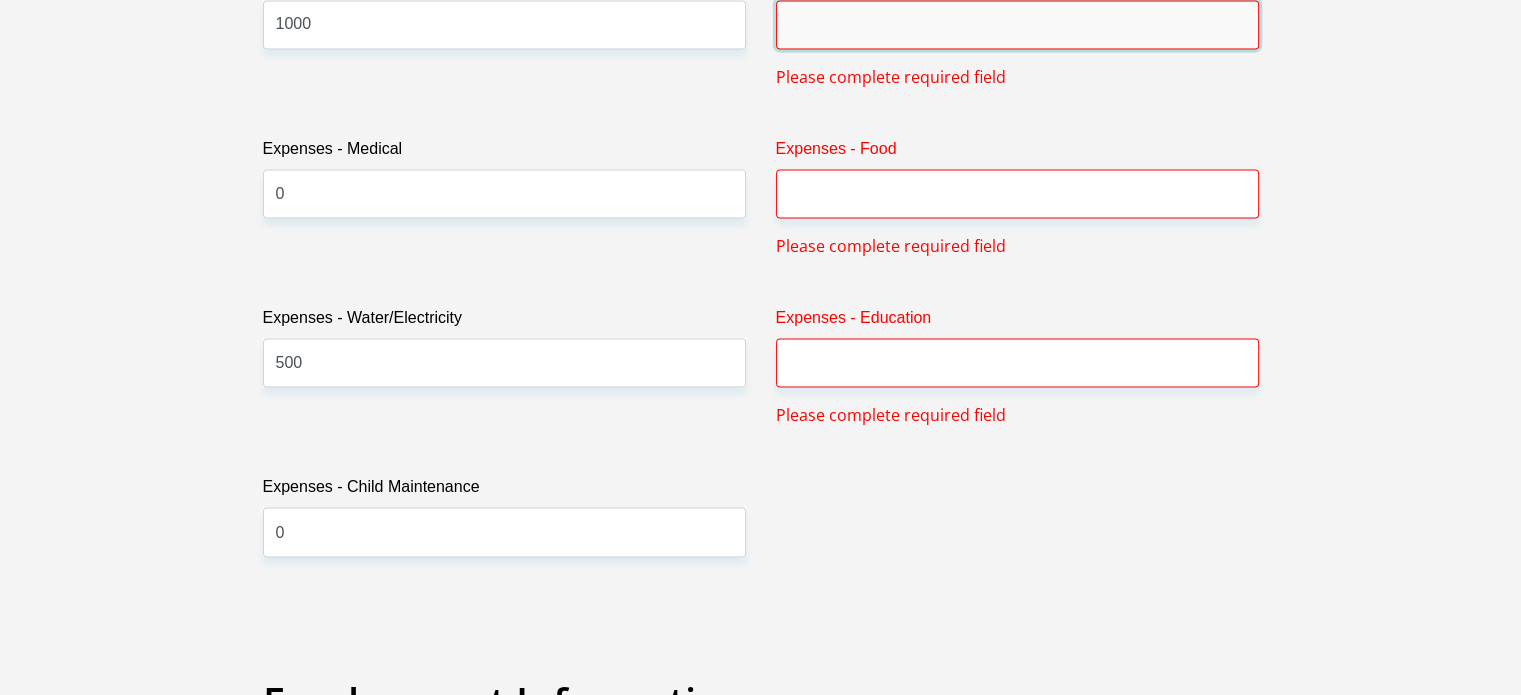 type 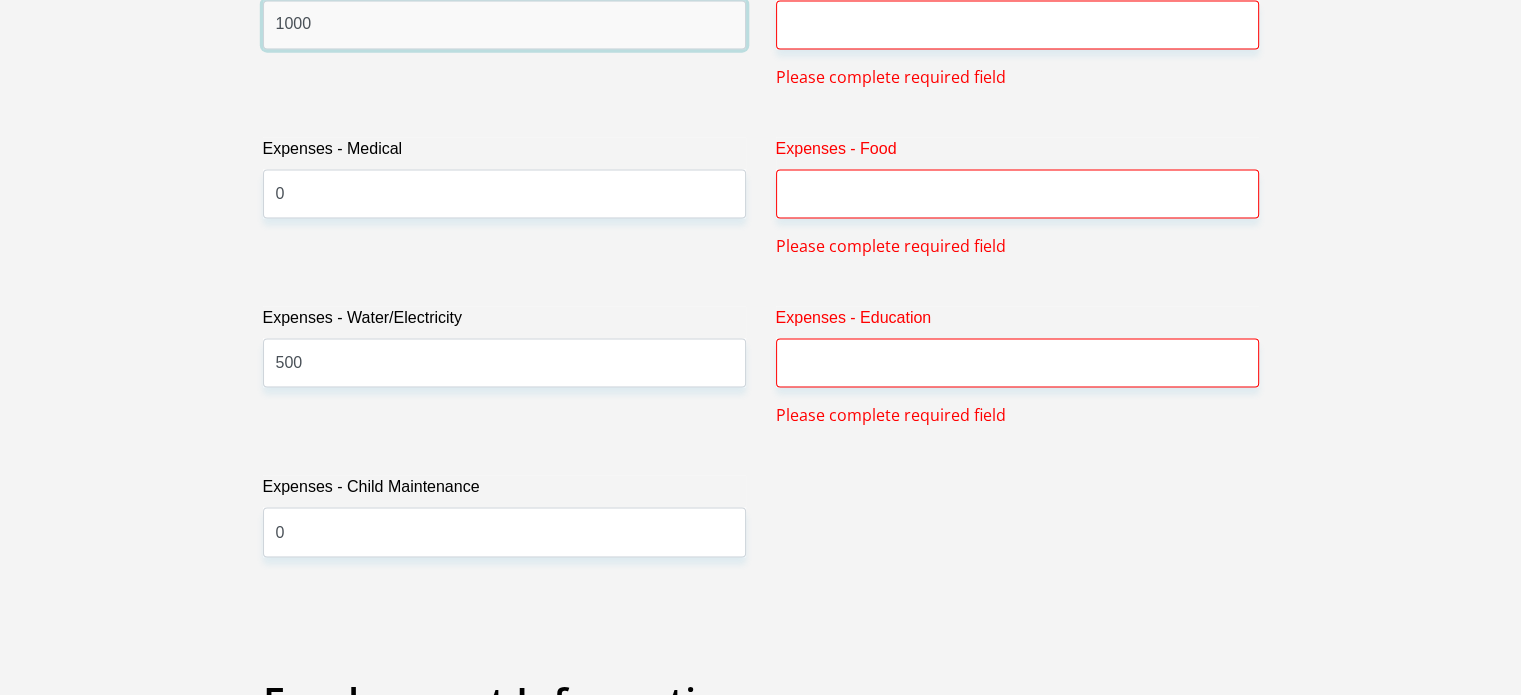 click on "1000" at bounding box center [504, 24] 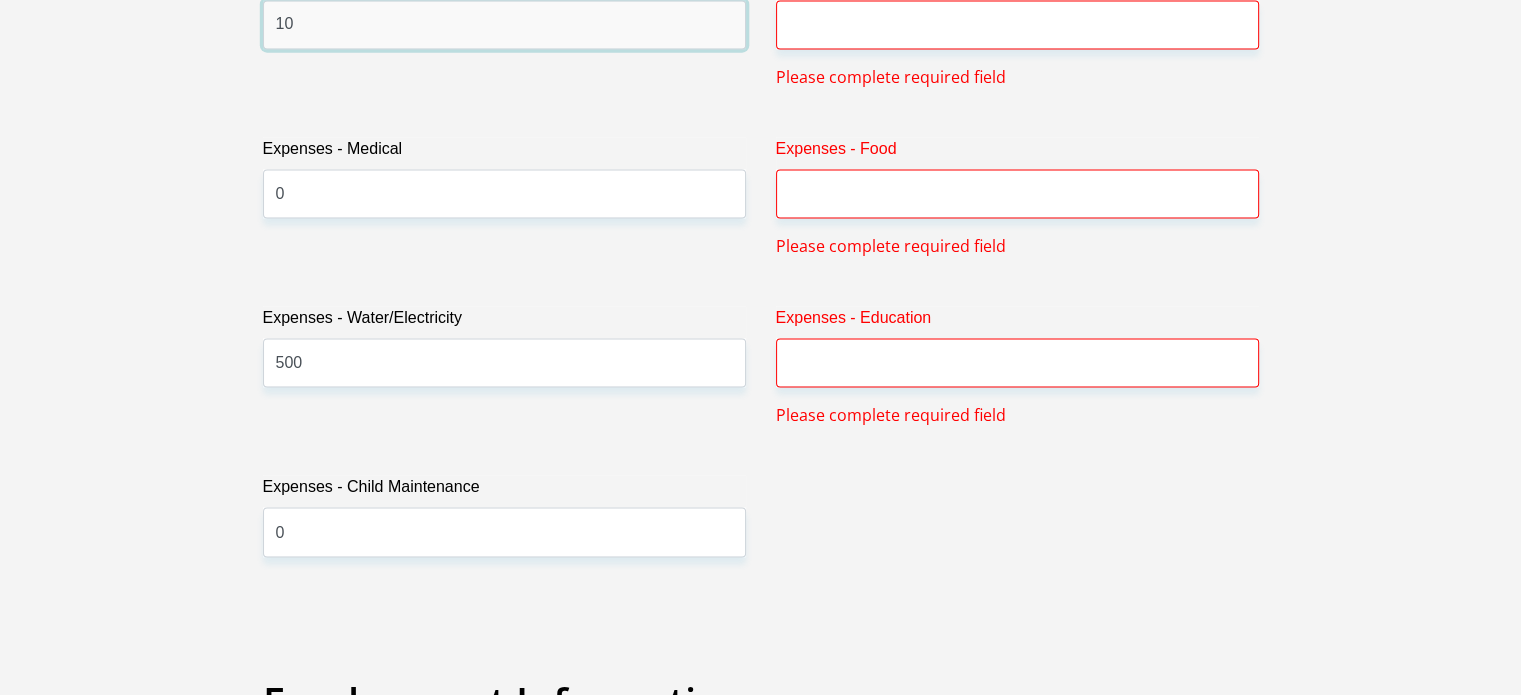 type on "1" 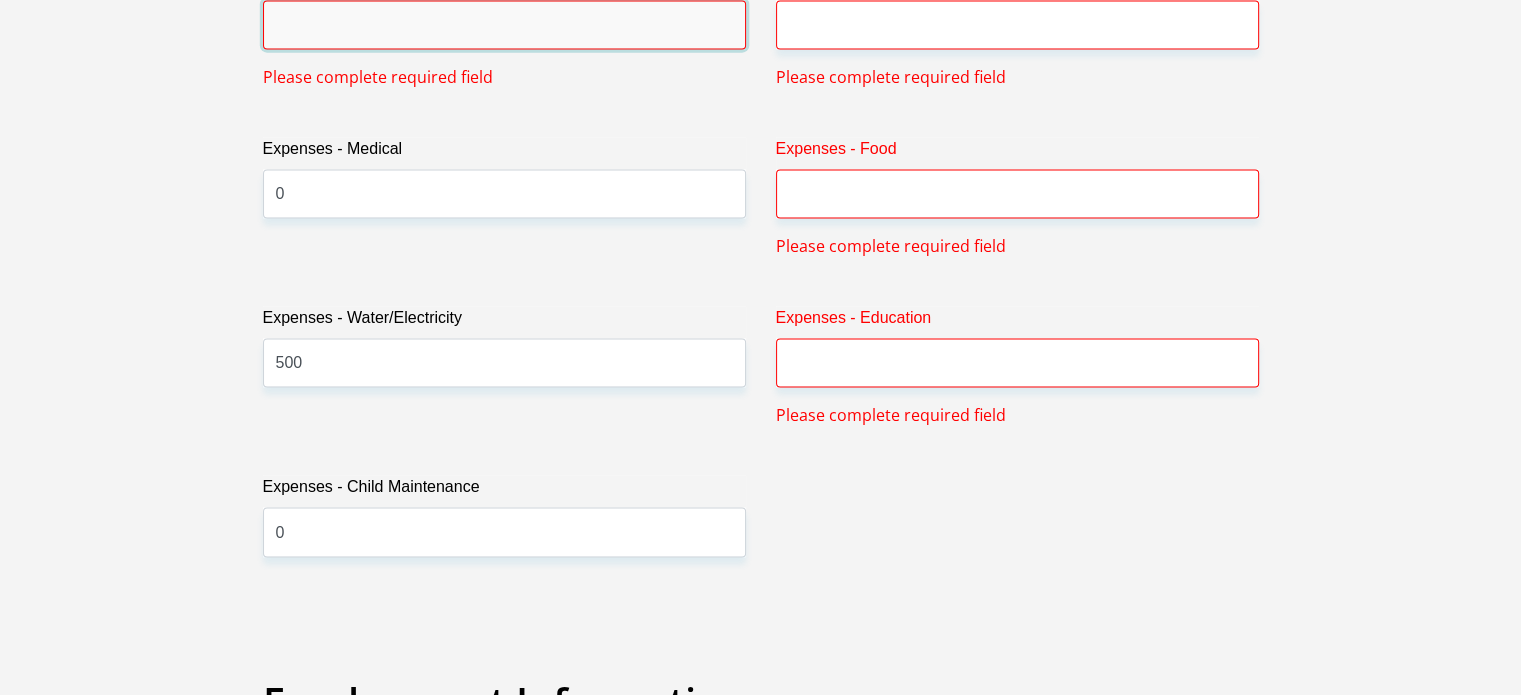 type 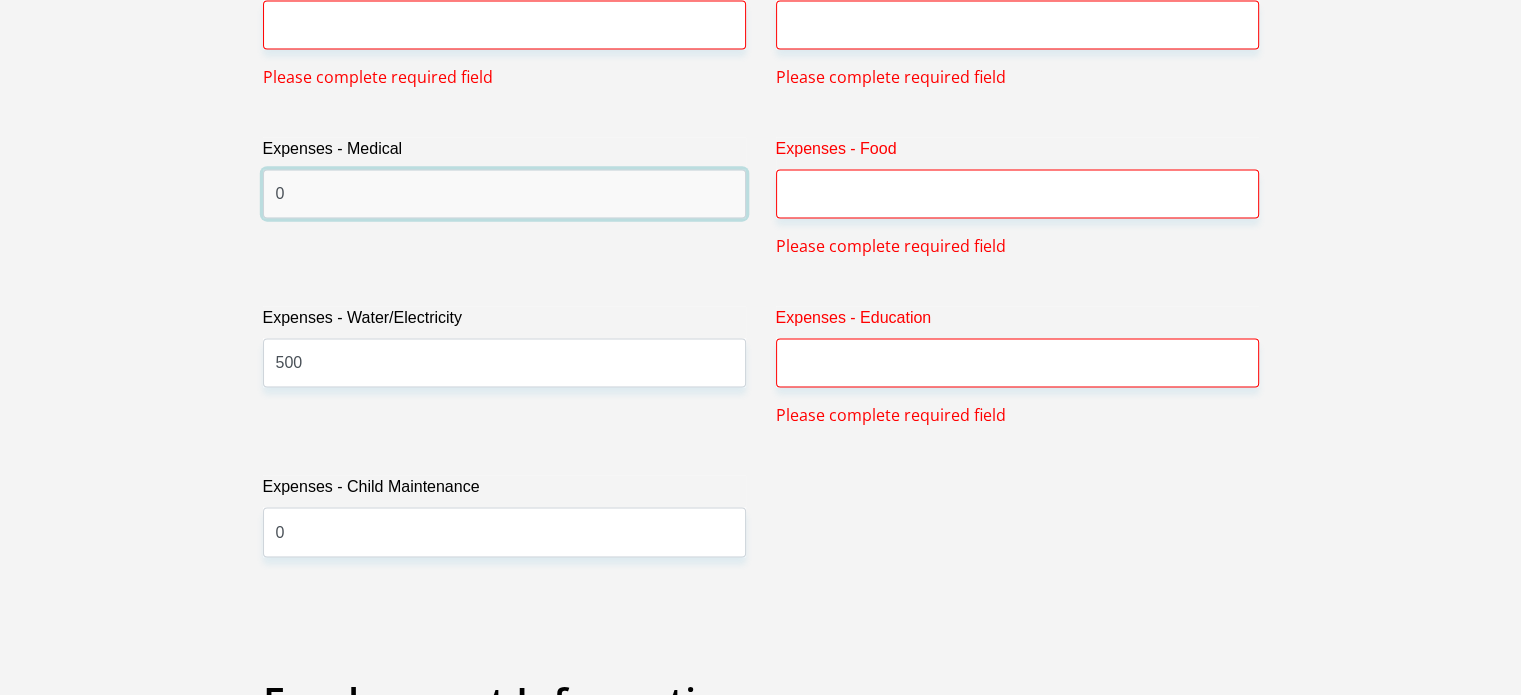 click on "0" at bounding box center [504, 193] 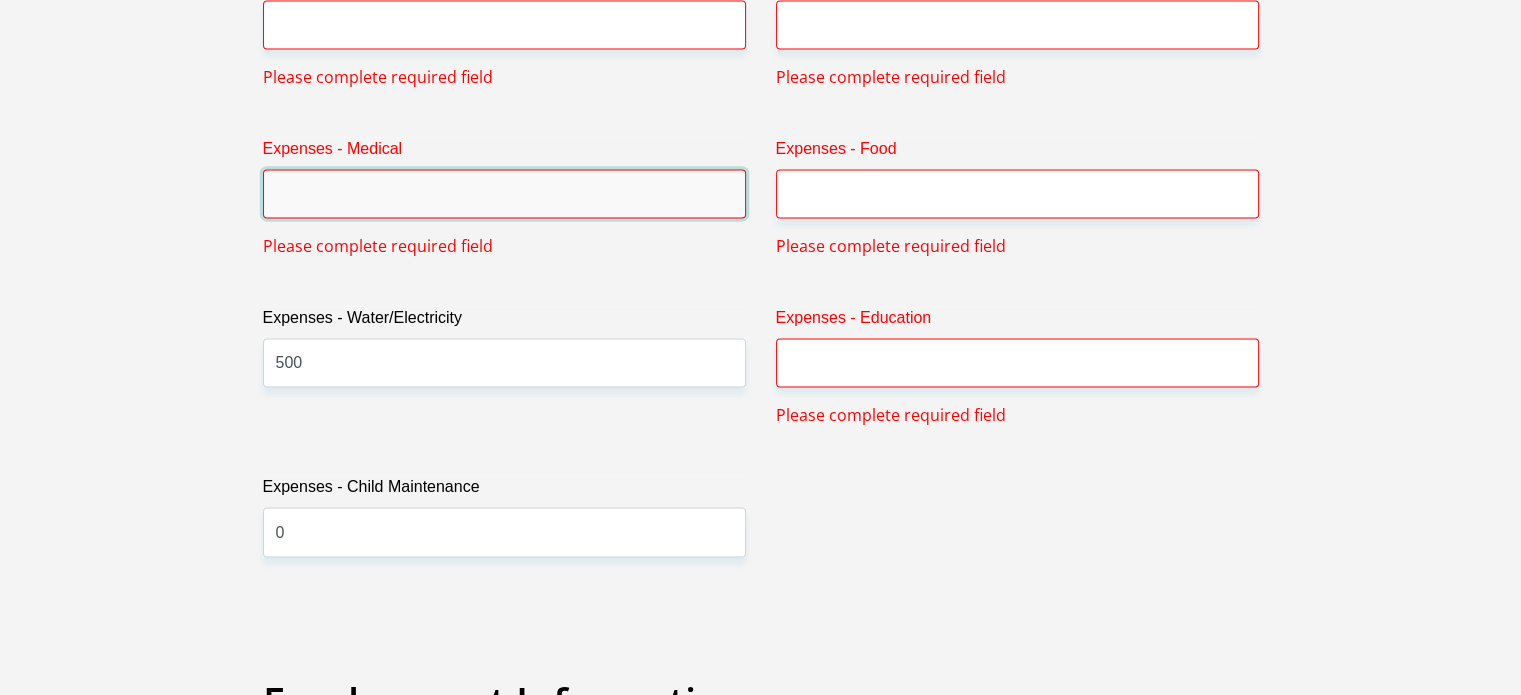 type 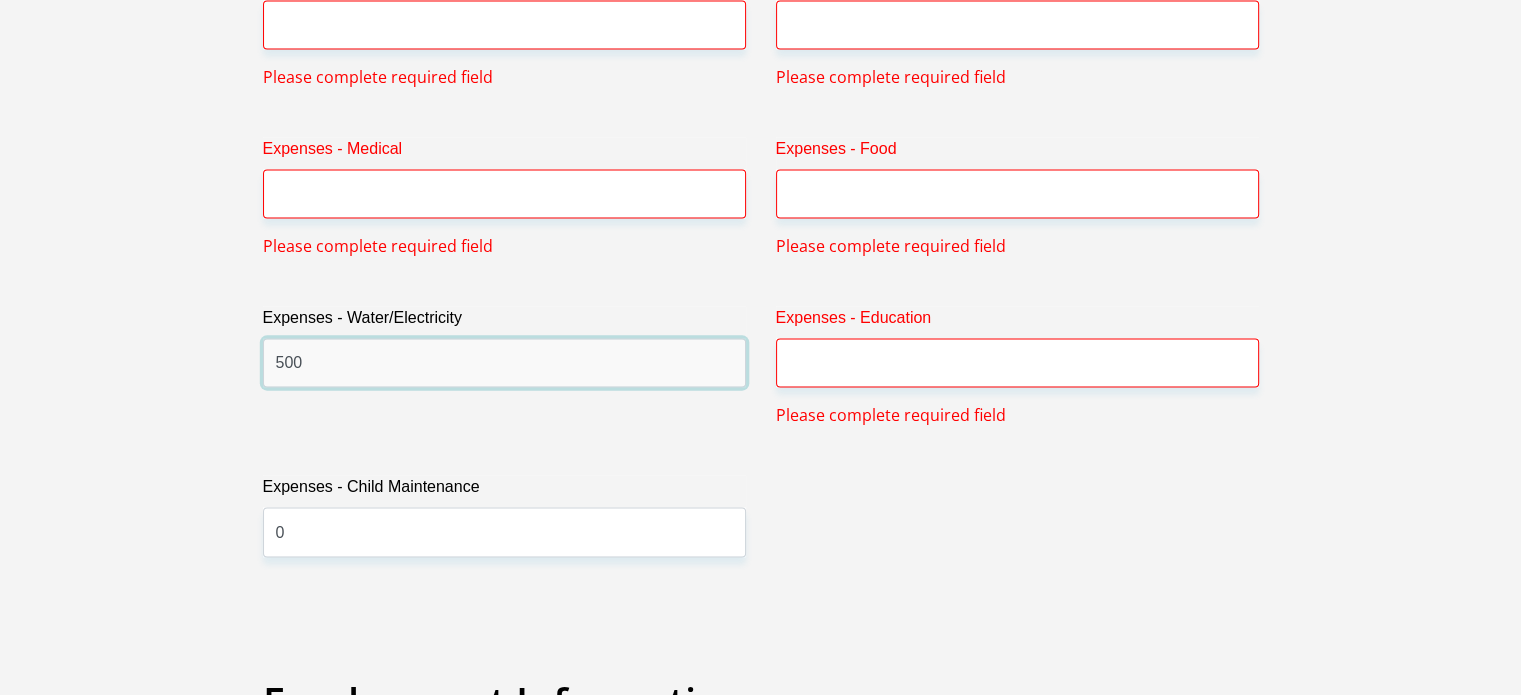click on "500" at bounding box center (504, 362) 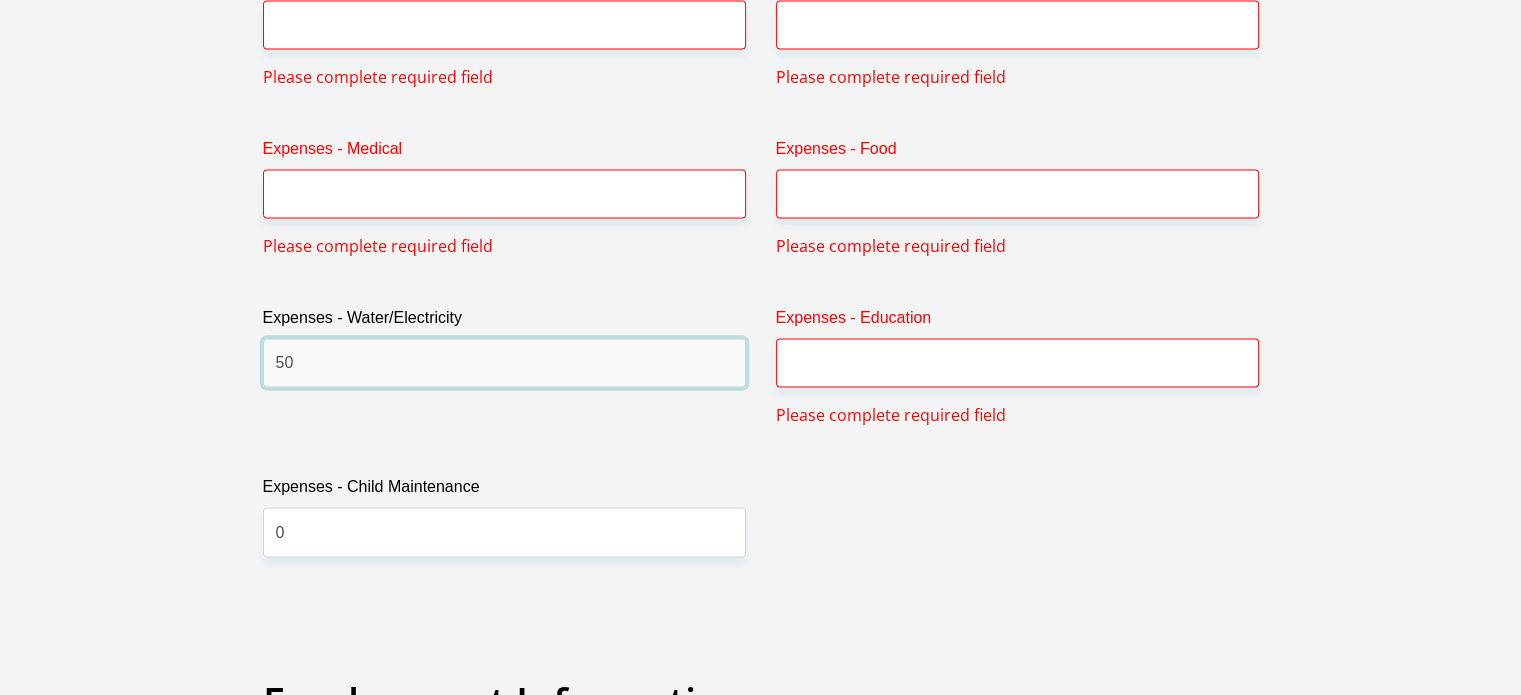 type on "5" 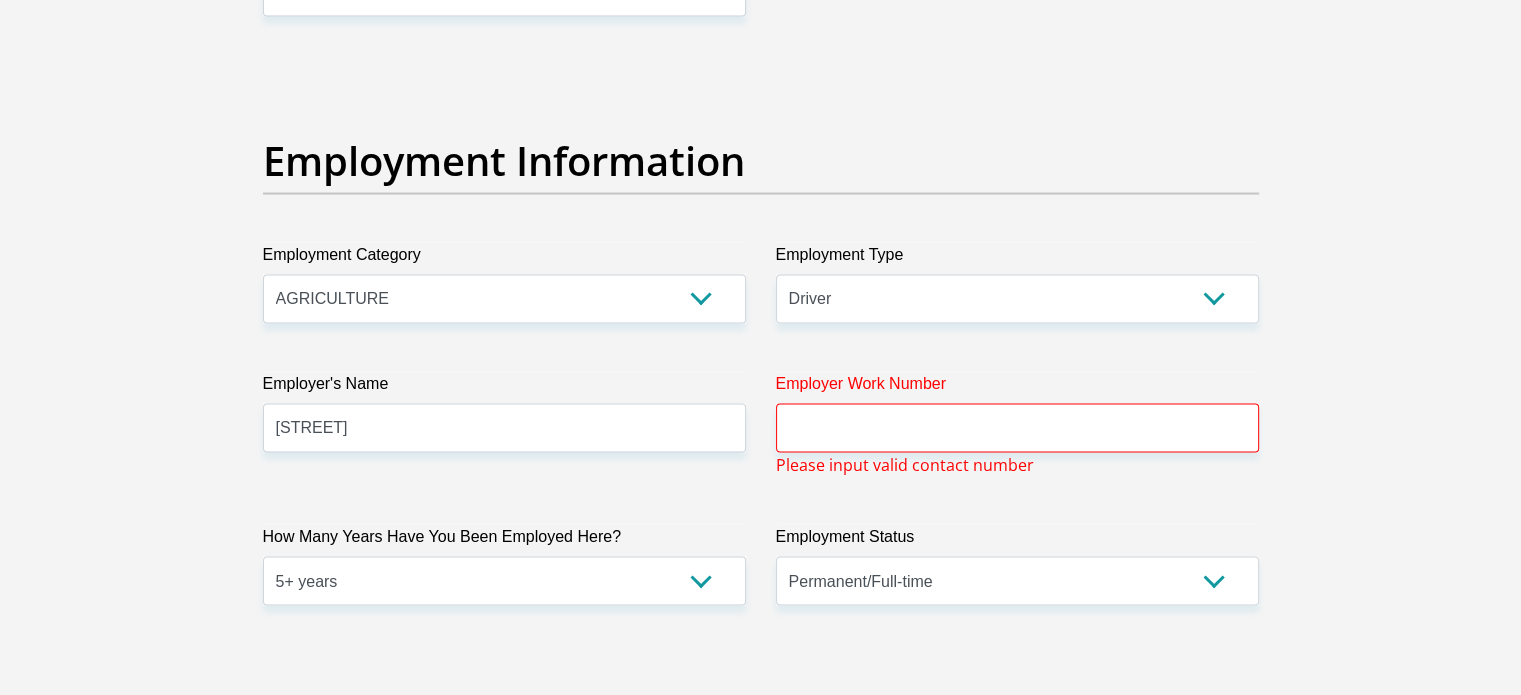 scroll, scrollTop: 3934, scrollLeft: 0, axis: vertical 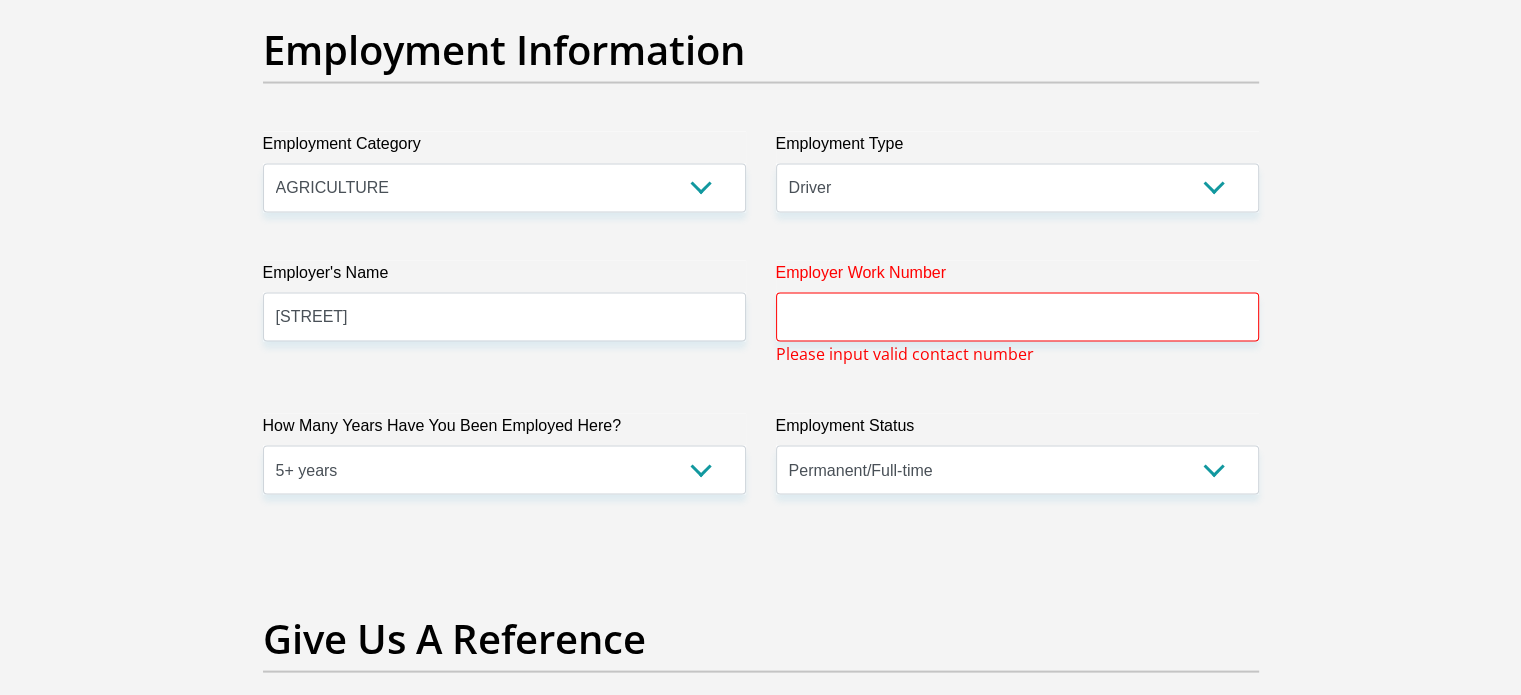 type 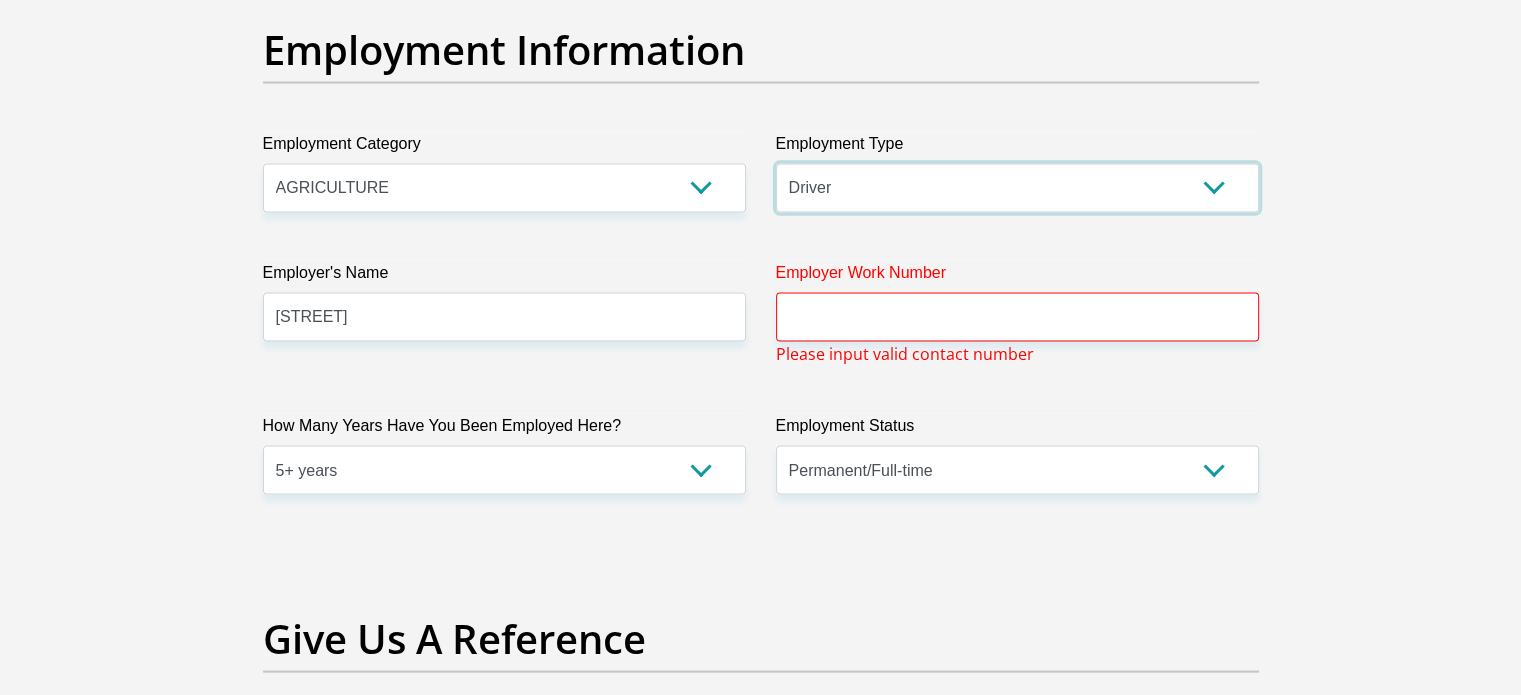 click on "College/Lecturer
Craft Seller
Creative
Driver
Executive
Farmer
Forces - Non Commissioned
Forces - Officer
Hawker
Housewife
Labourer
Licenced Professional
Manager
Miner
Non Licenced Professional
Office Staff/Clerk
Outside Worker
Pensioner
Permanent Teacher
Production/Manufacturing
Sales
Self-Employed
Semi-Professional Worker
Service Industry  Social Worker  Student" at bounding box center [1017, 188] 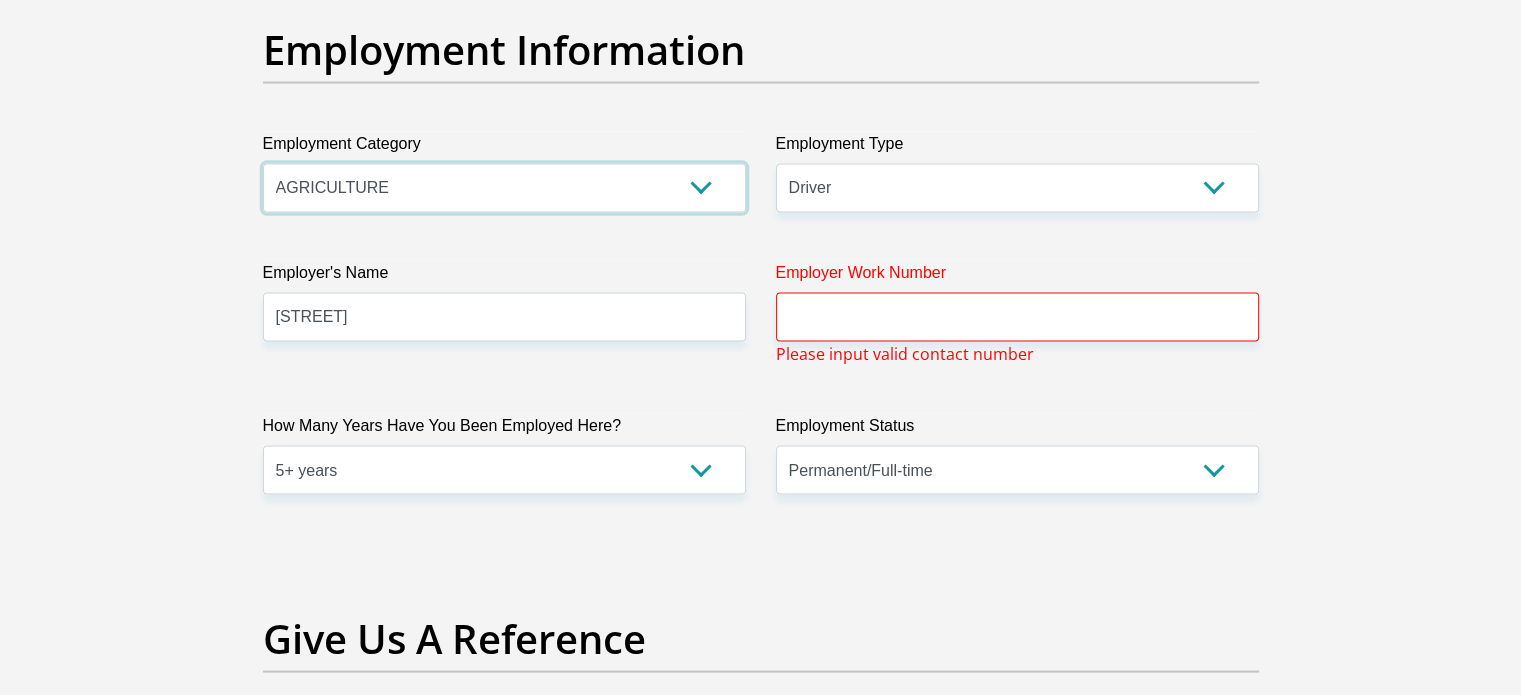 click on "AGRICULTURE
ALCOHOL & TOBACCO
CONSTRUCTION MATERIALS
METALLURGY
EQUIPMENT FOR RENEWABLE ENERGY
SPECIALIZED CONTRACTORS
CAR
GAMING (INCL. INTERNET
OTHER WHOLESALE
UNLICENSED PHARMACEUTICALS
CURRENCY EXCHANGE HOUSES
OTHER FINANCIAL INSTITUTIONS & INSURANCE
REAL ESTATE AGENTS
OIL & GAS
OTHER MATERIALS (E.G. IRON ORE)
PRECIOUS STONES & PRECIOUS METALS
POLITICAL ORGANIZATIONS
RELIGIOUS ORGANIZATIONS(NOT SECTS)
ACTI. HAVING BUSINESS DEAL WITH PUBLIC ADMINISTRATION
LAUNDROMATS" at bounding box center [504, 188] 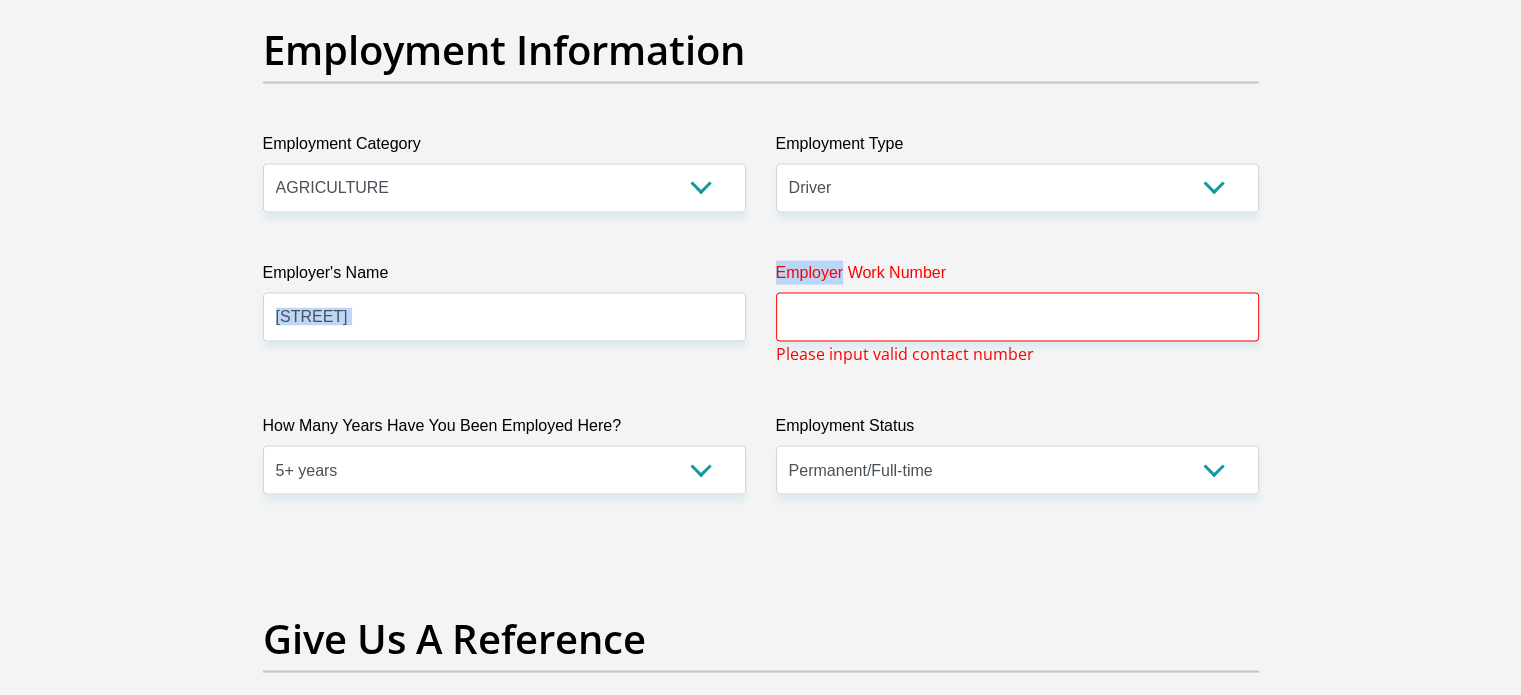 drag, startPoint x: 843, startPoint y: 243, endPoint x: 500, endPoint y: 316, distance: 350.6822 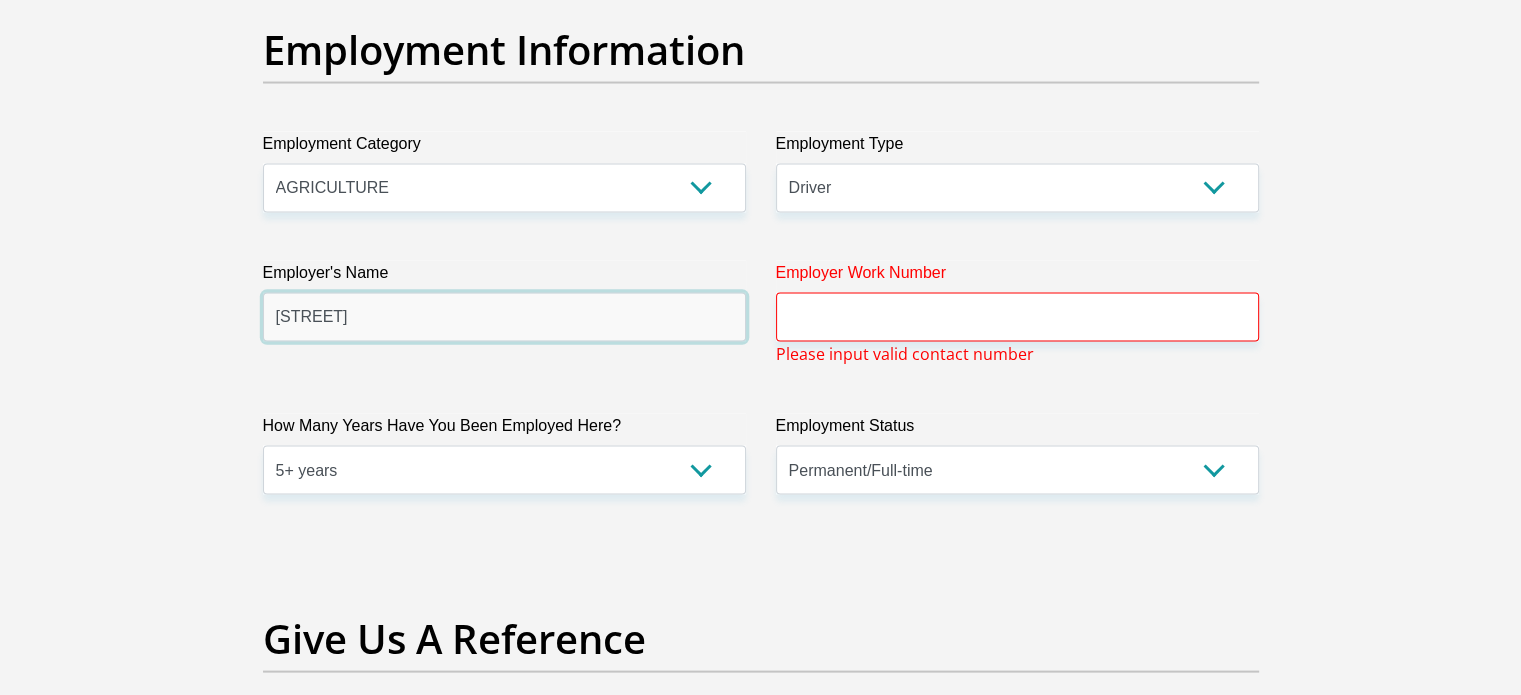 click on "[STREET]" at bounding box center [504, 317] 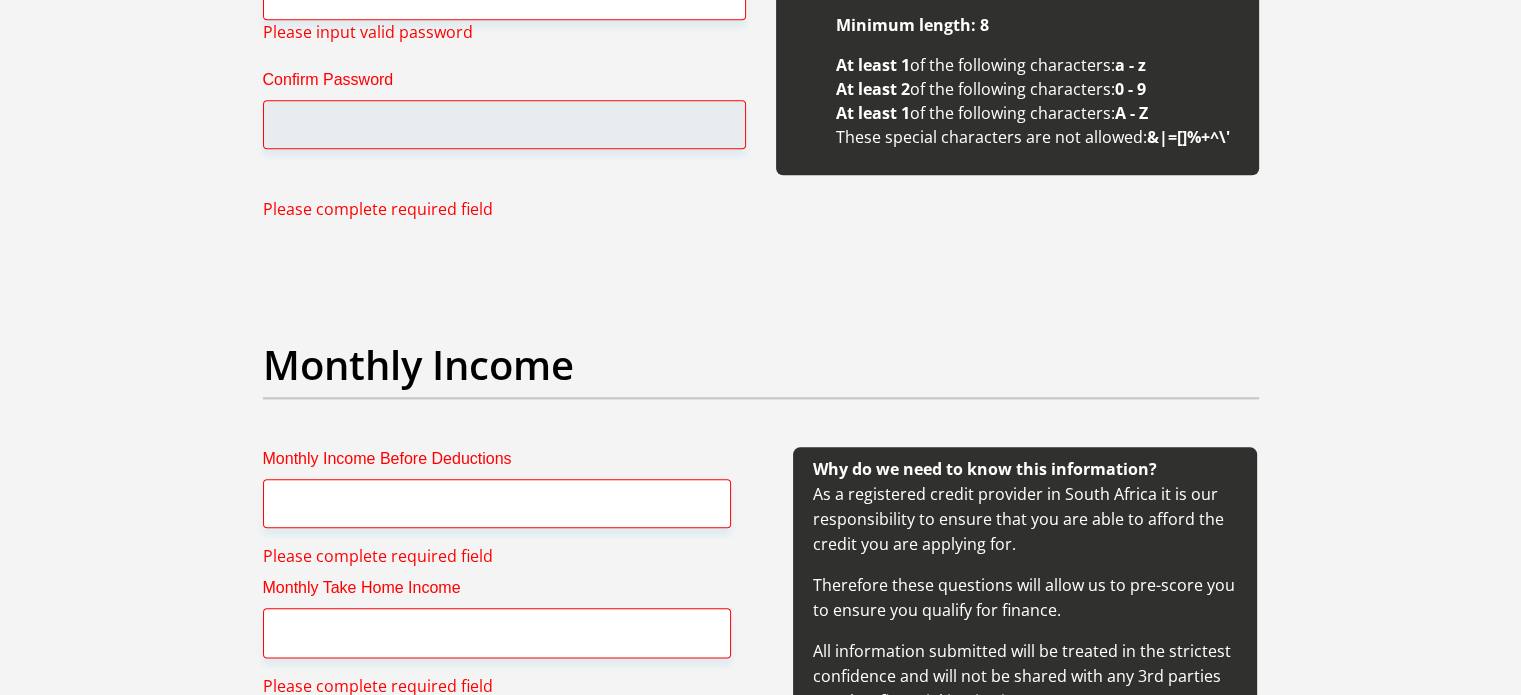 scroll, scrollTop: 2236, scrollLeft: 0, axis: vertical 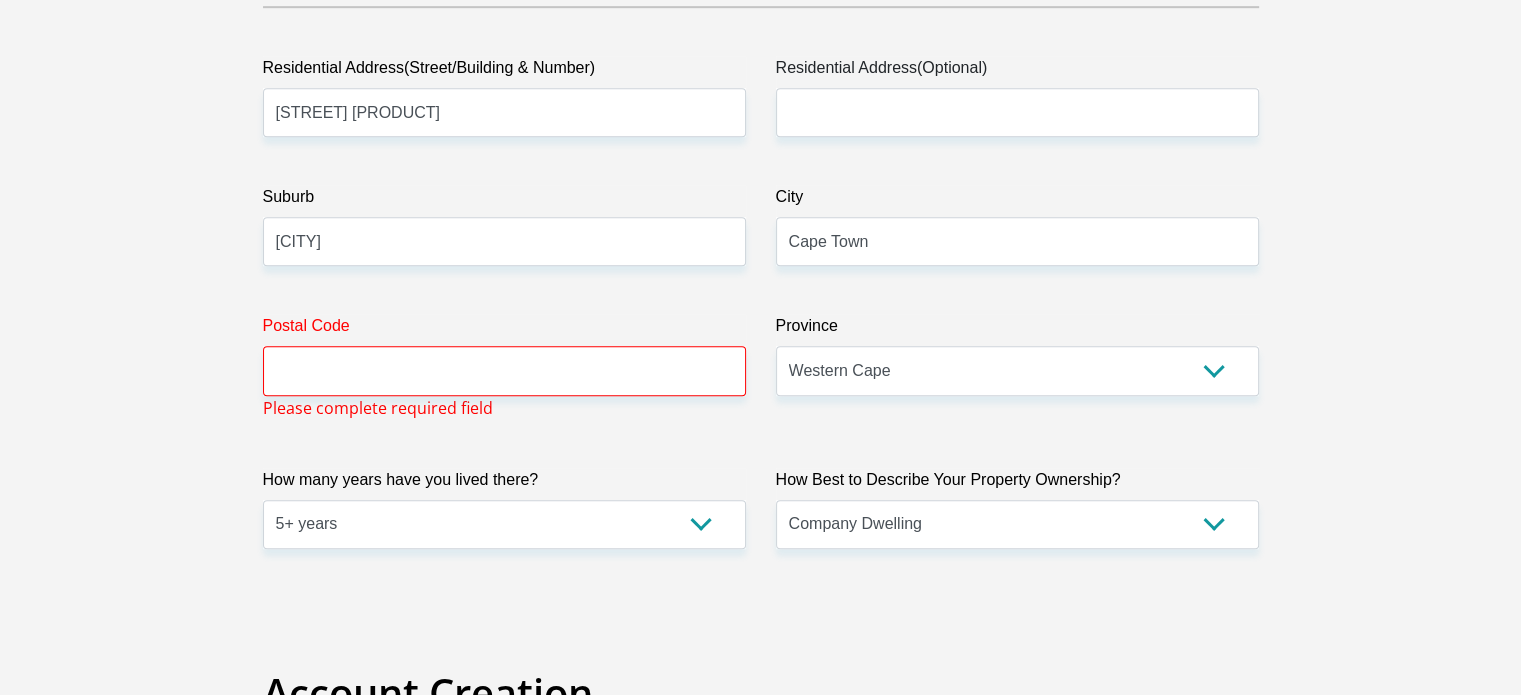 type on "[SURNAME]Vineyard" 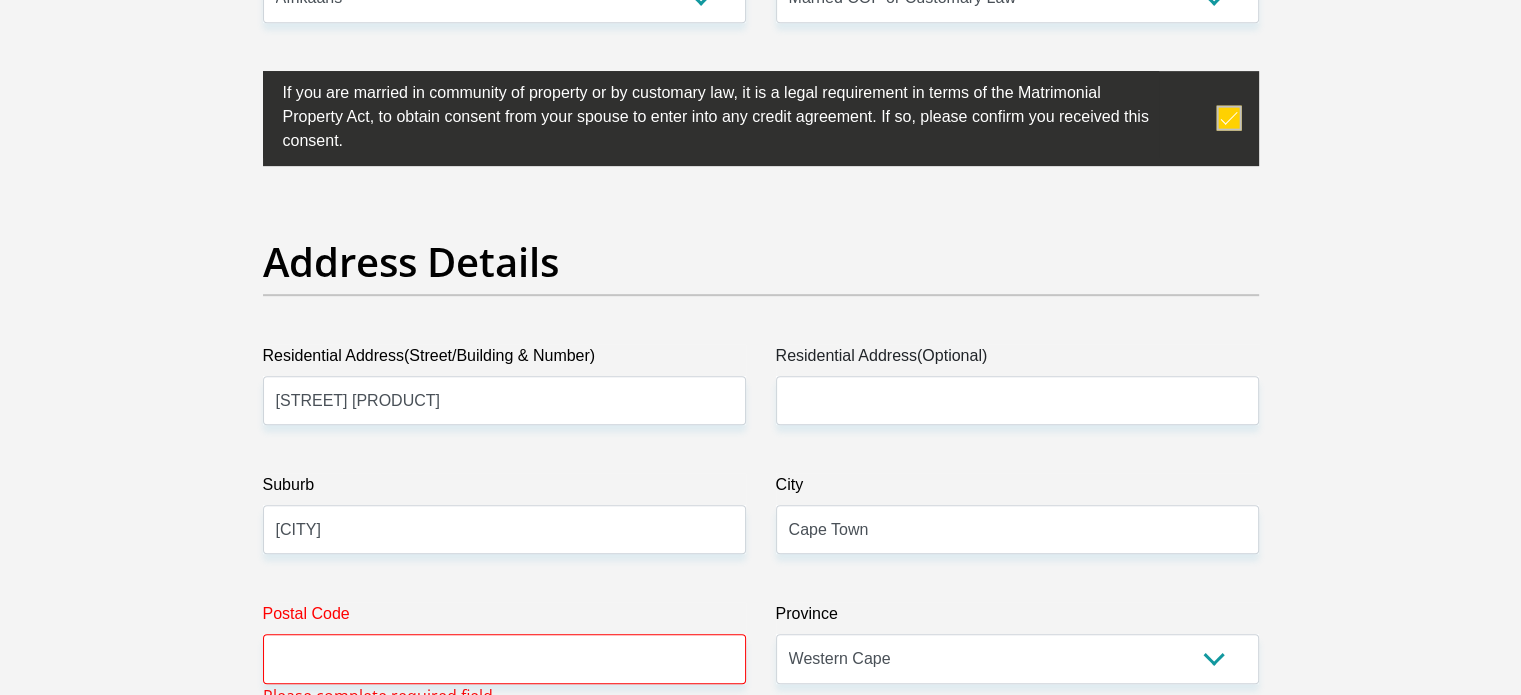 scroll, scrollTop: 960, scrollLeft: 0, axis: vertical 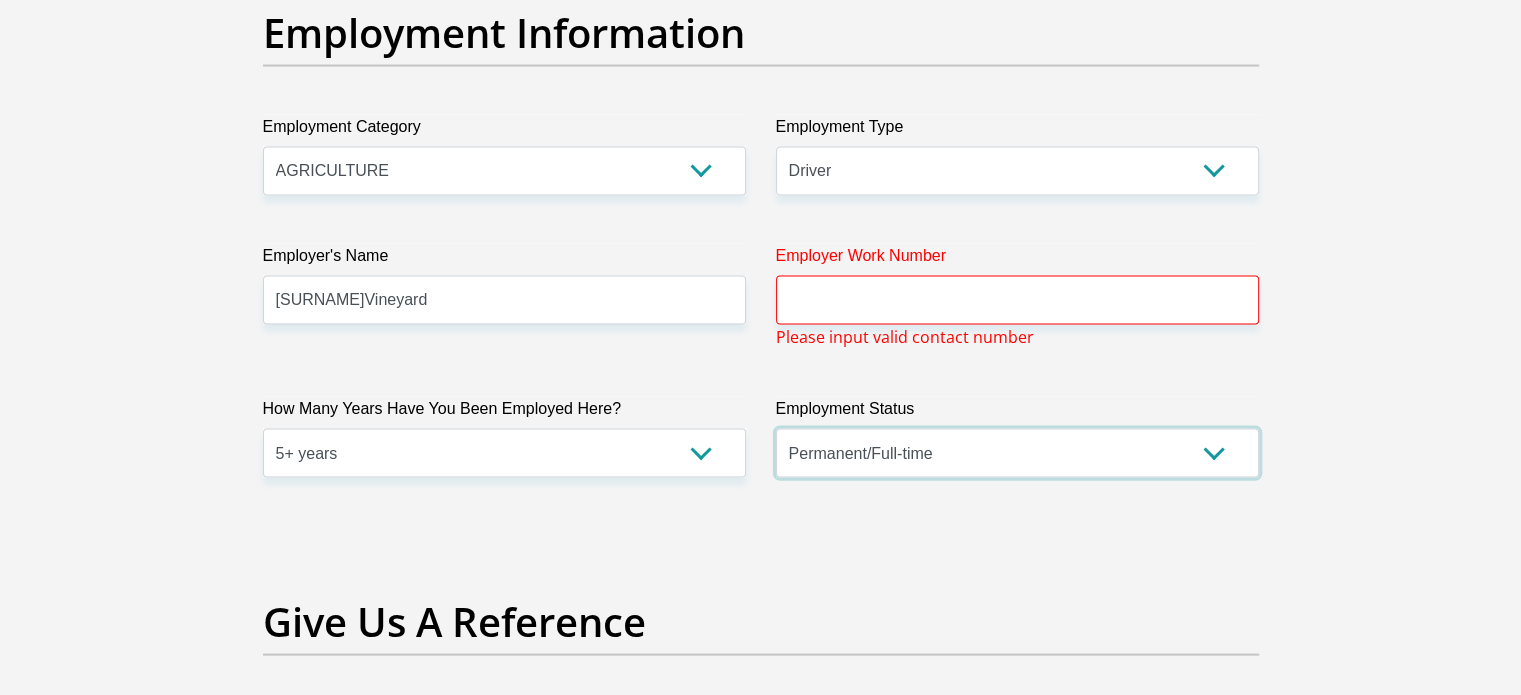click on "Permanent/Full-time
Part-time/Casual
Contract Worker
Self-Employed
Housewife
Retired
Student
Medically Boarded
Disability
Unemployed" at bounding box center [1017, 453] 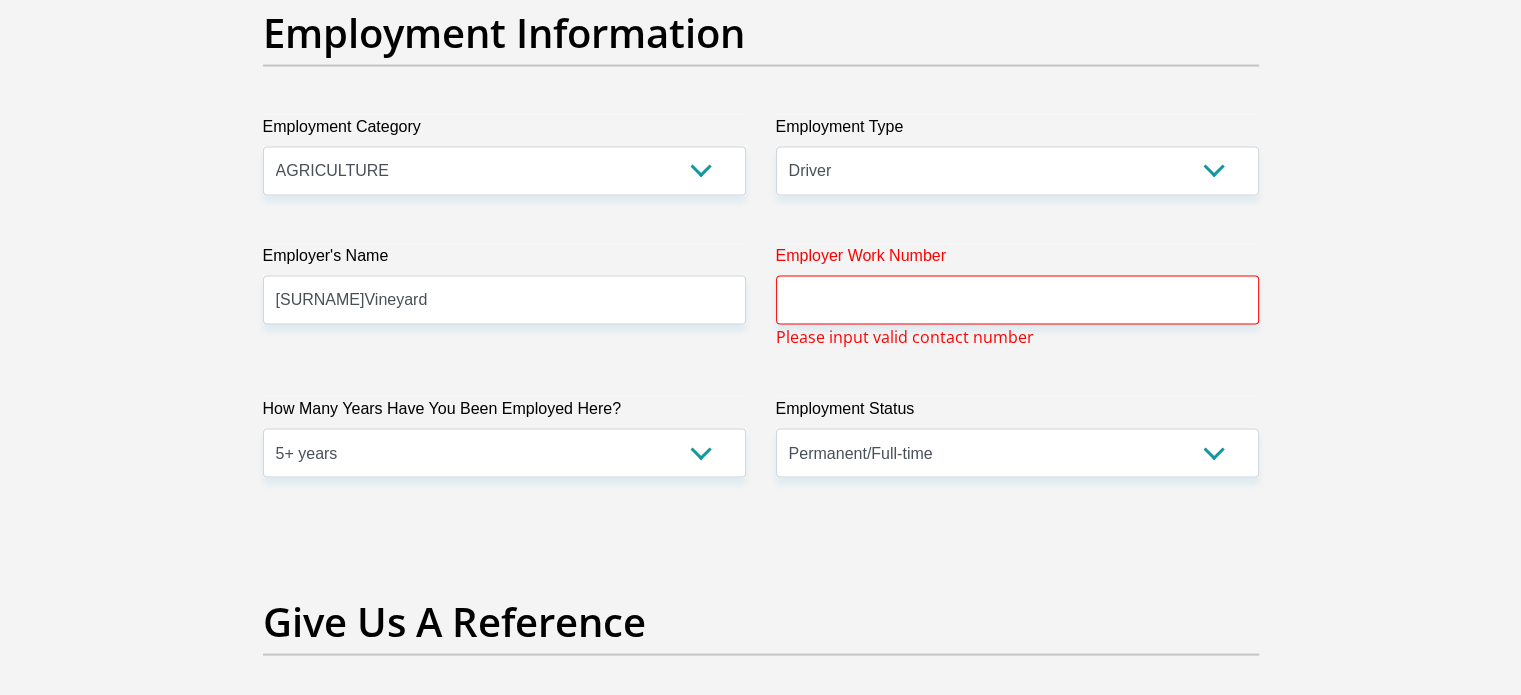 click on "Title
Mr
Ms
Mrs
Dr
Other
First Name
Please complete required field
Surname
Please complete required field
ID Number
Please input valid ID number
Race
Black
Coloured
Indian
White
Other
Contact Number
Please input valid contact number
Nationality
South Africa
Afghanistan
Albania" at bounding box center [761, -156] 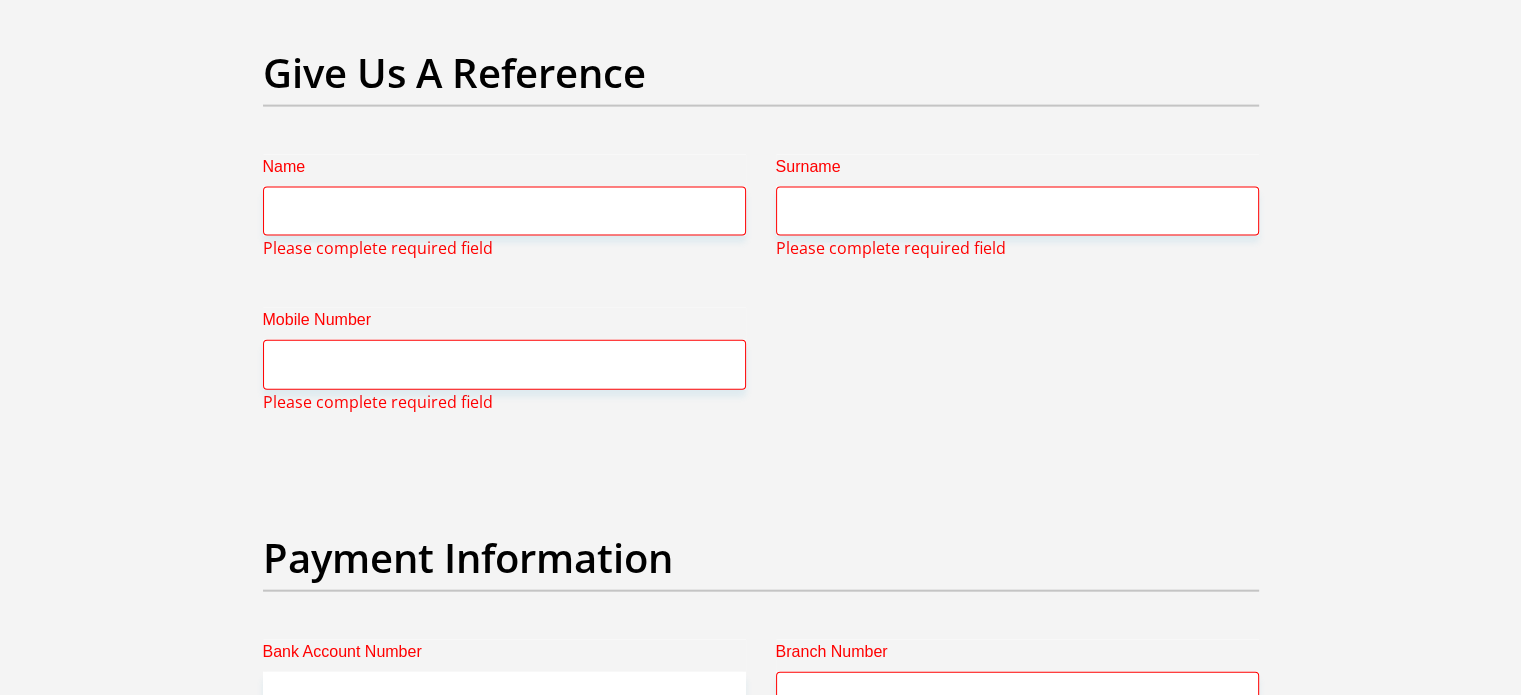 scroll, scrollTop: 4546, scrollLeft: 0, axis: vertical 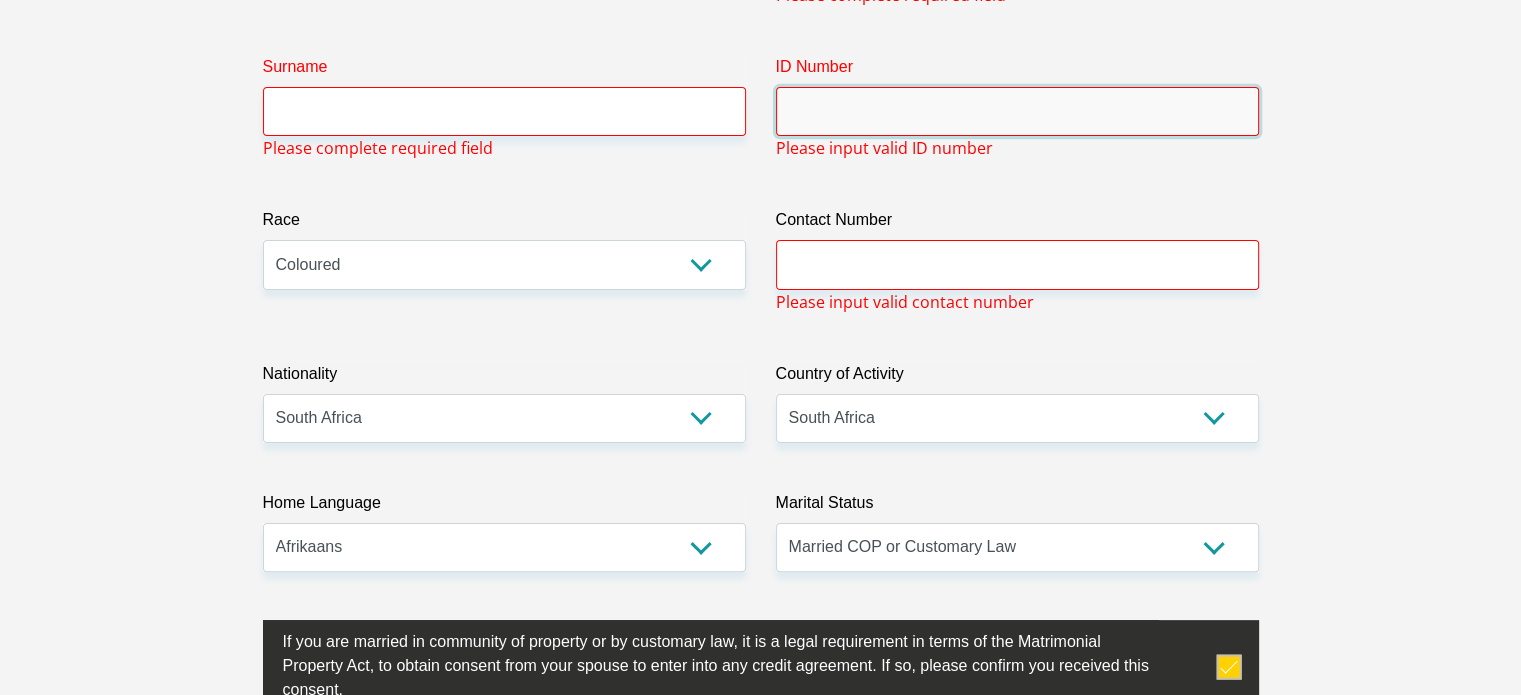 click on "ID Number" at bounding box center [1017, 111] 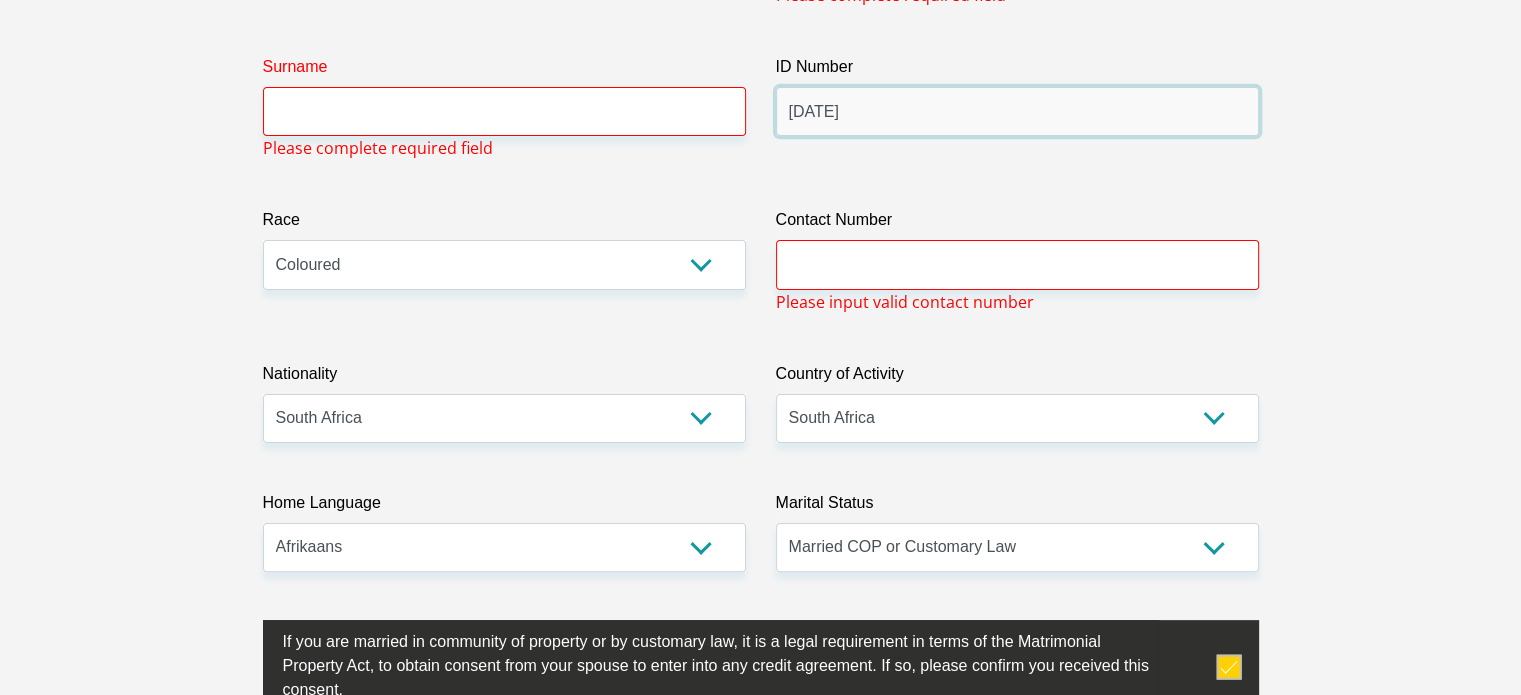 type on "[DATE]" 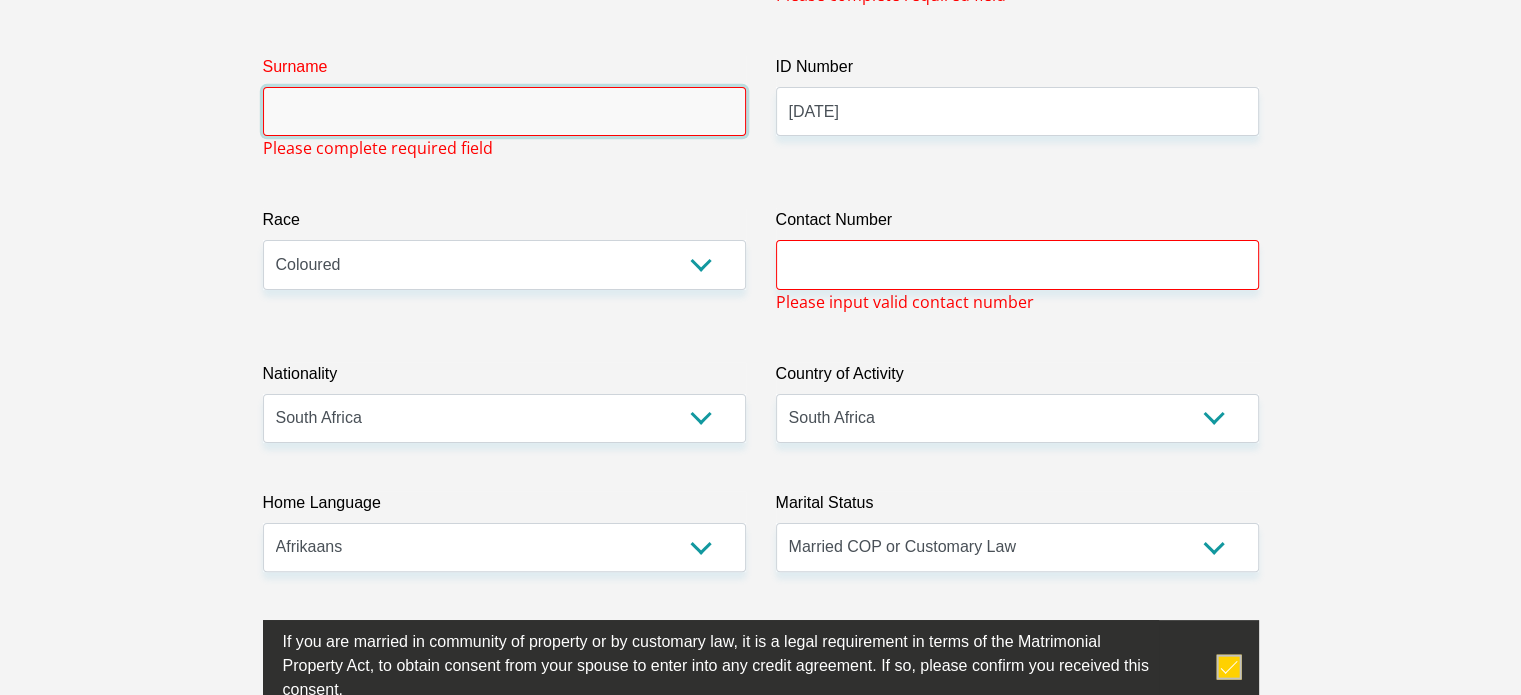 click on "Surname" at bounding box center (504, 111) 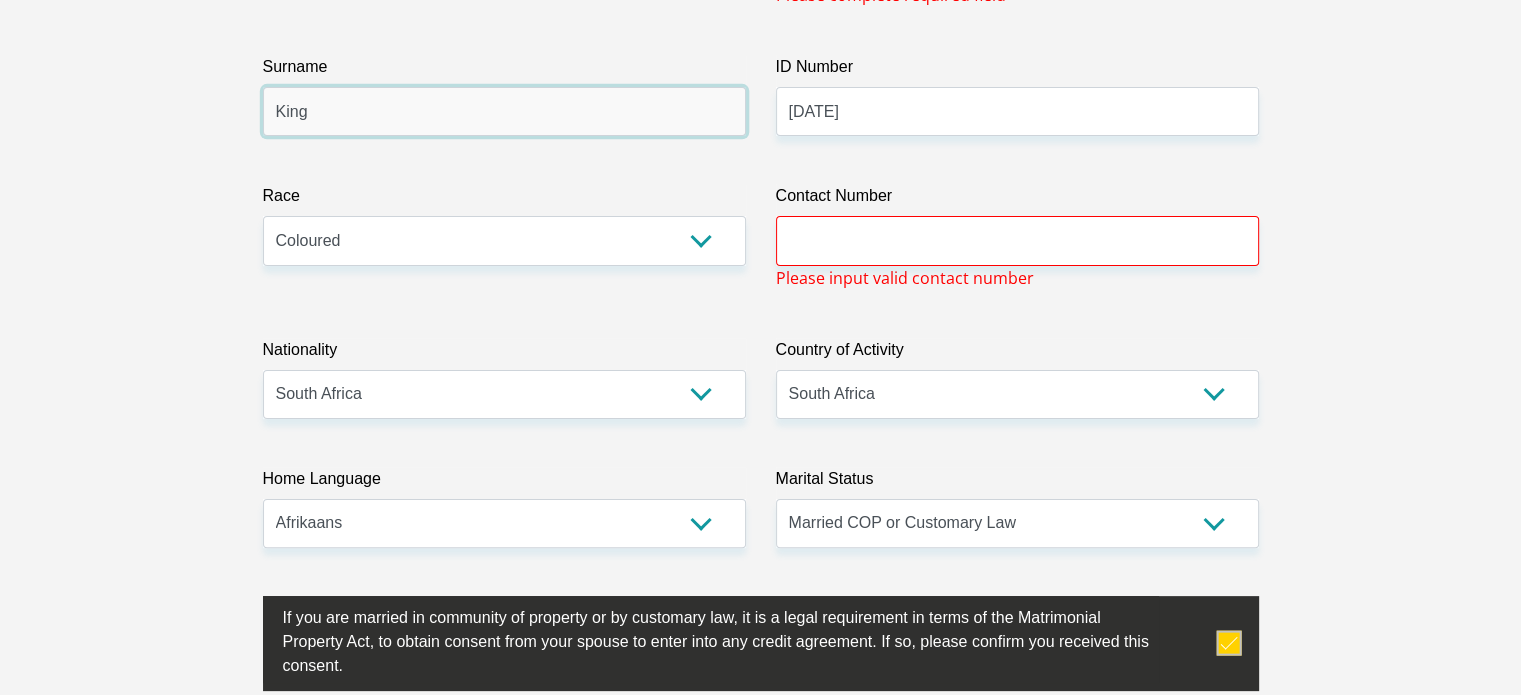 scroll, scrollTop: 0, scrollLeft: 0, axis: both 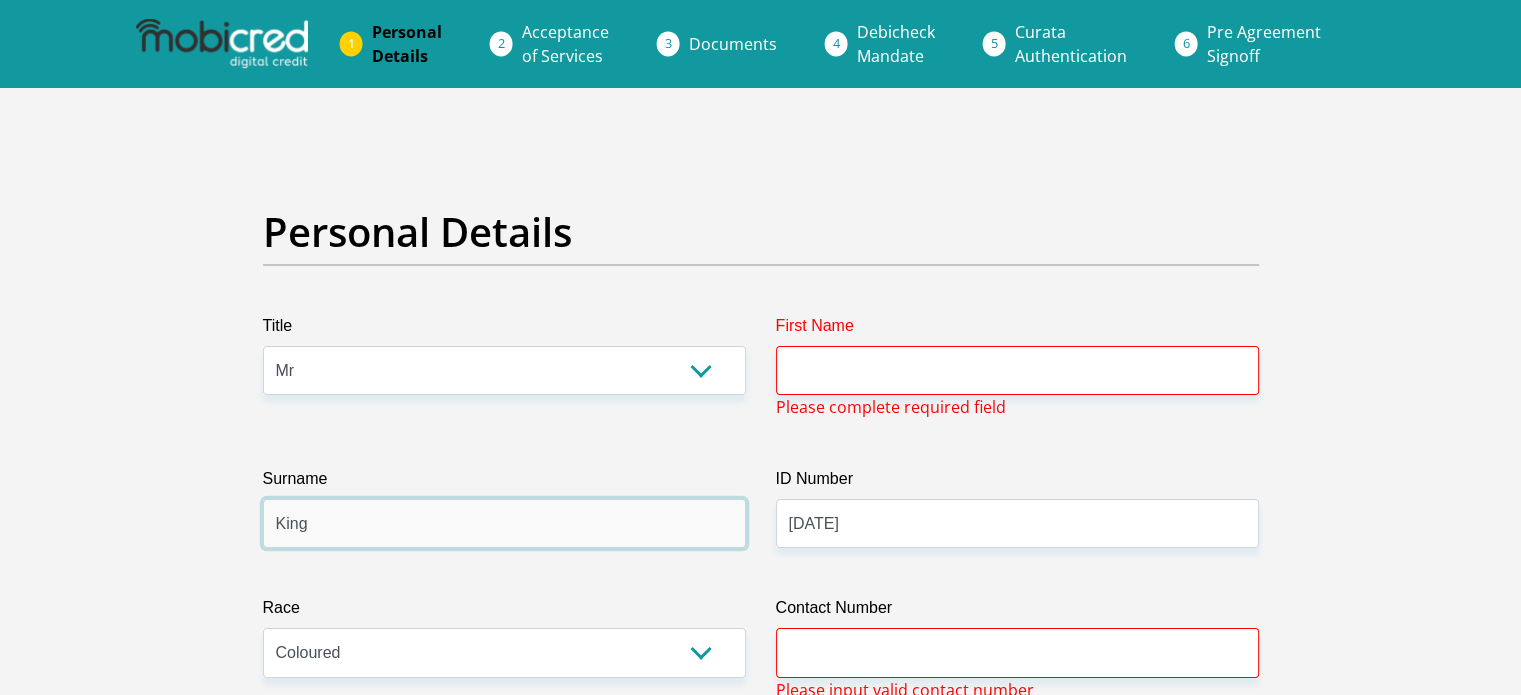 type on "King" 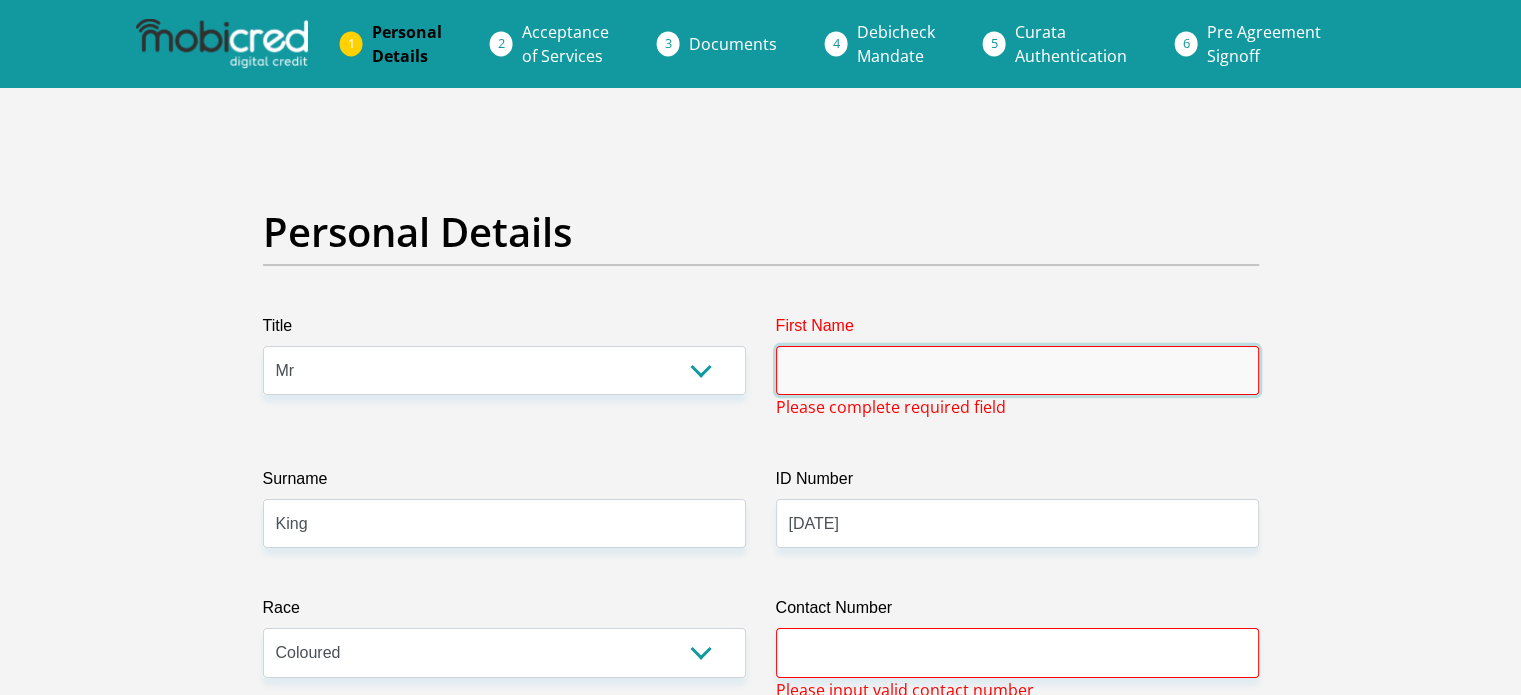 click on "First Name" at bounding box center (1017, 370) 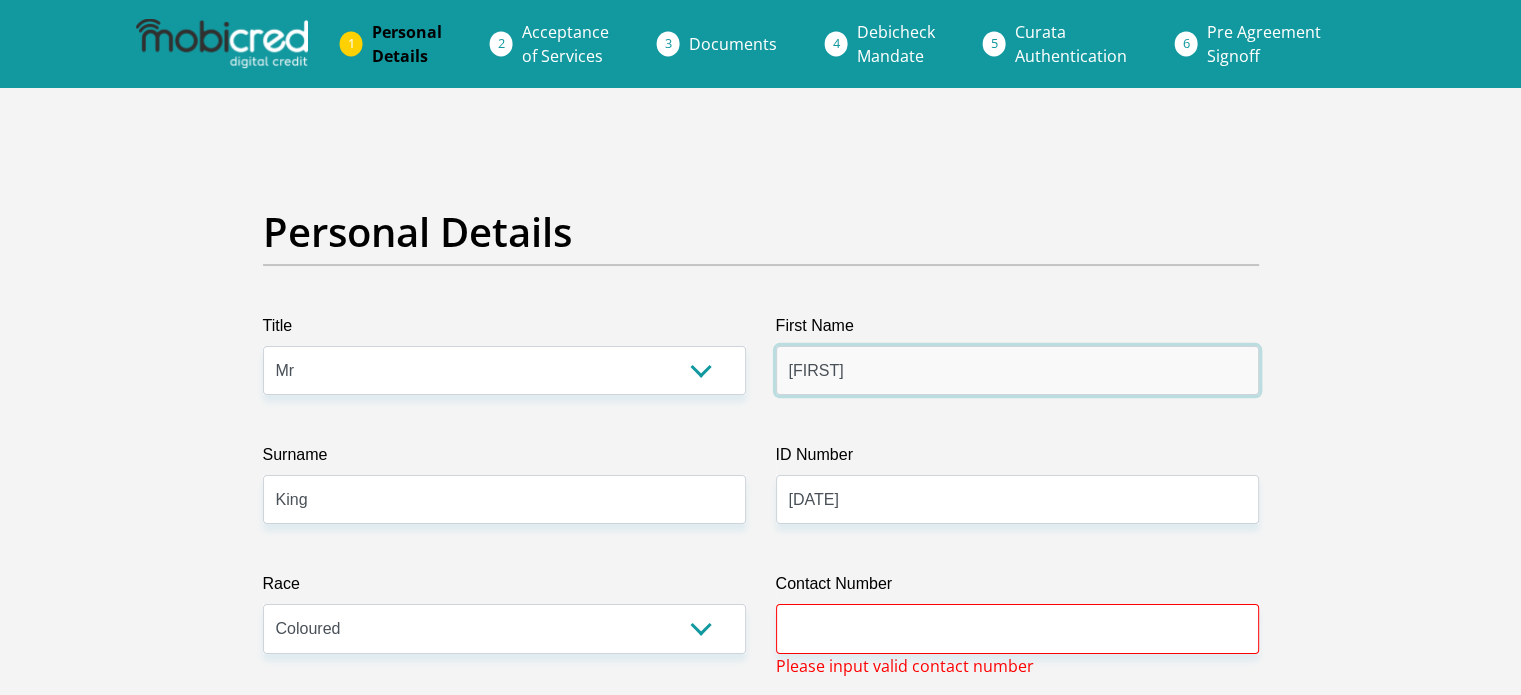 type on "[FIRST]" 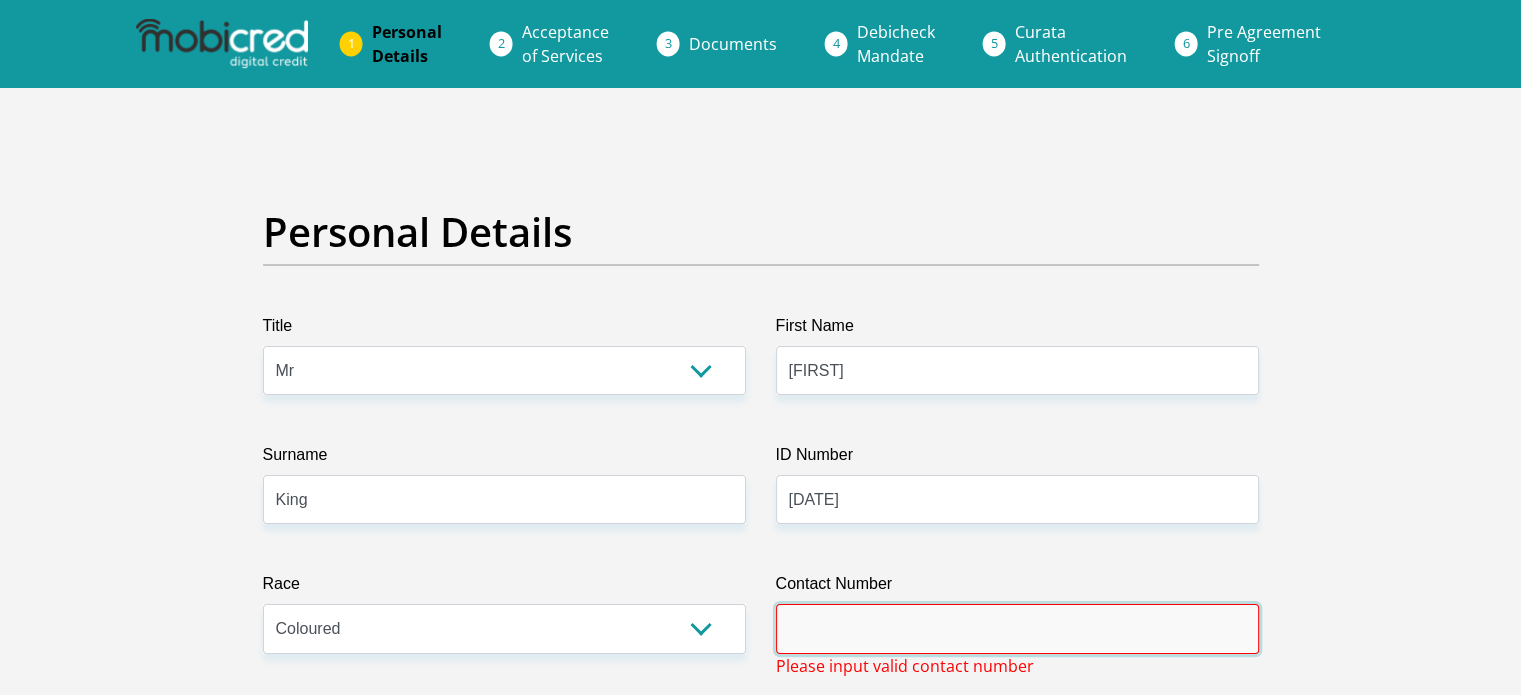 click on "Contact Number" at bounding box center [1017, 628] 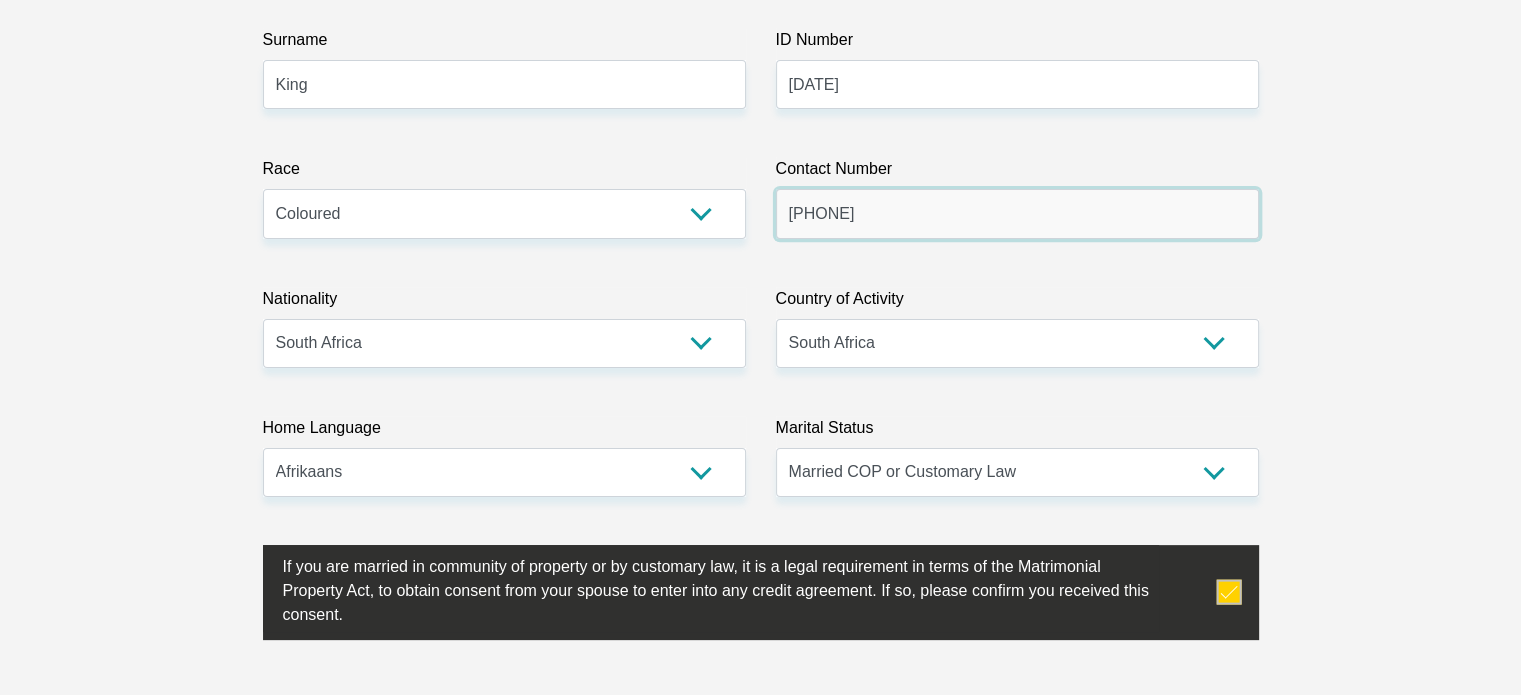scroll, scrollTop: 443, scrollLeft: 0, axis: vertical 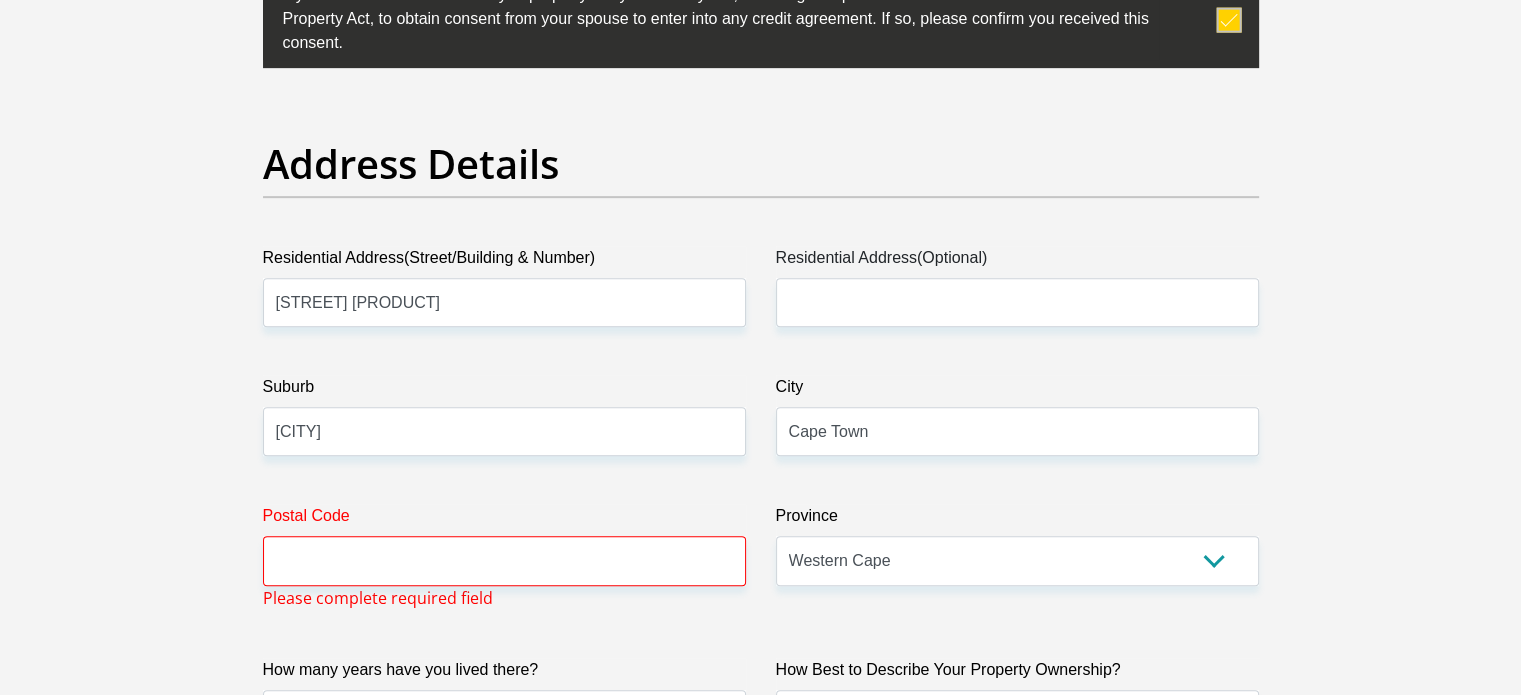 type on "[PHONE]" 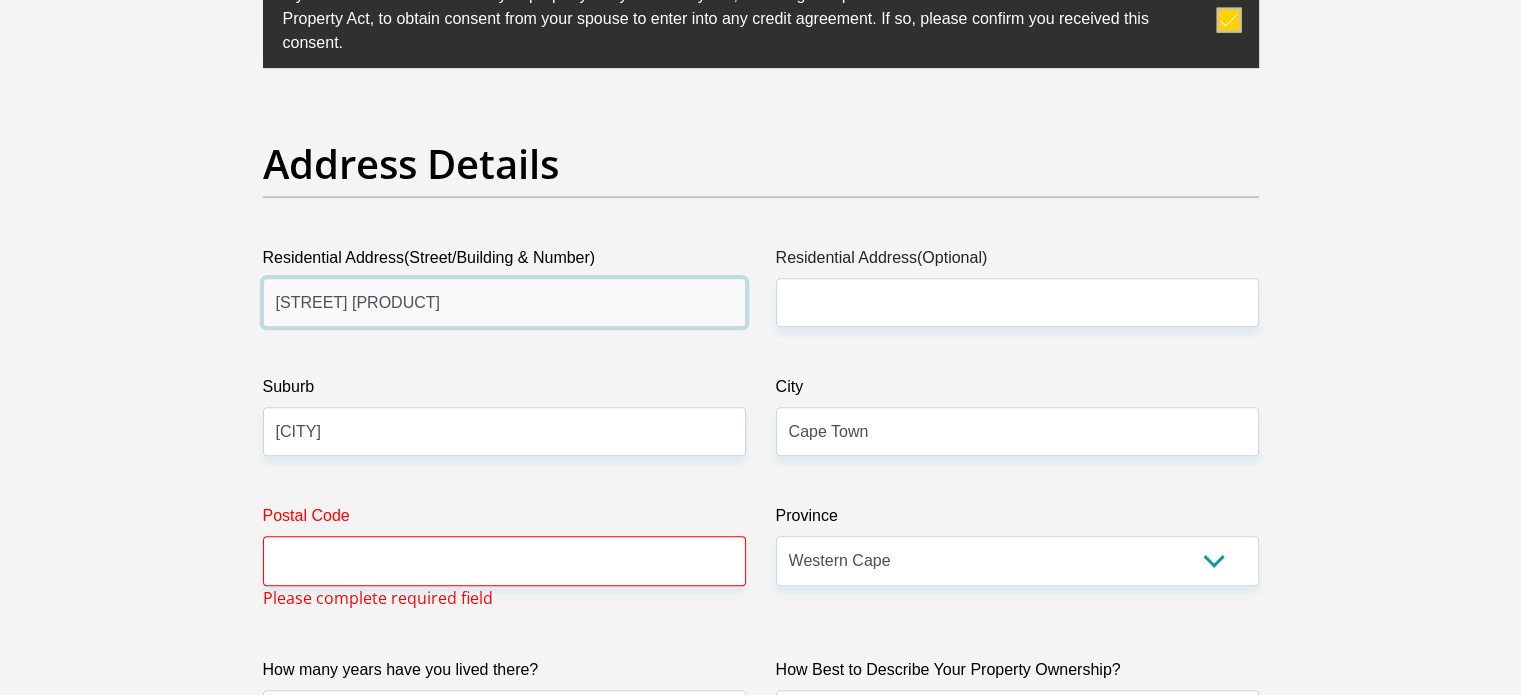 click on "[STREET] [PRODUCT]" at bounding box center [504, 302] 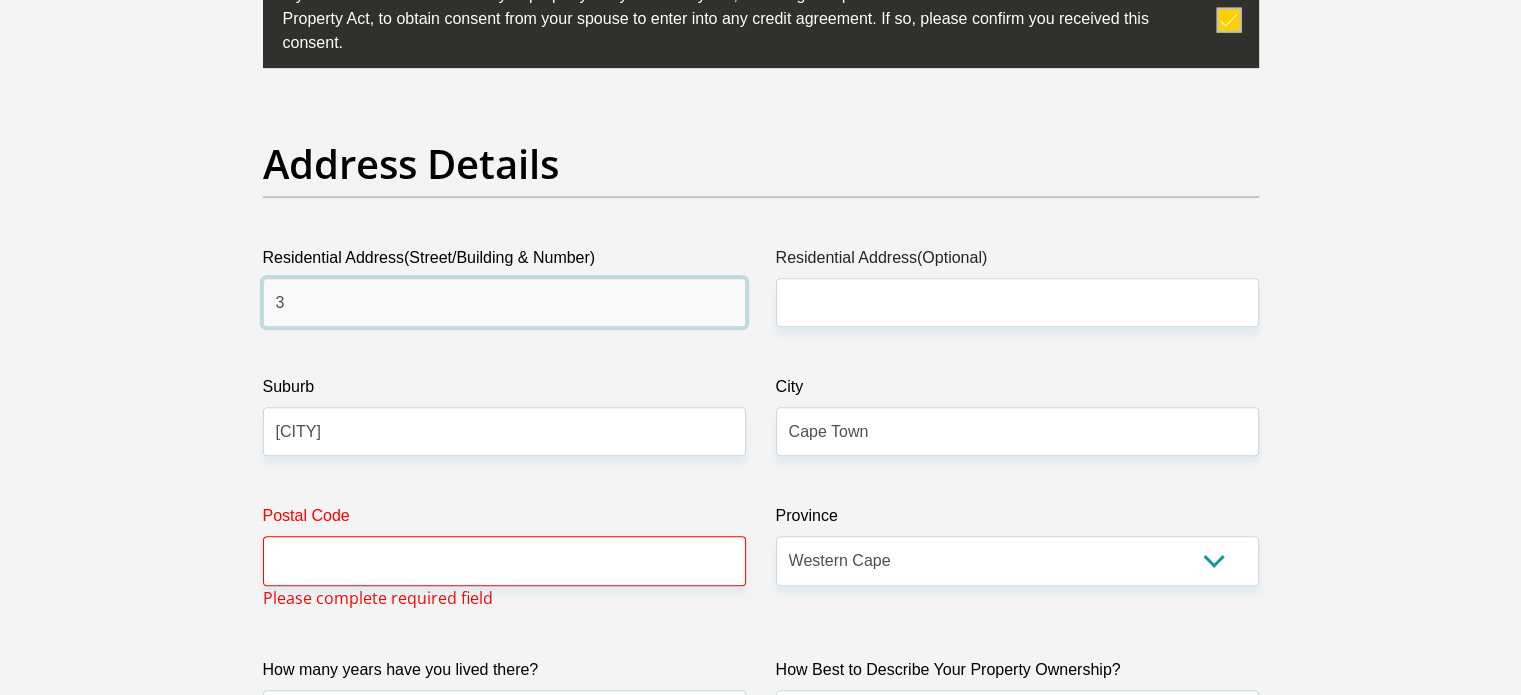 type on "3" 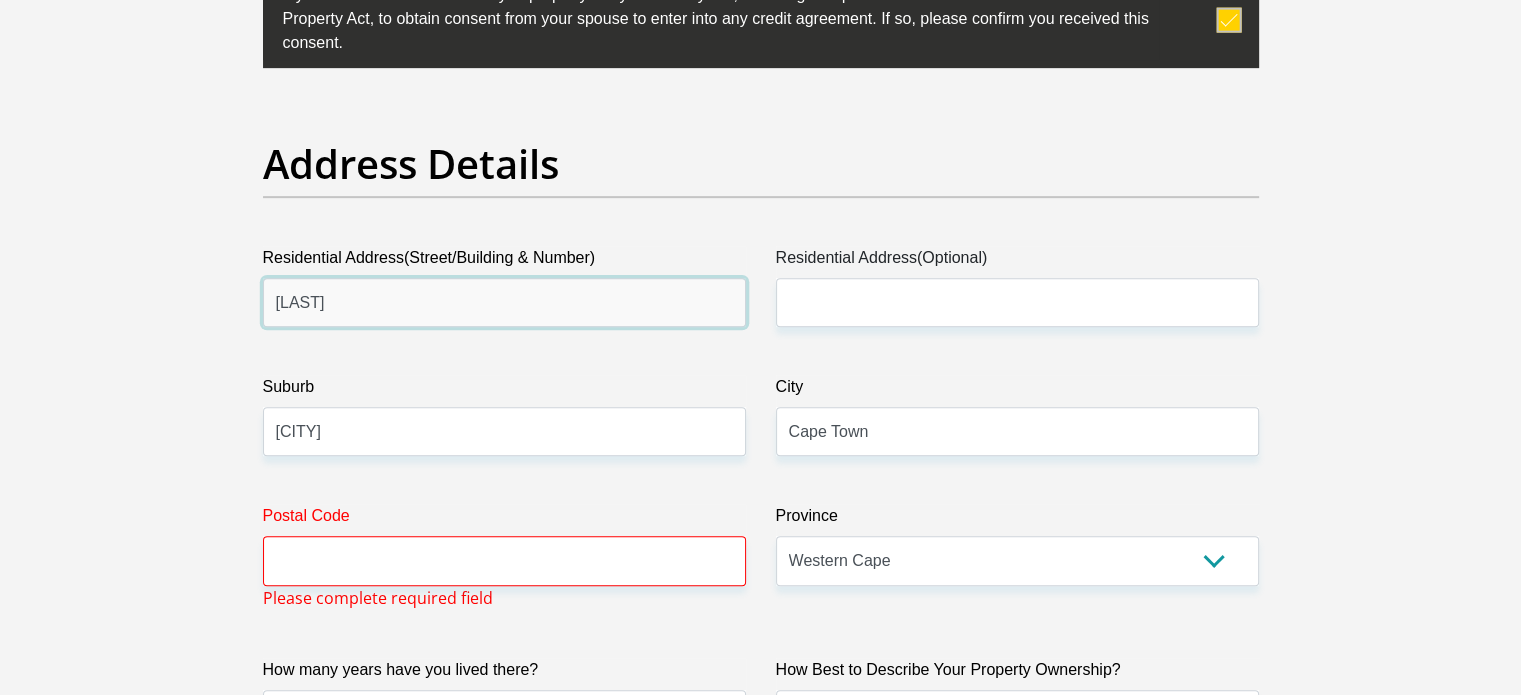 type on "[LAST]" 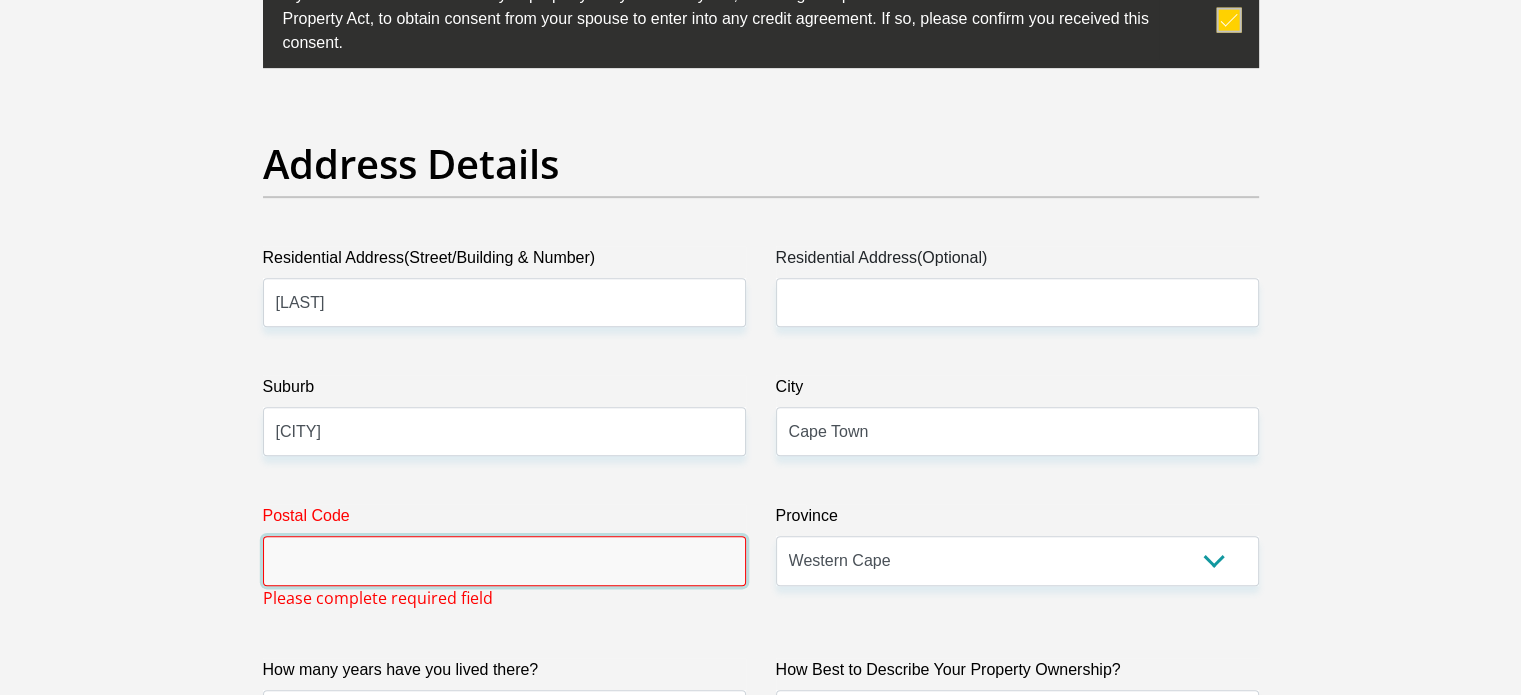 click on "Postal Code" at bounding box center [504, 560] 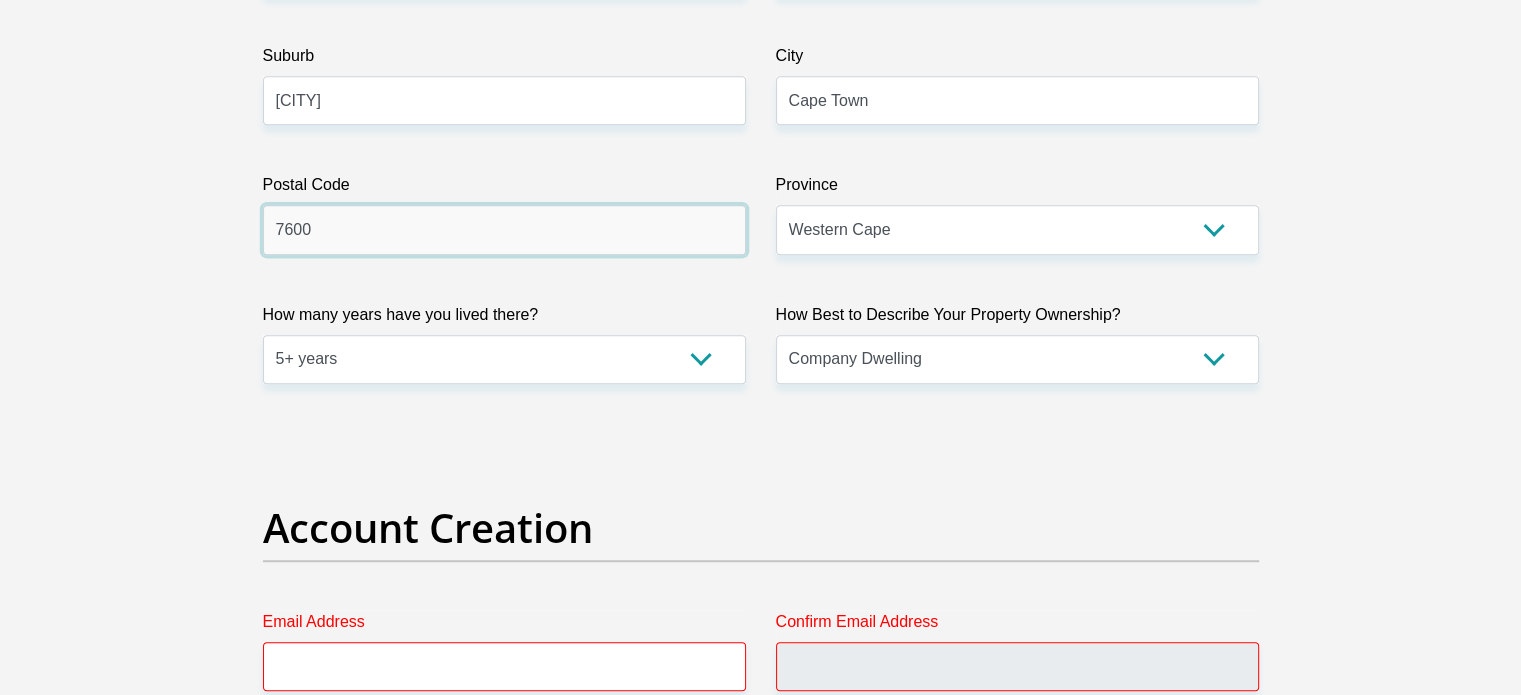 scroll, scrollTop: 1328, scrollLeft: 0, axis: vertical 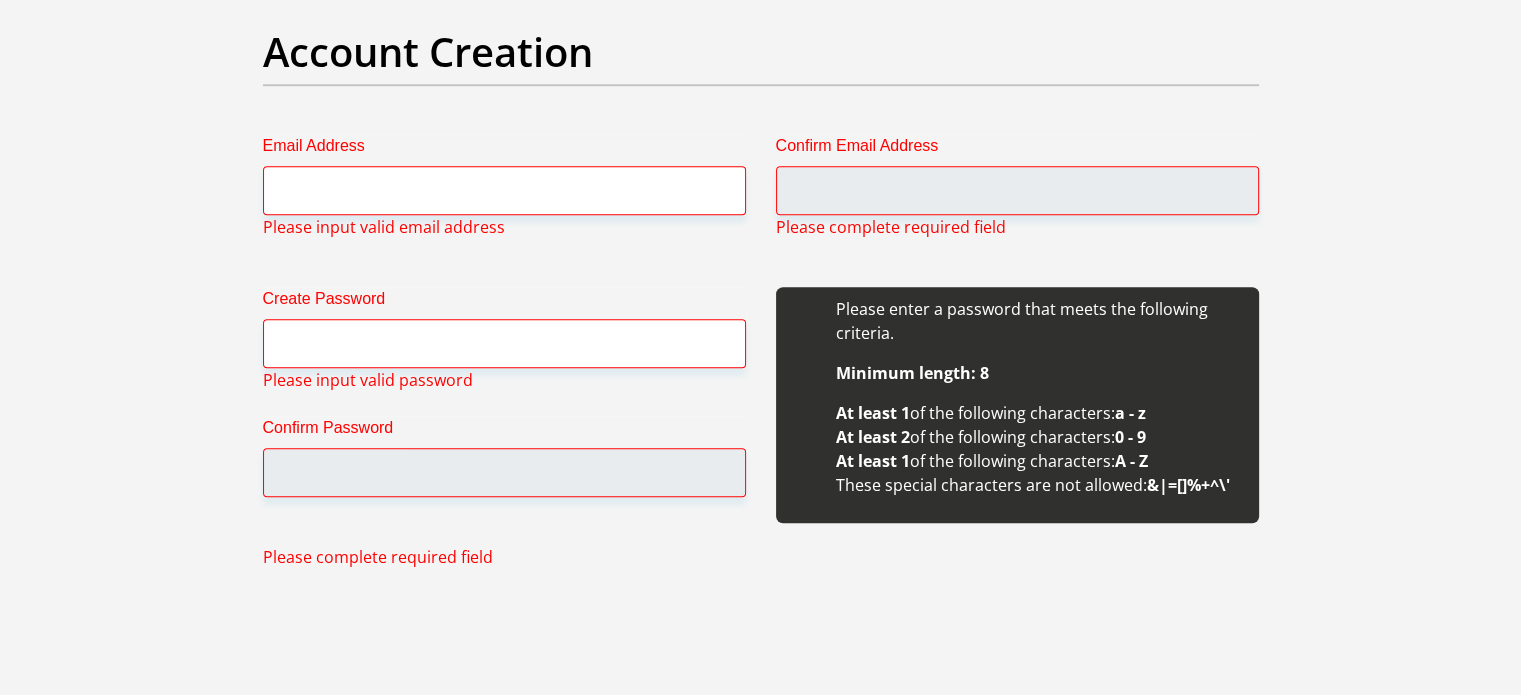 type on "7600" 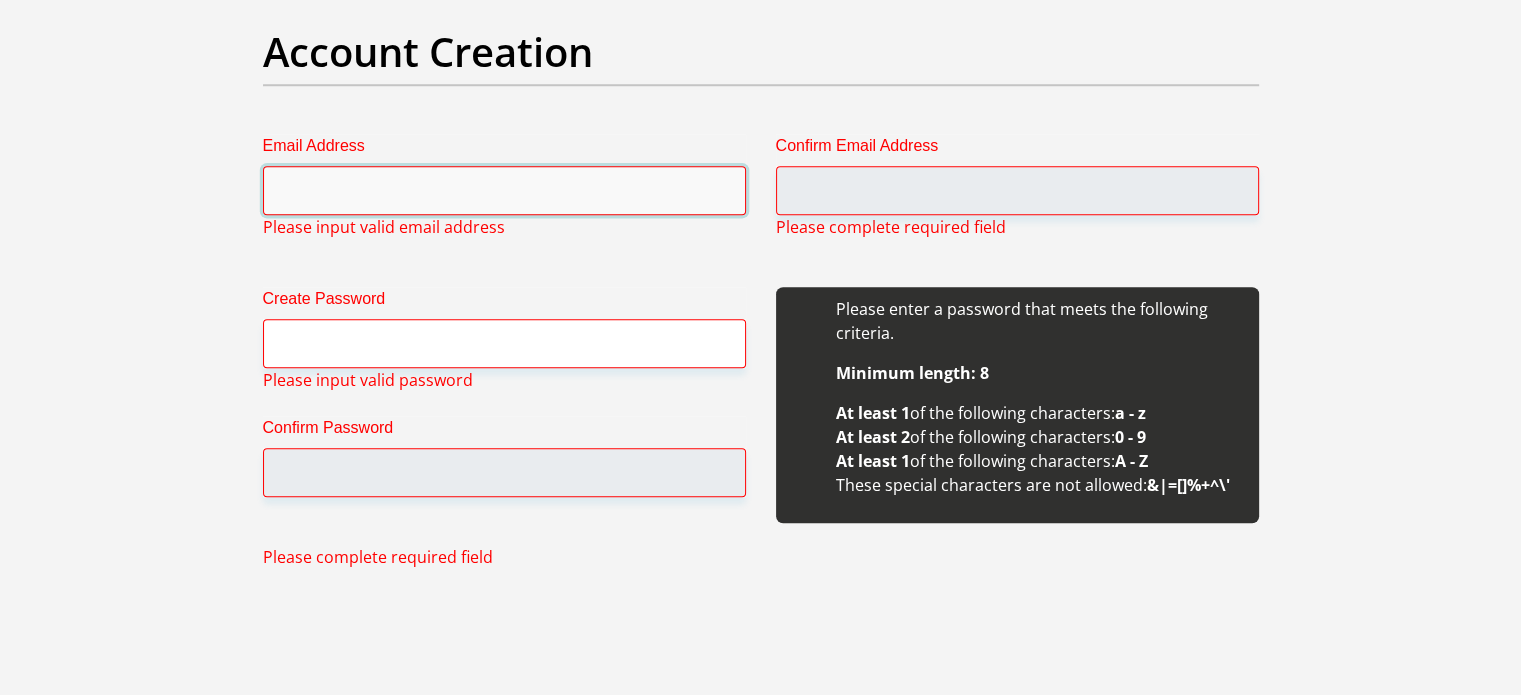 click on "Email Address" at bounding box center (504, 190) 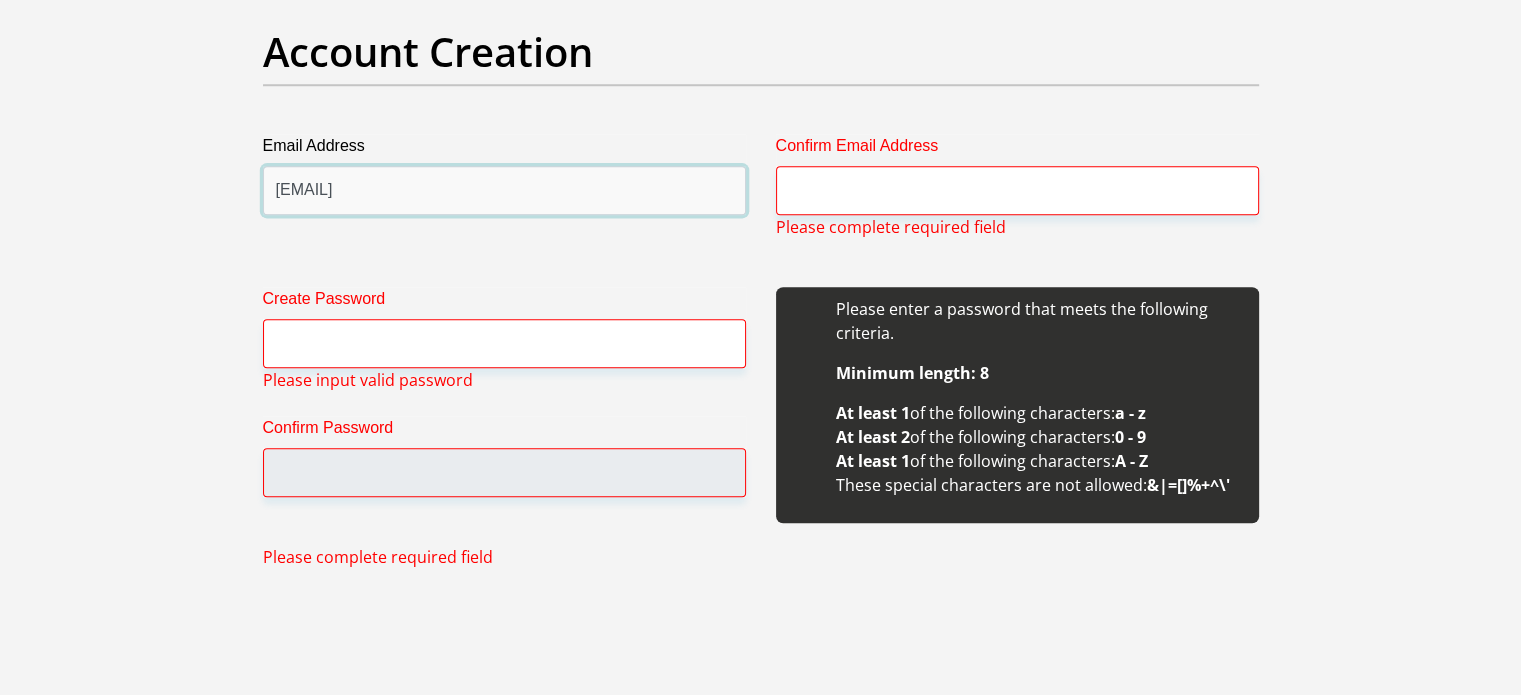 type on "[EMAIL]" 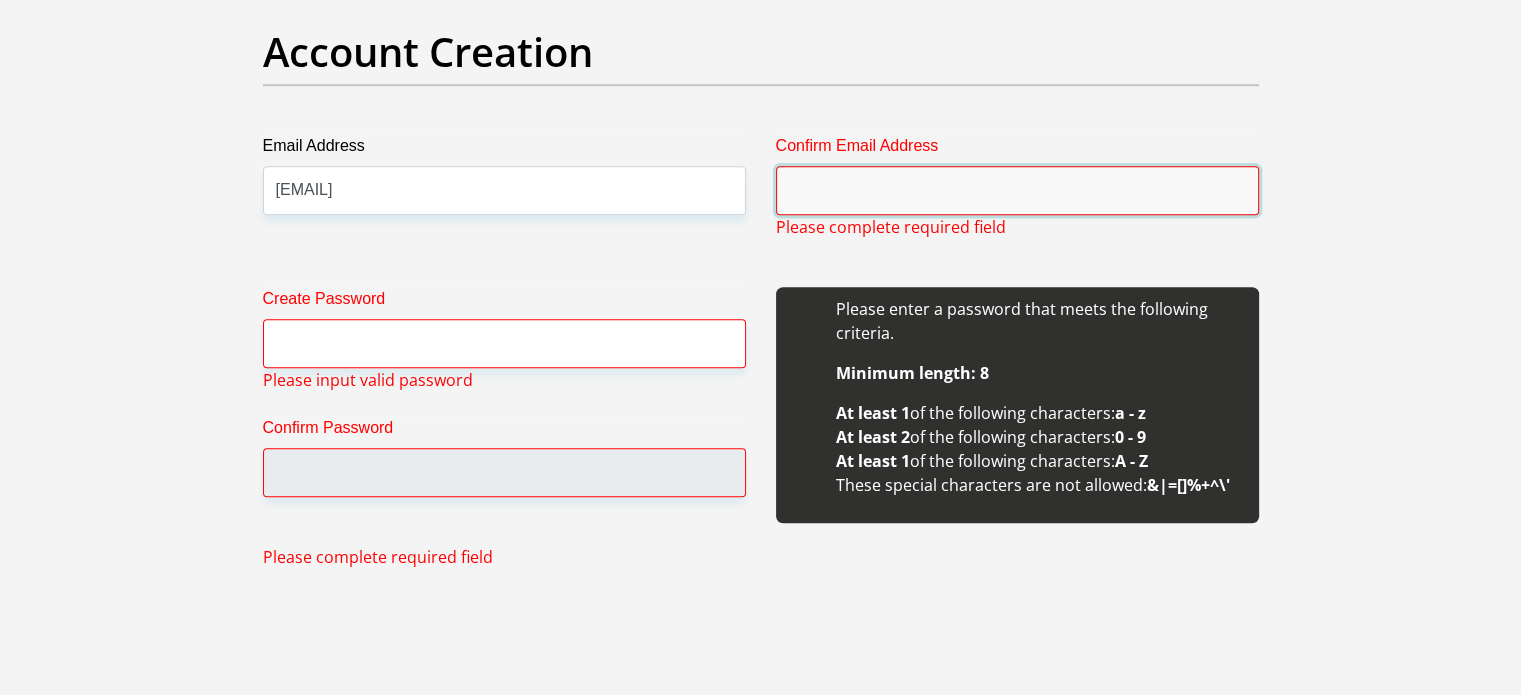 click on "Confirm Email Address" at bounding box center [1017, 190] 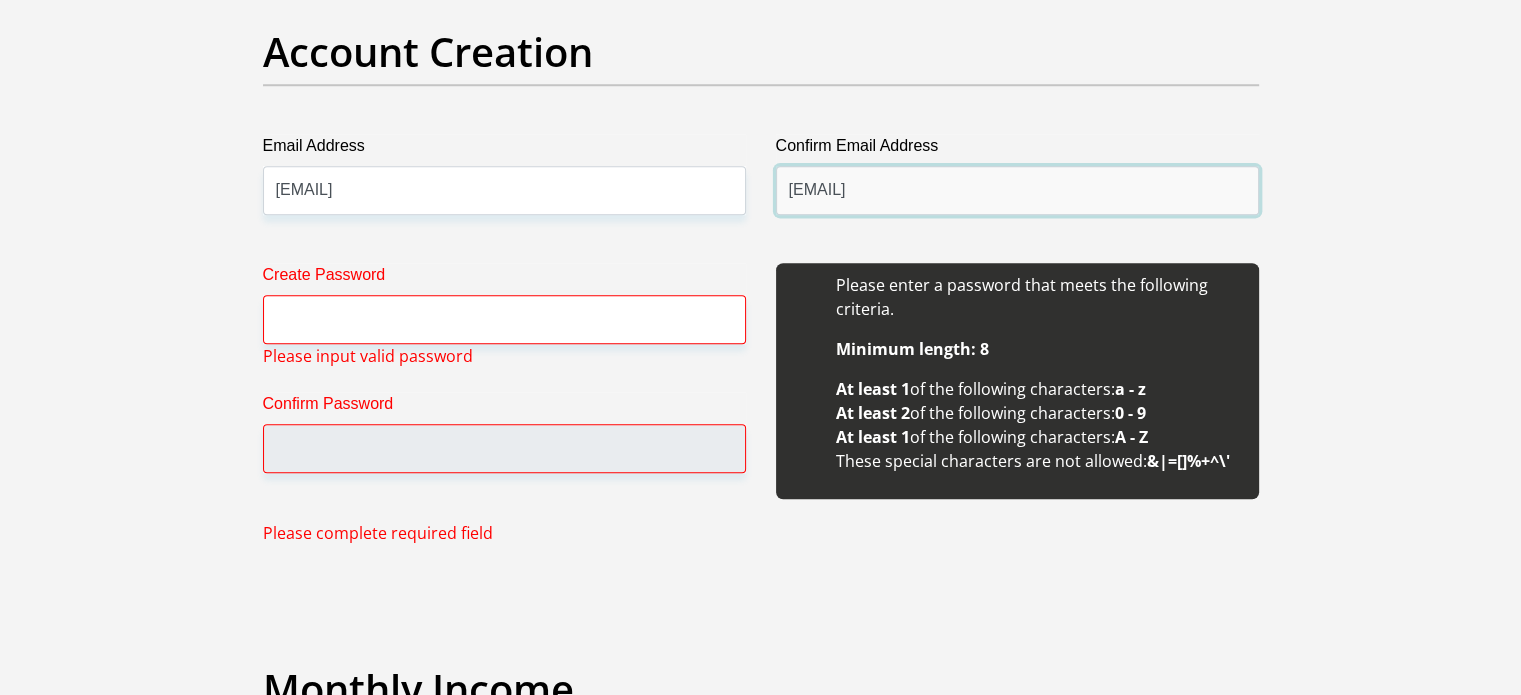 type on "[EMAIL]" 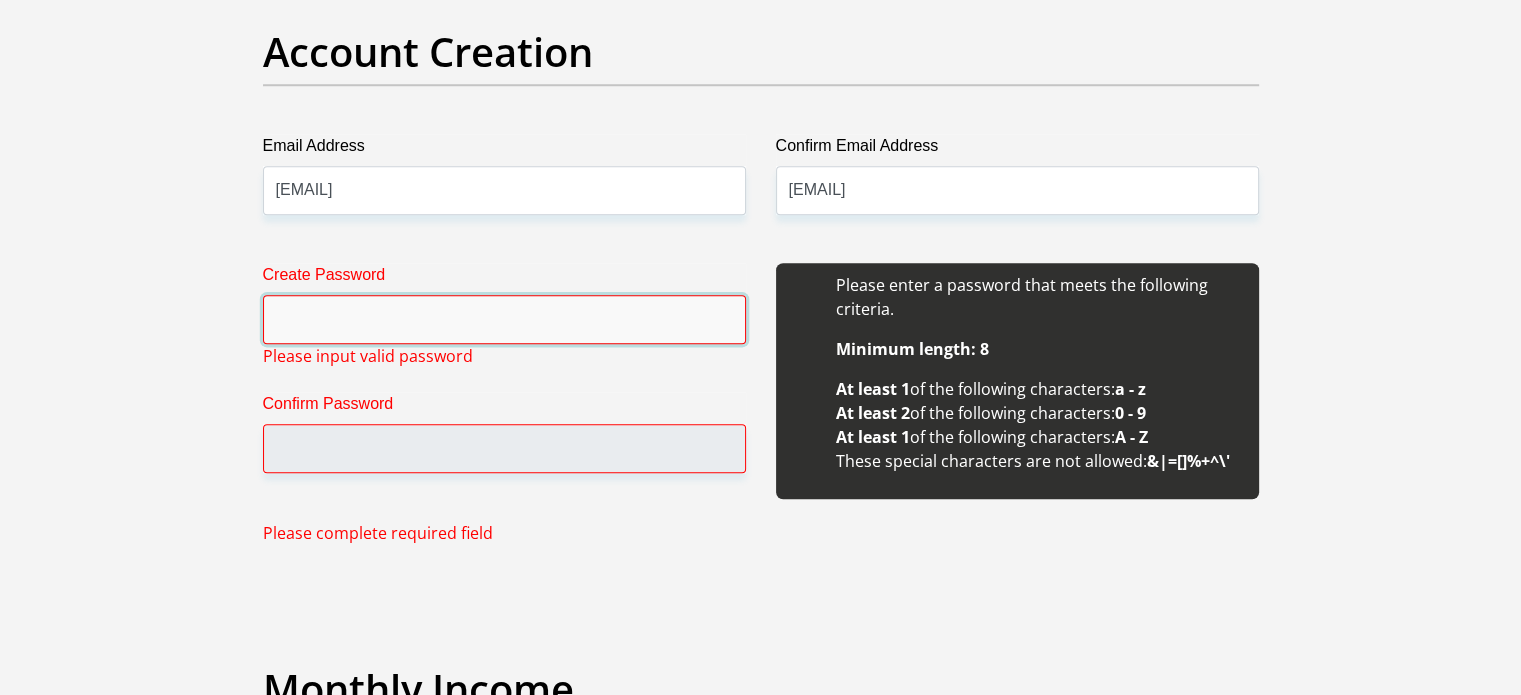 click on "Create Password" at bounding box center (504, 319) 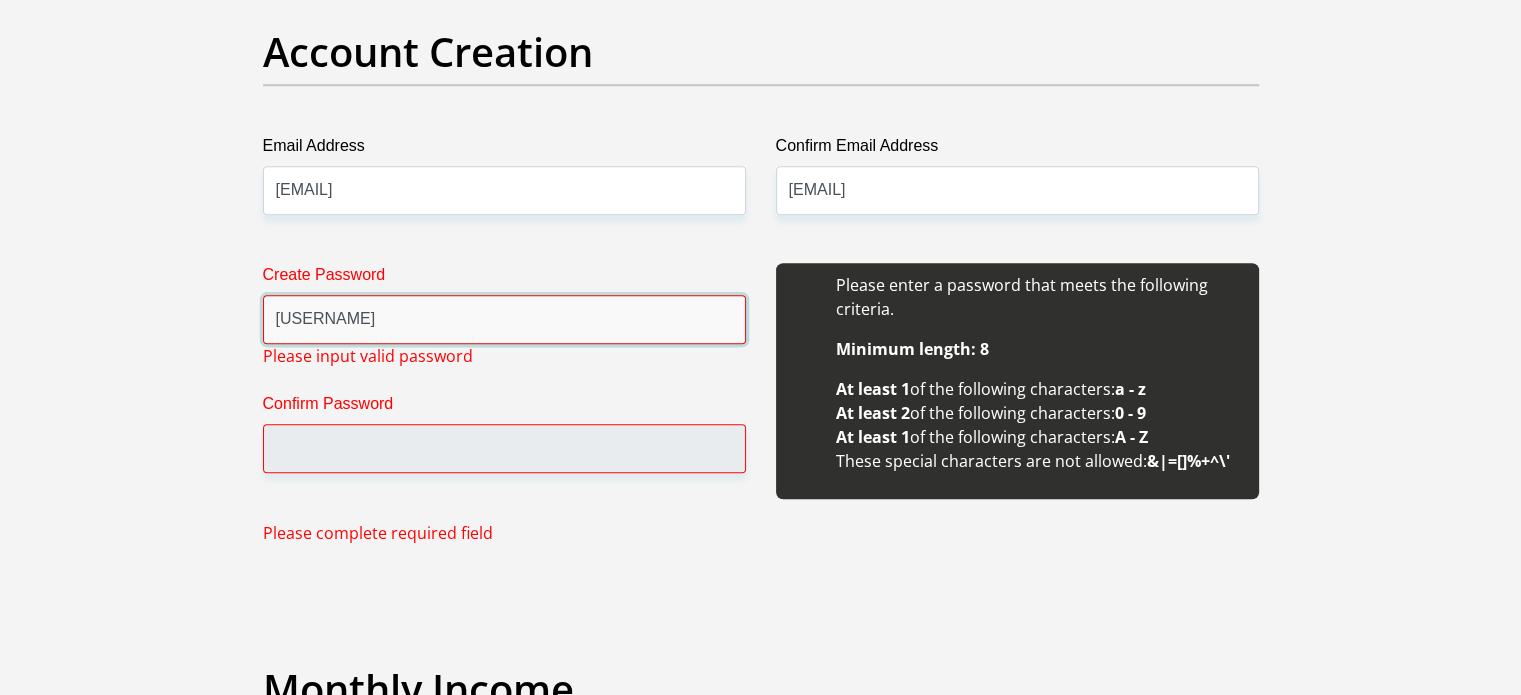 click on "[USERNAME]" at bounding box center [504, 319] 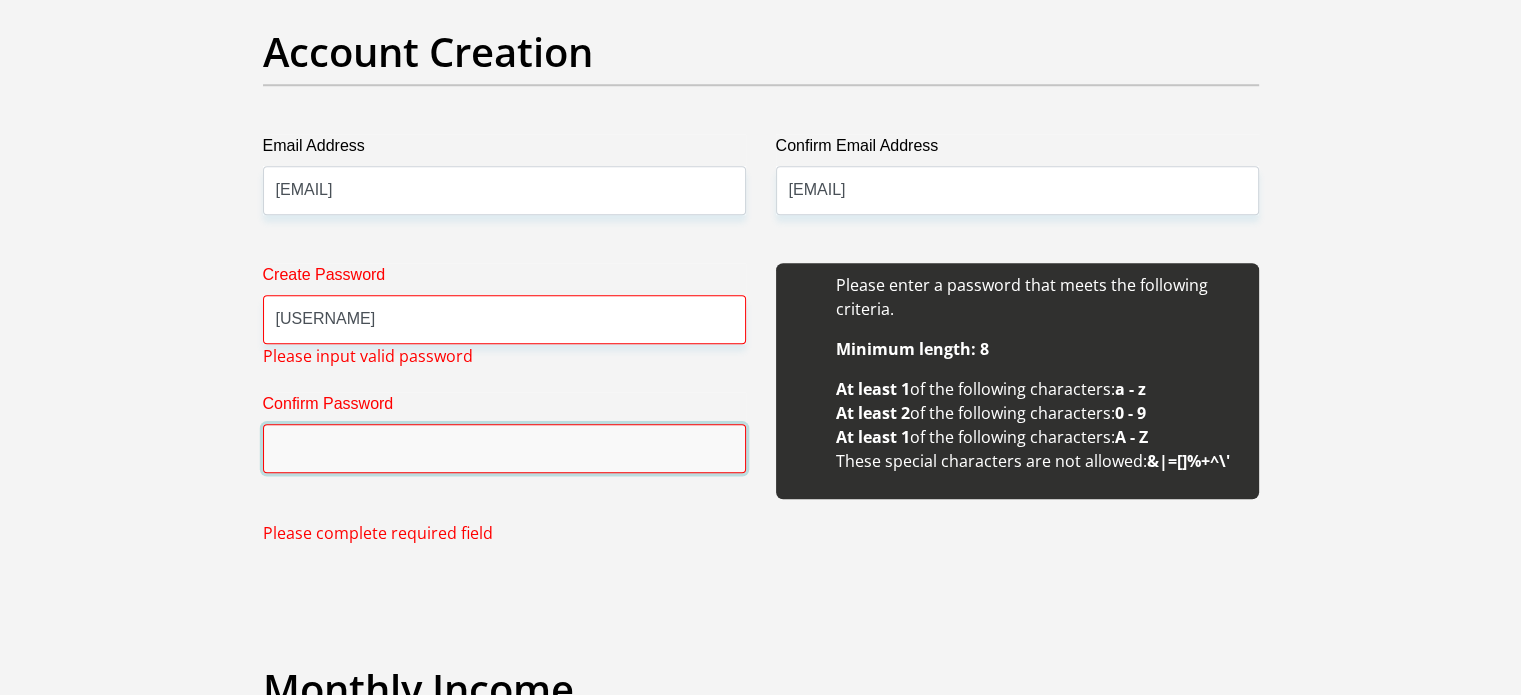 click on "Confirm Password" at bounding box center (504, 448) 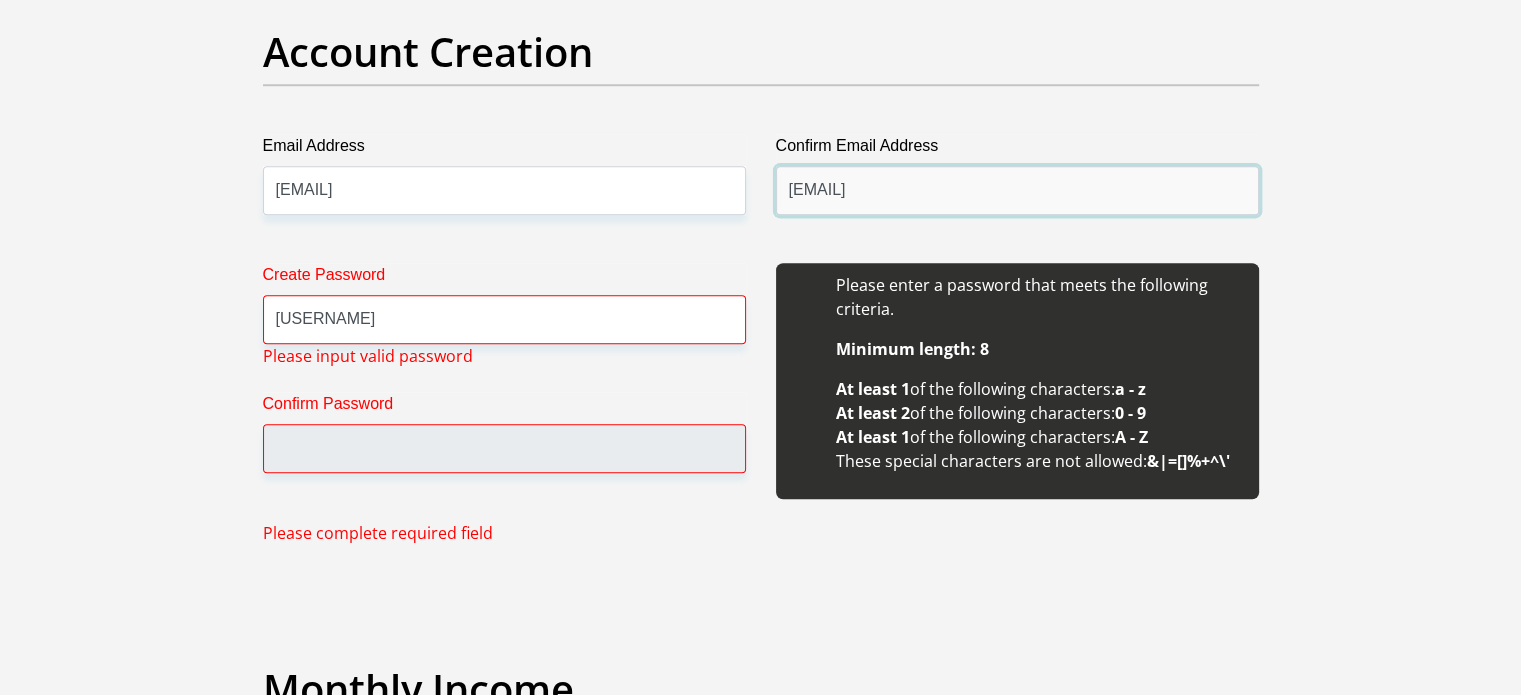 click on "[EMAIL]" at bounding box center [1017, 190] 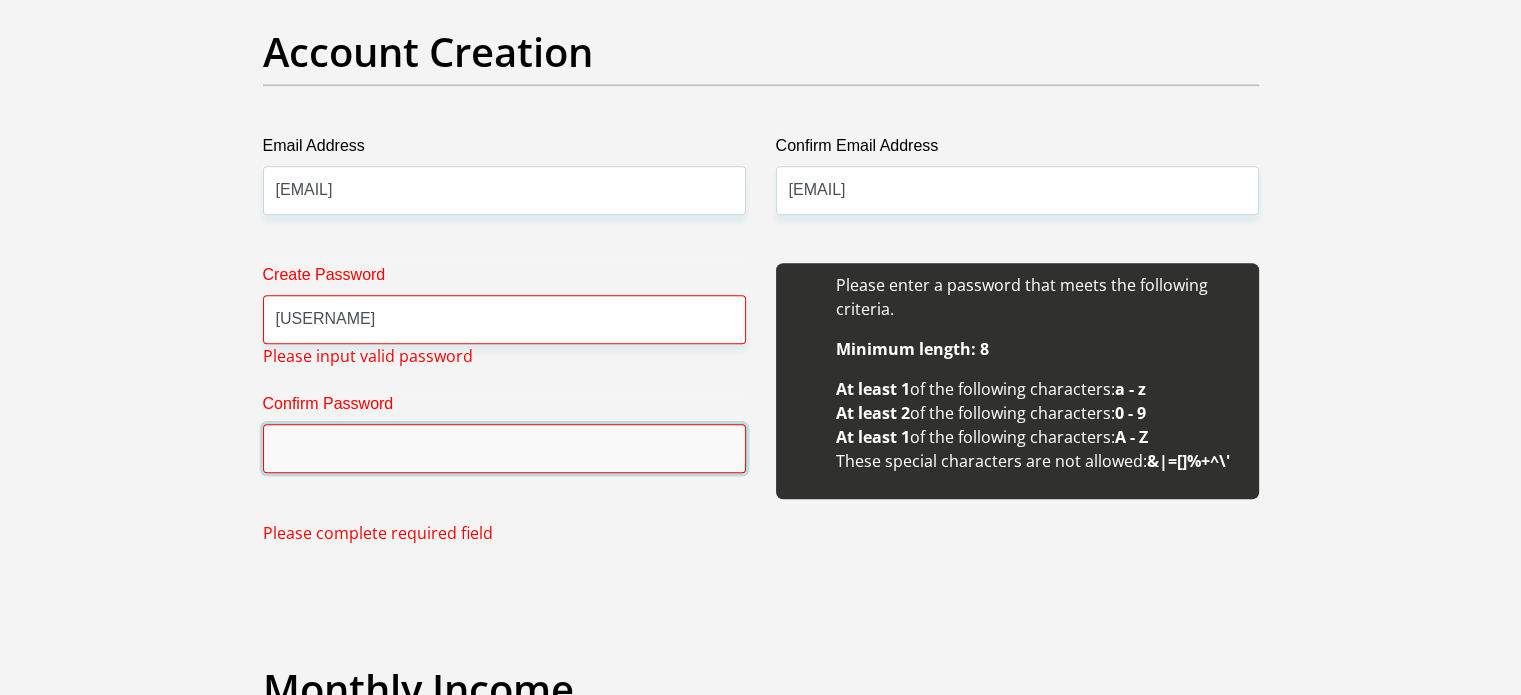 click on "Confirm Password" at bounding box center [504, 448] 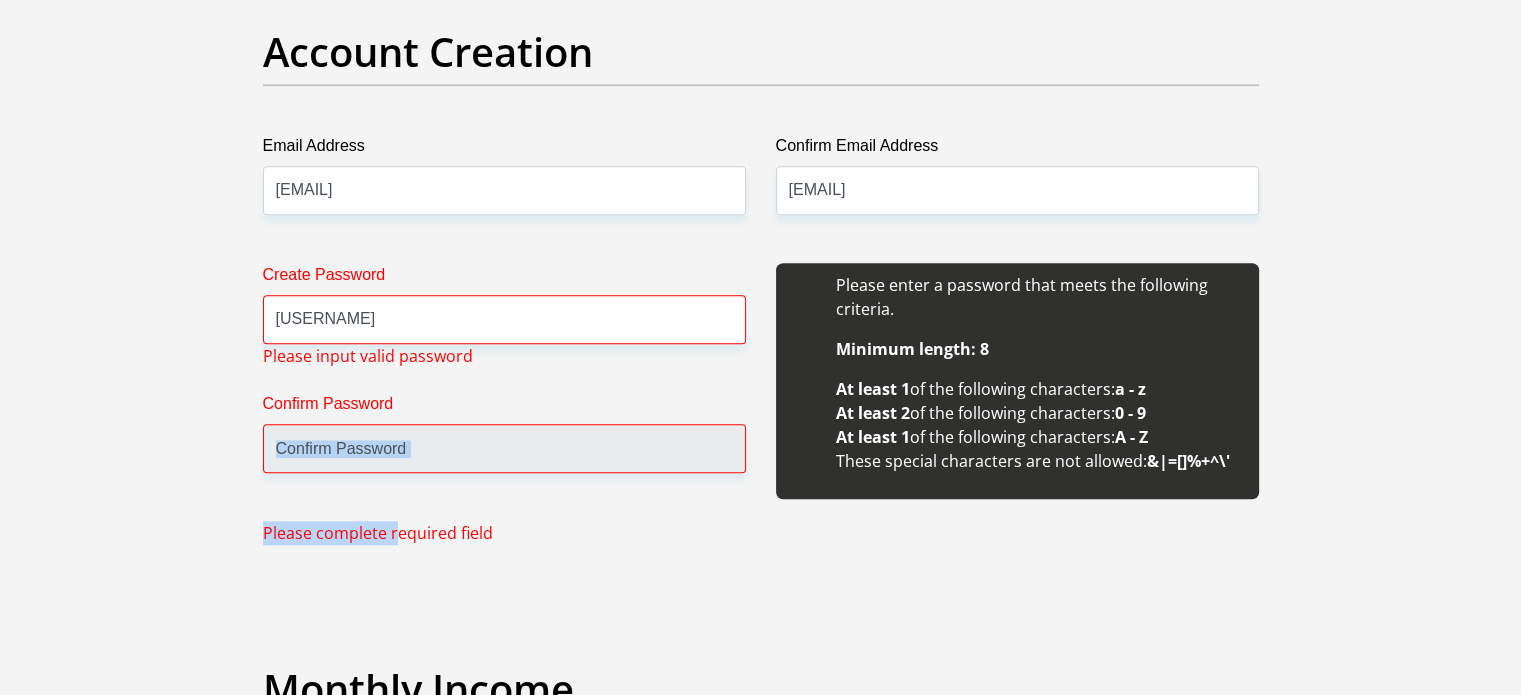 drag, startPoint x: 395, startPoint y: 528, endPoint x: 443, endPoint y: 447, distance: 94.15413 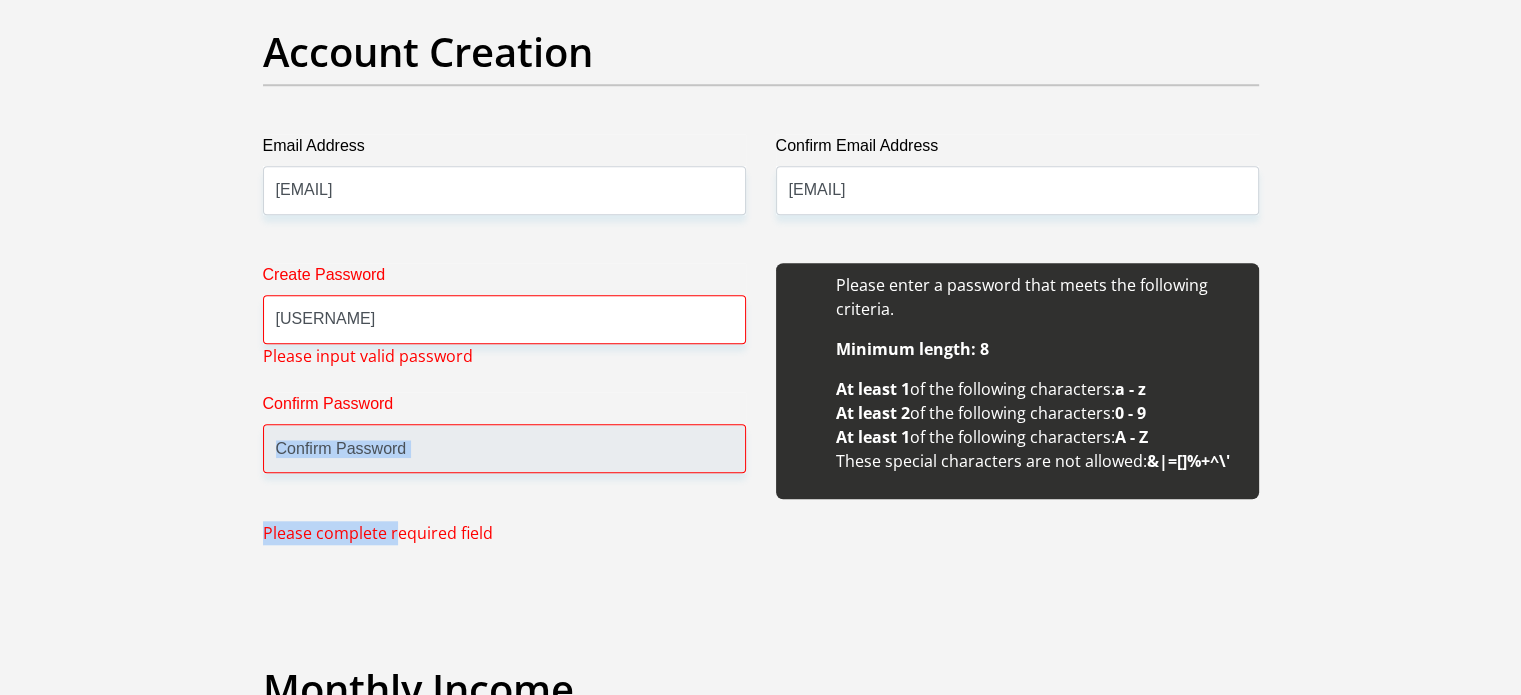 click on "Create Password
[USERNAME]
Please input valid password
Confirm Password
Please complete required field" at bounding box center (504, 404) 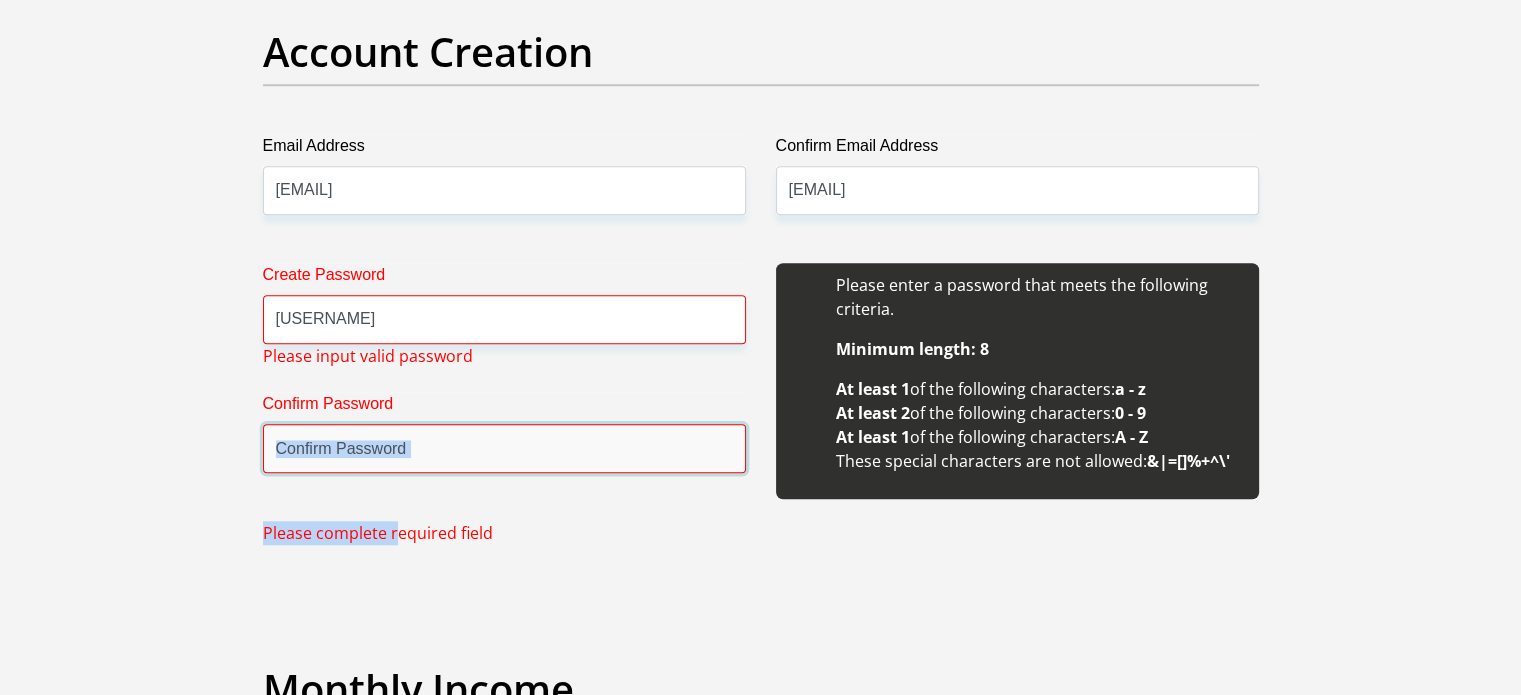 click on "Confirm Password" at bounding box center [504, 448] 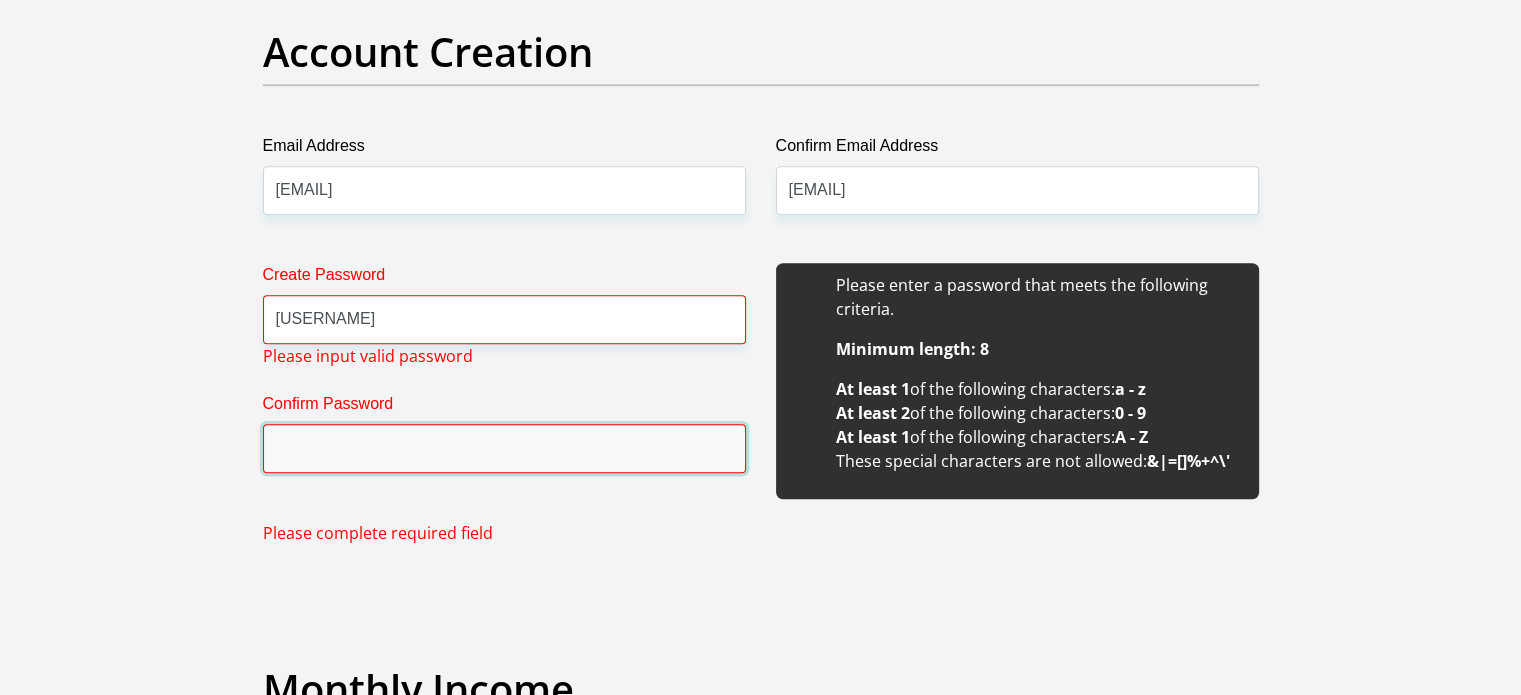 click on "Confirm Password" at bounding box center [504, 448] 